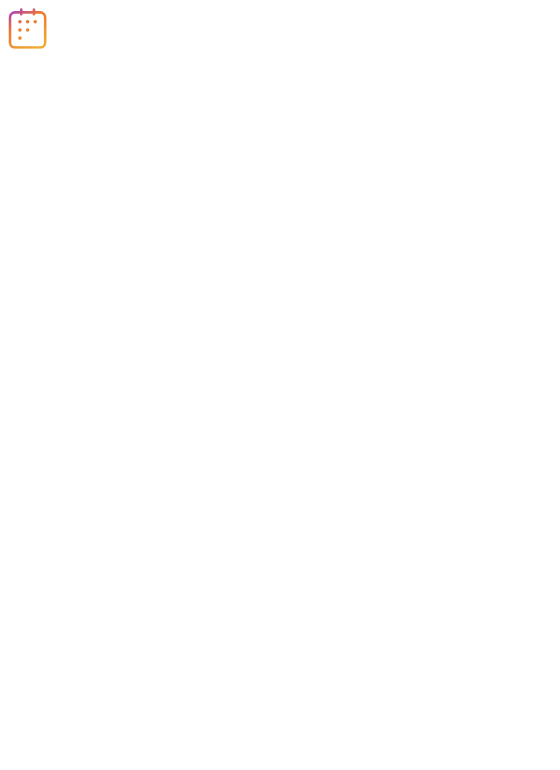 scroll, scrollTop: 0, scrollLeft: 0, axis: both 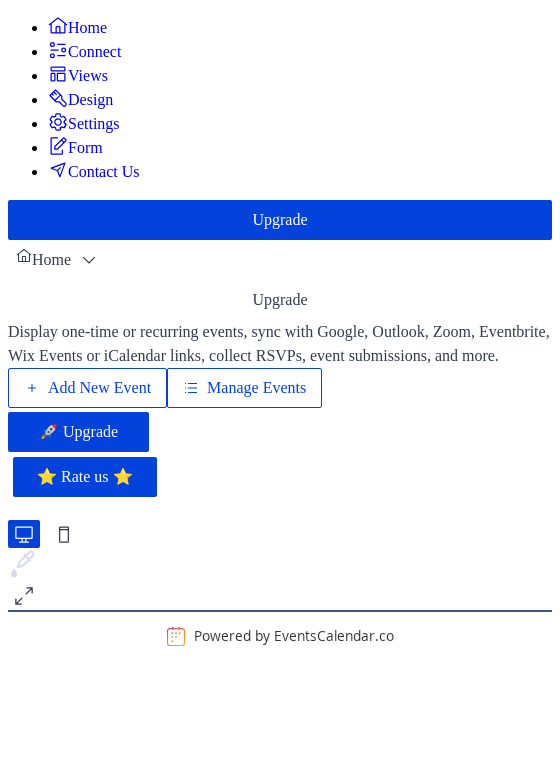 click on "Manage Events" at bounding box center (244, 388) 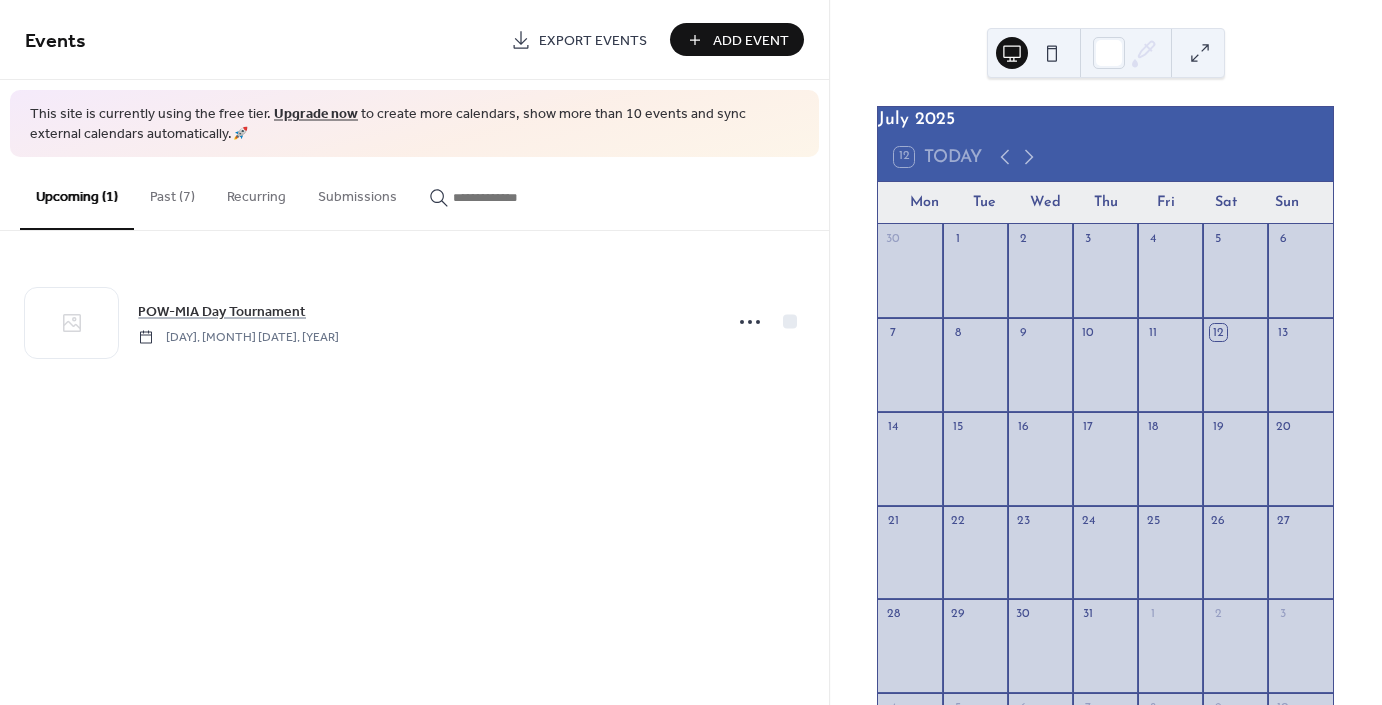 scroll, scrollTop: 0, scrollLeft: 0, axis: both 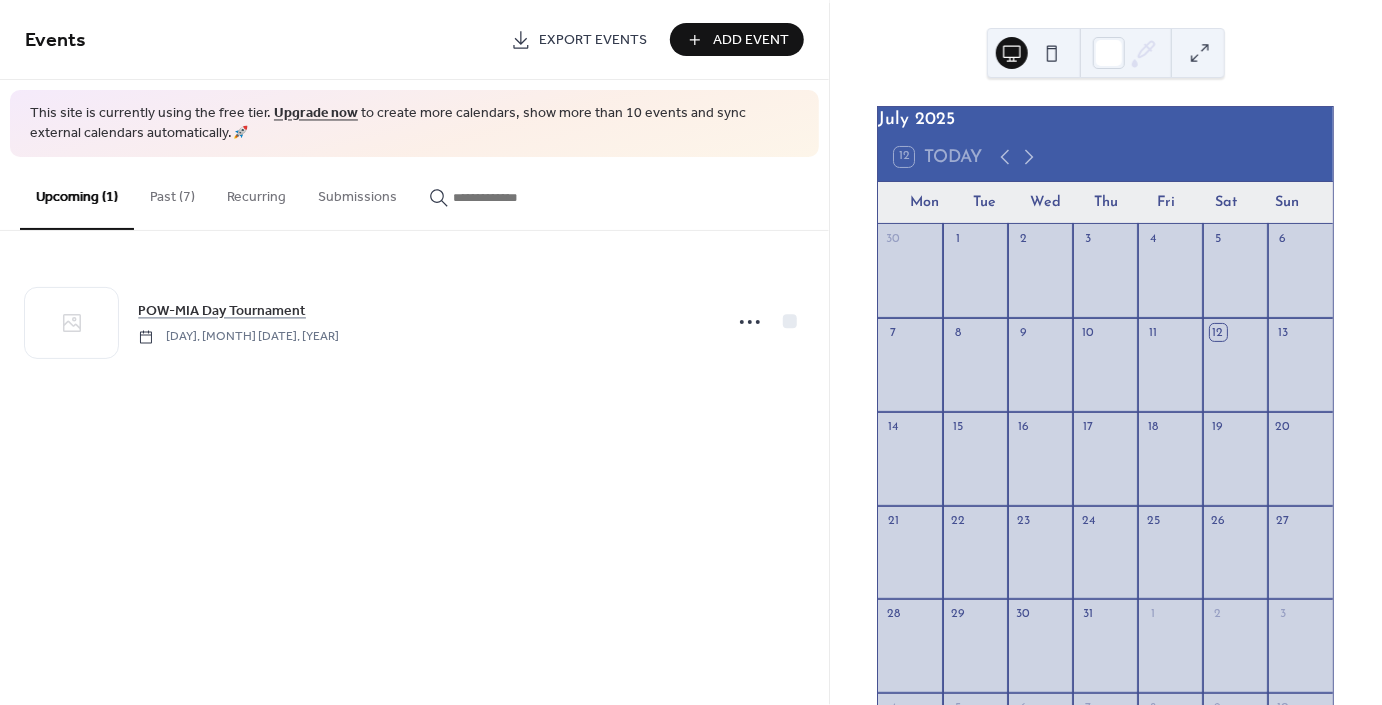 click on "Past  (7)" at bounding box center [172, 192] 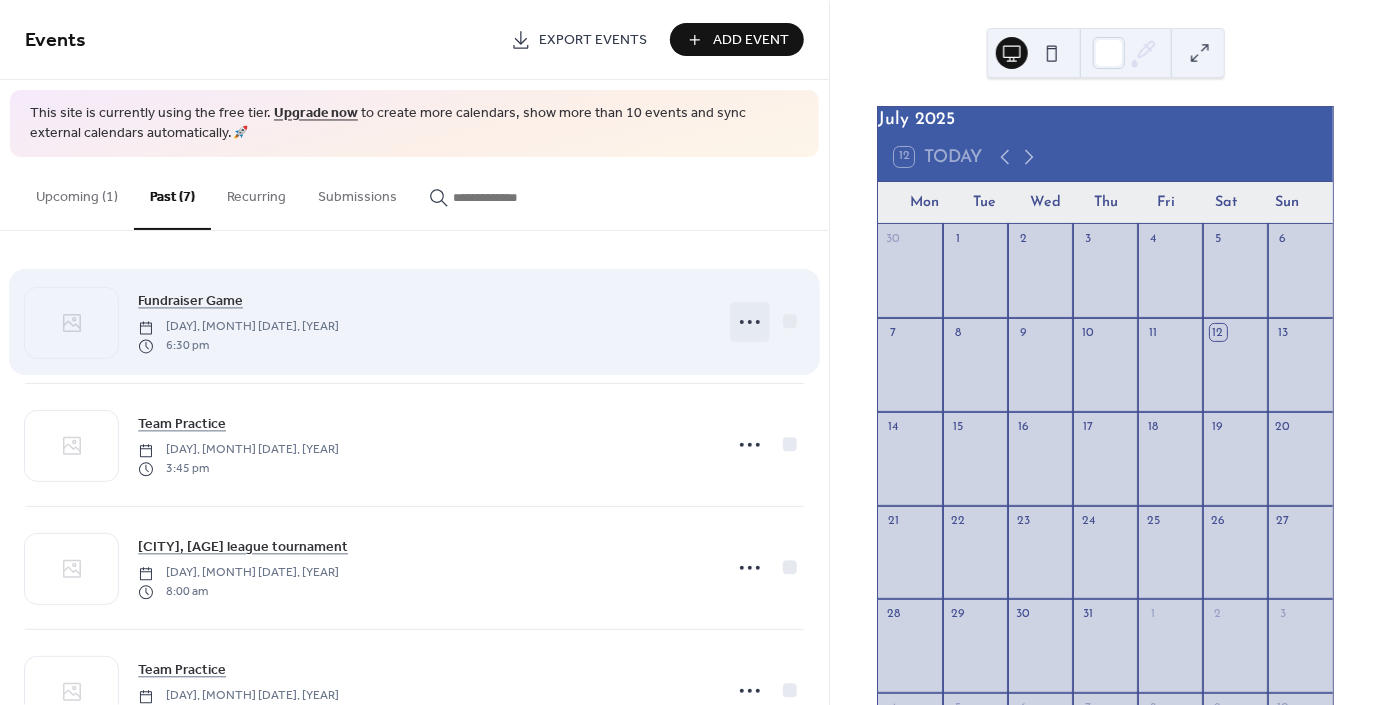 click 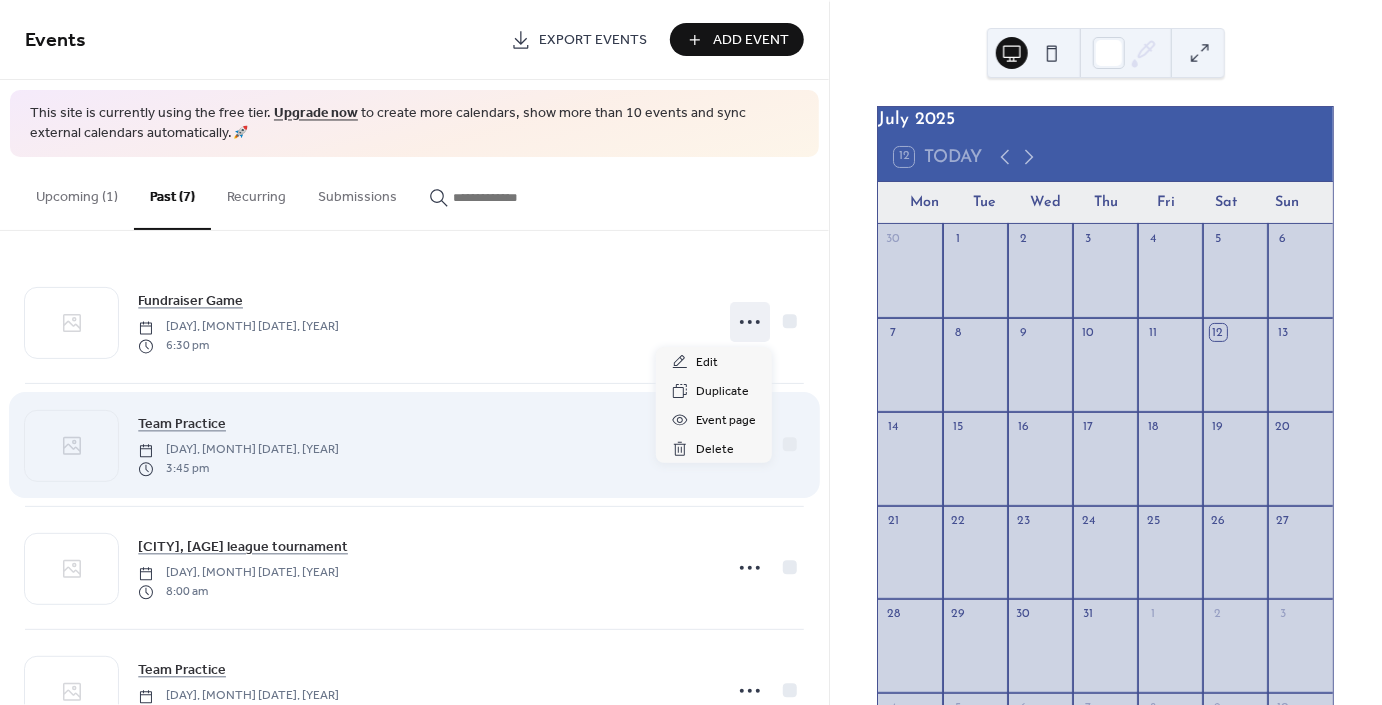 click on "[TEAM] [EVENT] [DAY], [MONTH] [DATE], [YEAR] [TIME]" at bounding box center [424, 445] 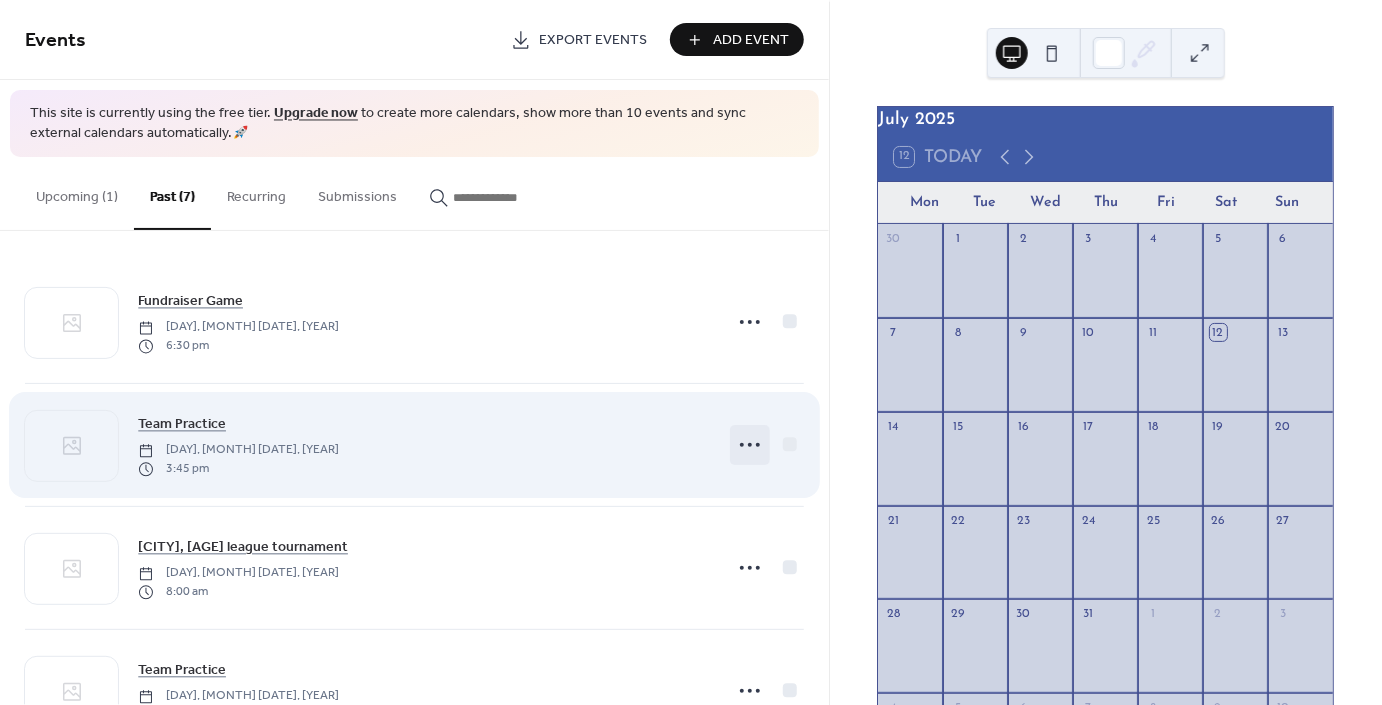 click 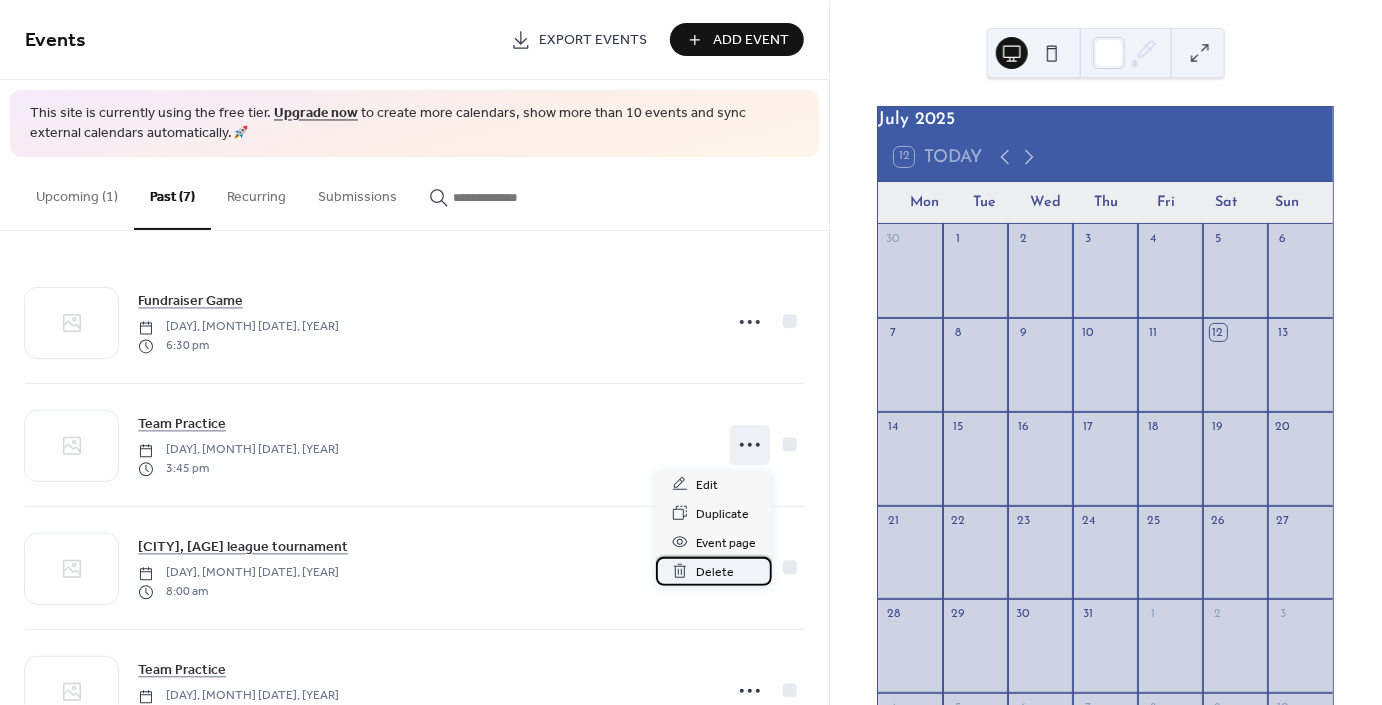 click on "Delete" at bounding box center (715, 572) 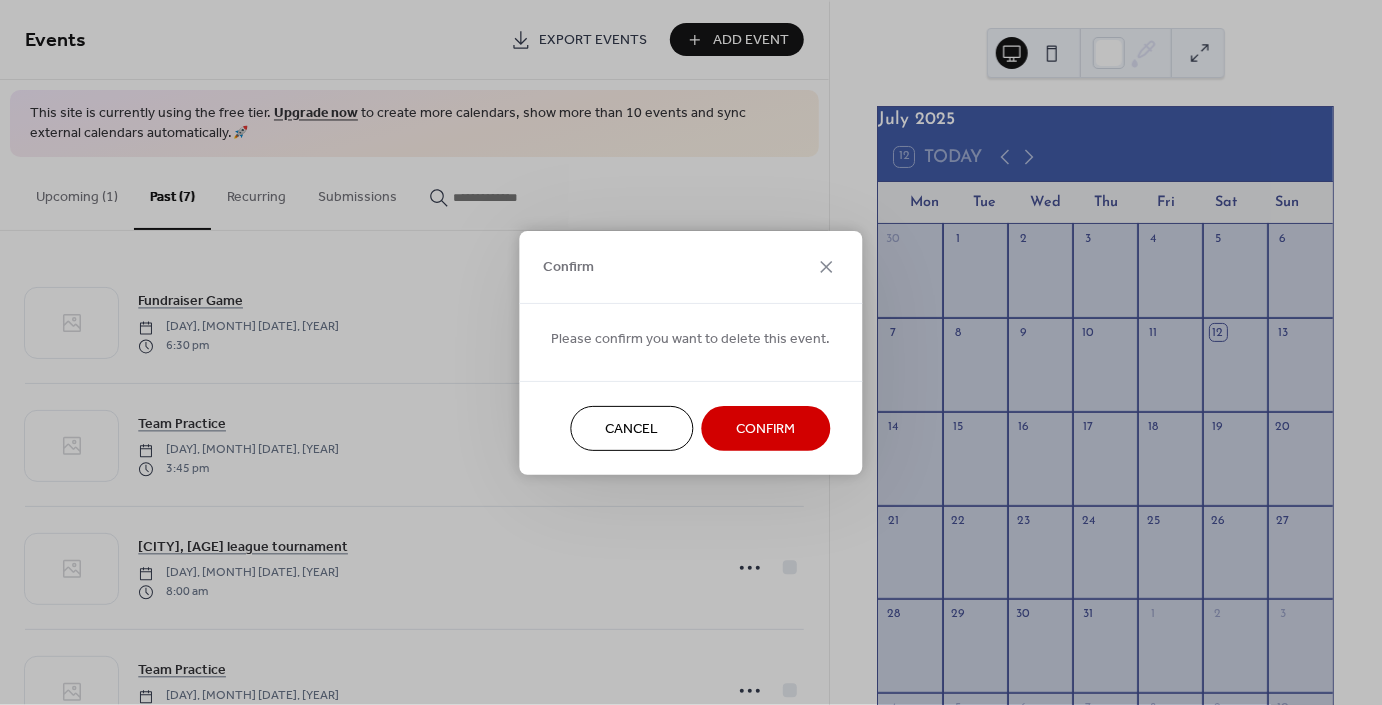 click on "Confirm" at bounding box center (766, 429) 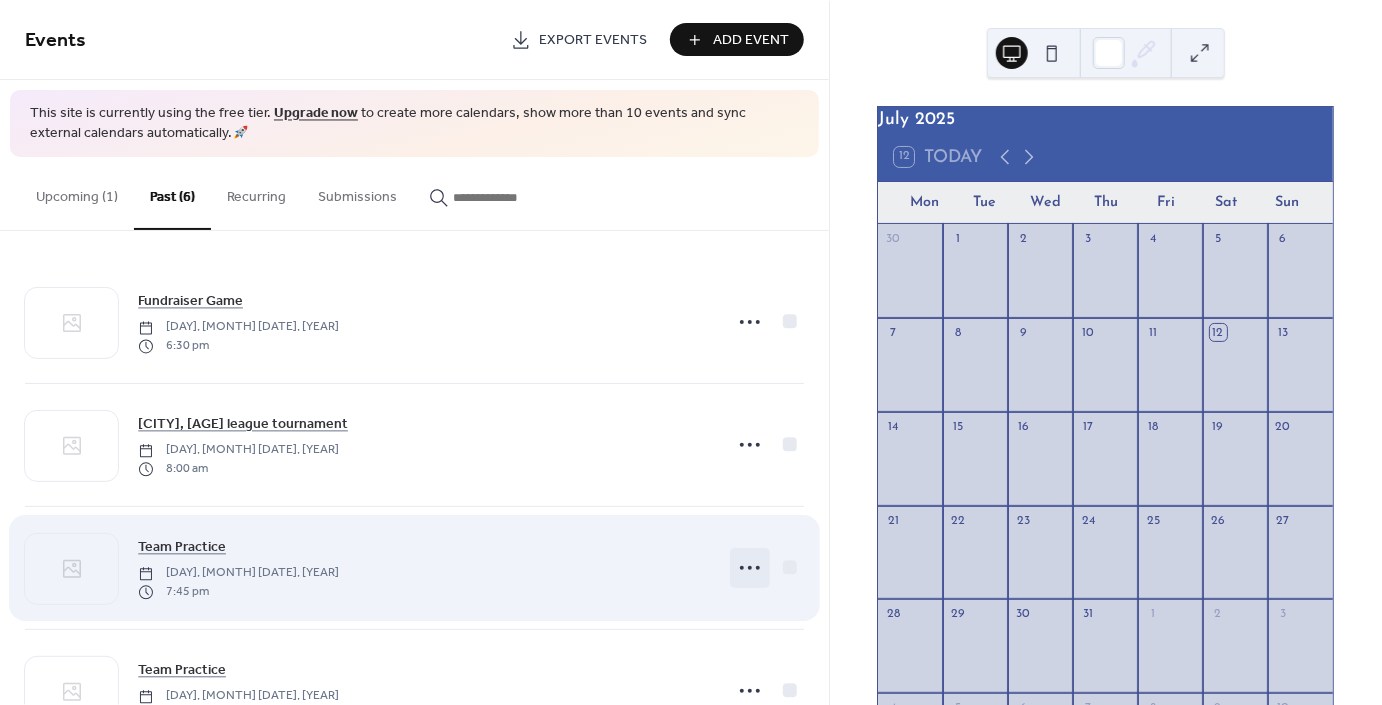 click 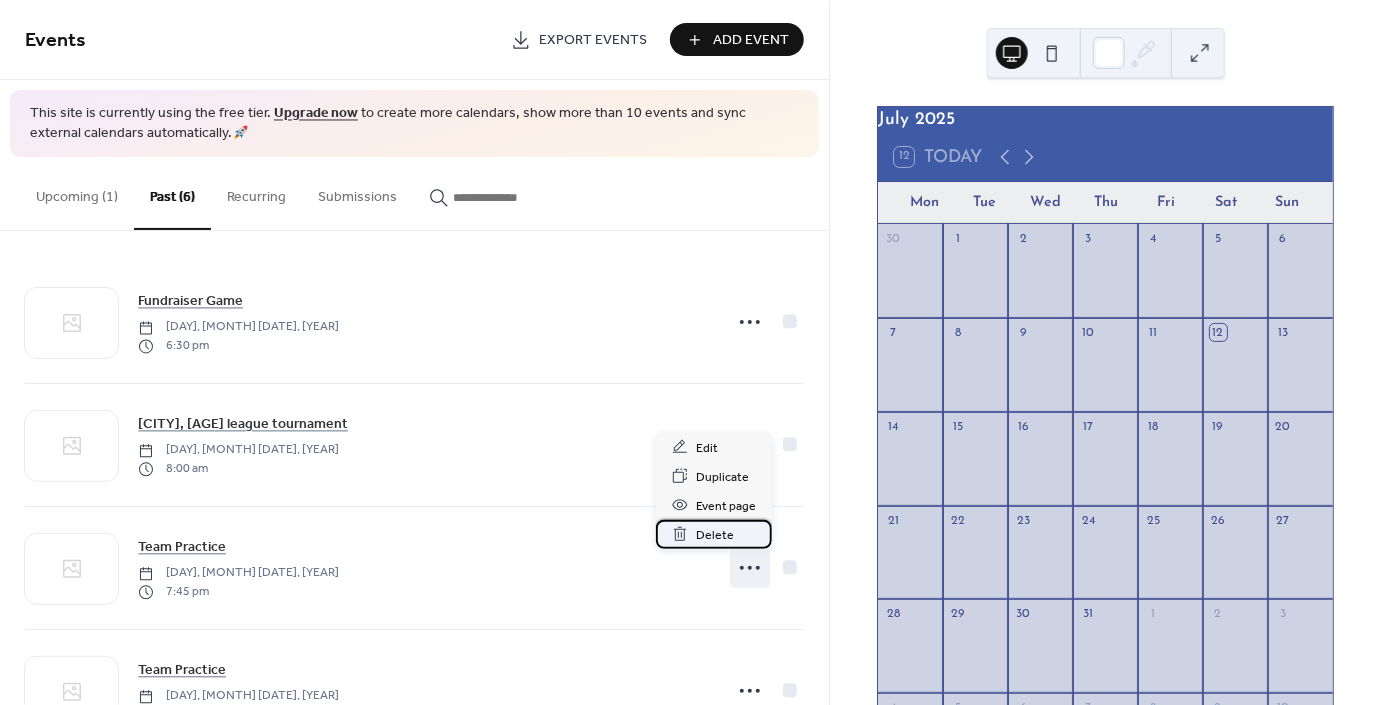 click on "Delete" at bounding box center [715, 535] 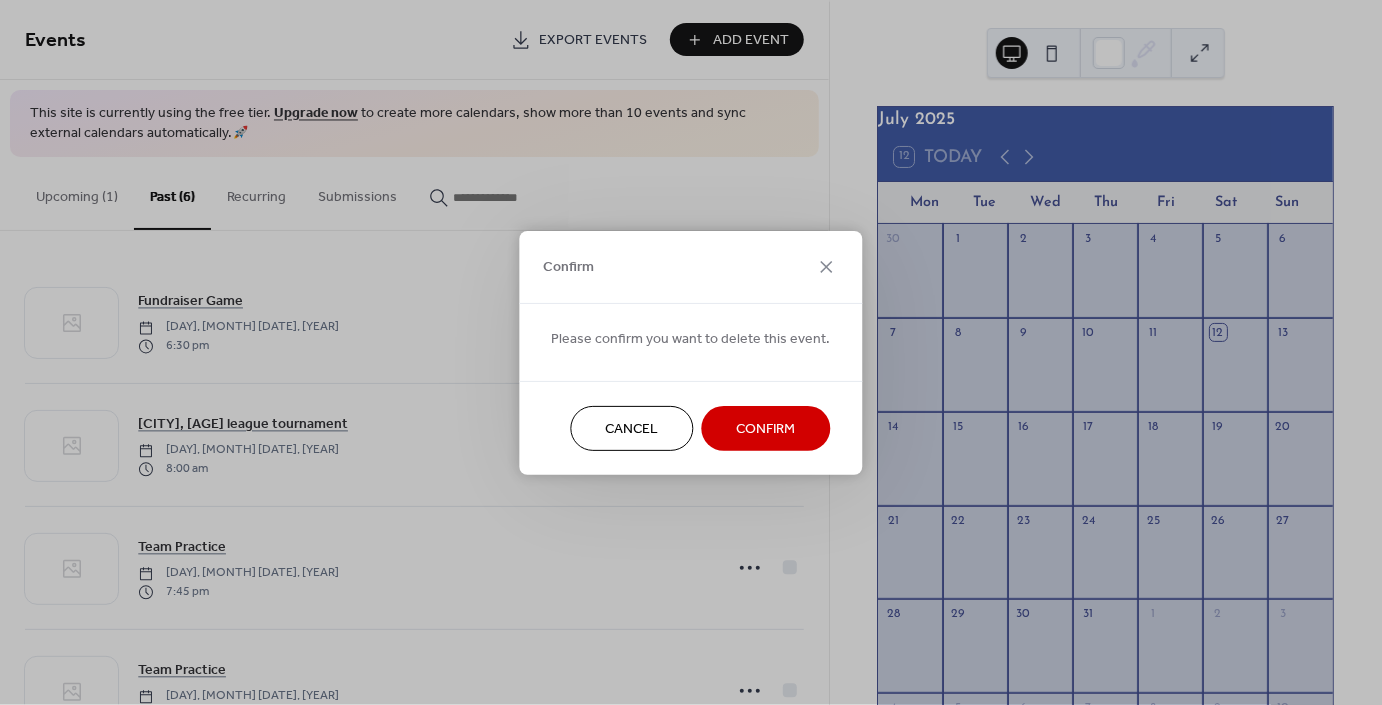 click on "Confirm" at bounding box center (766, 428) 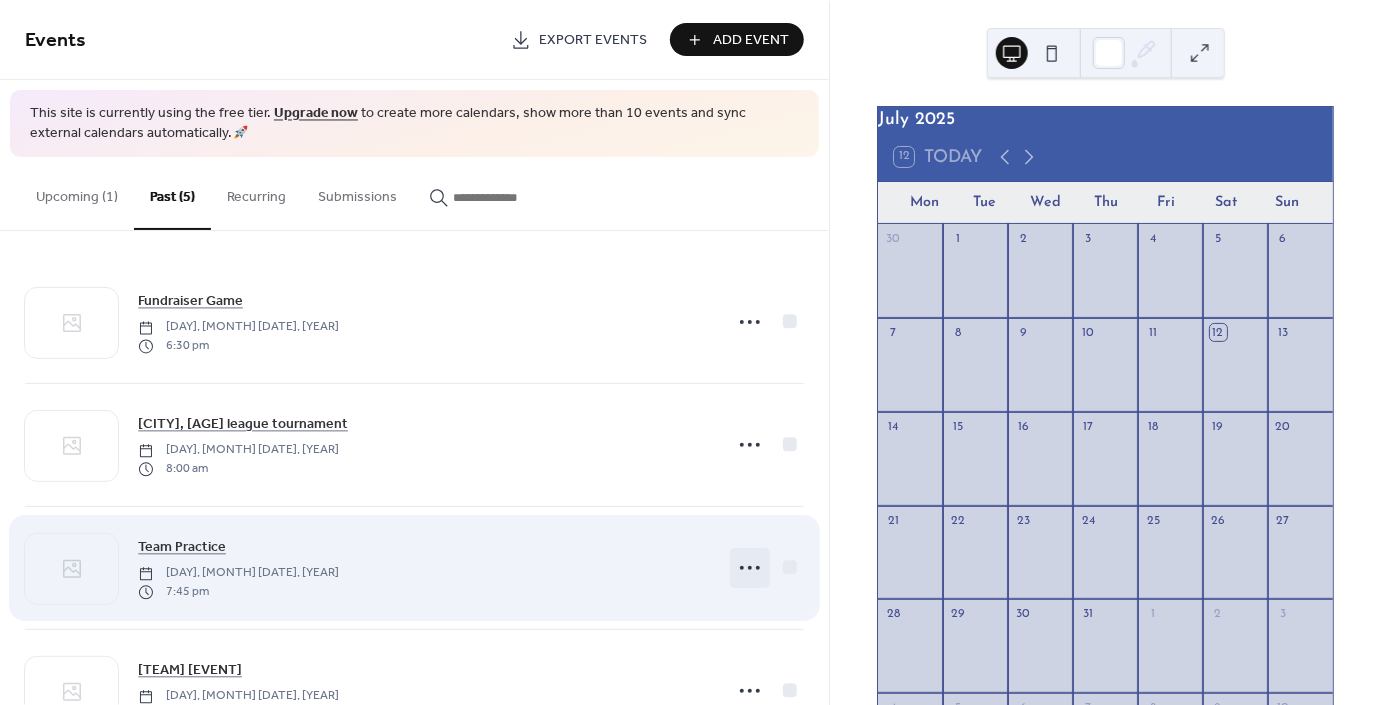 click 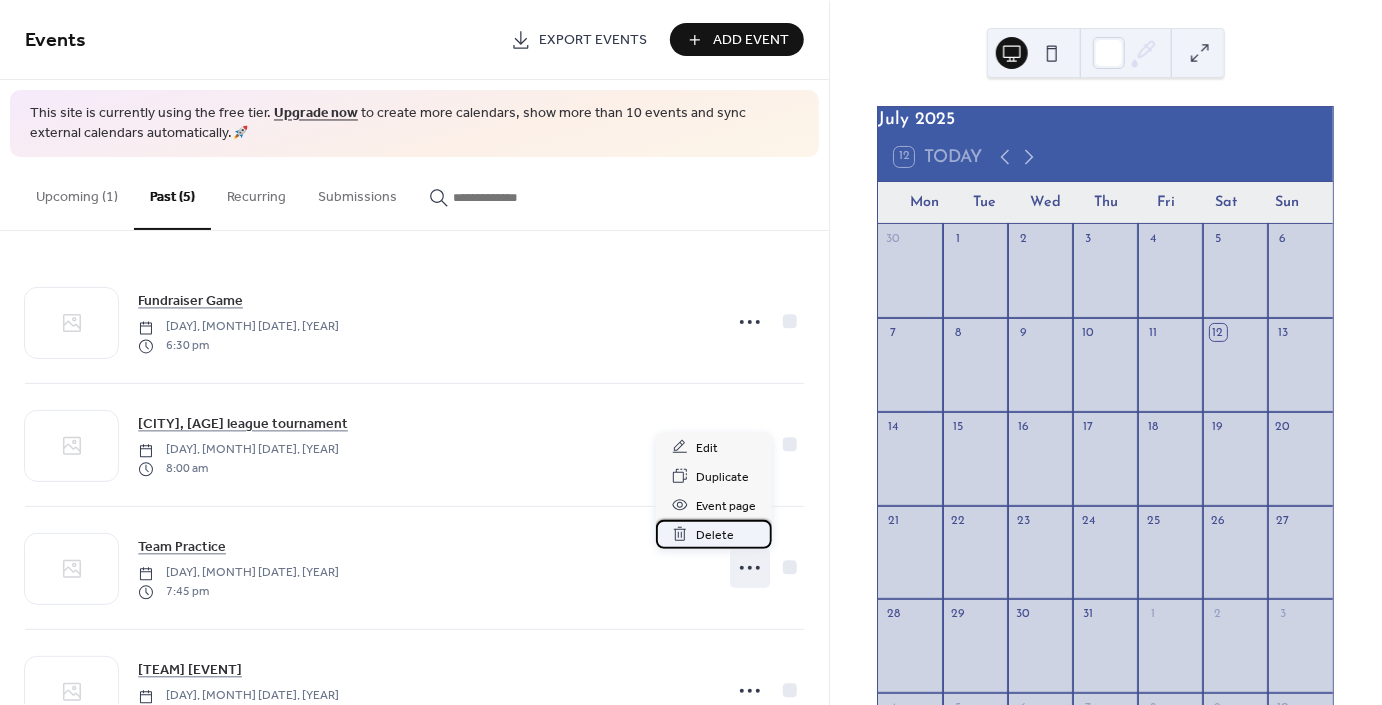 click on "Delete" at bounding box center (715, 535) 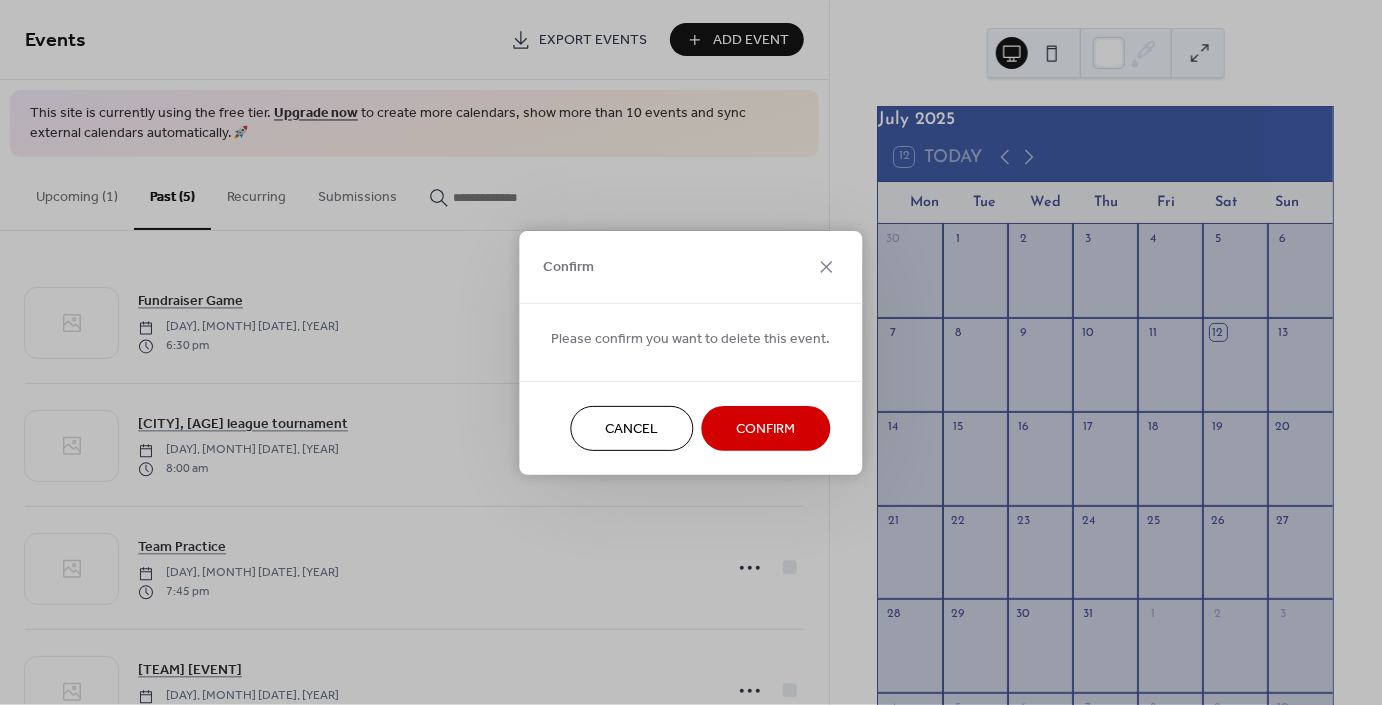 click on "Confirm" at bounding box center (766, 428) 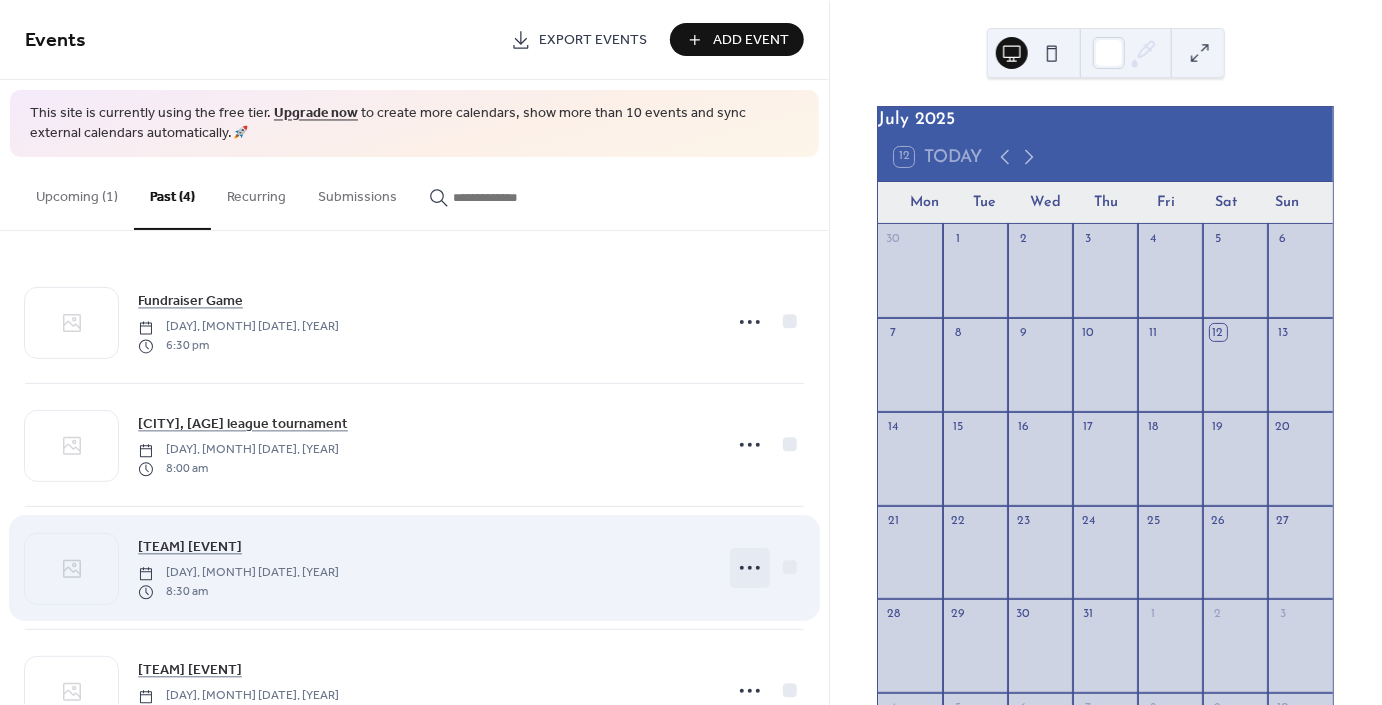click 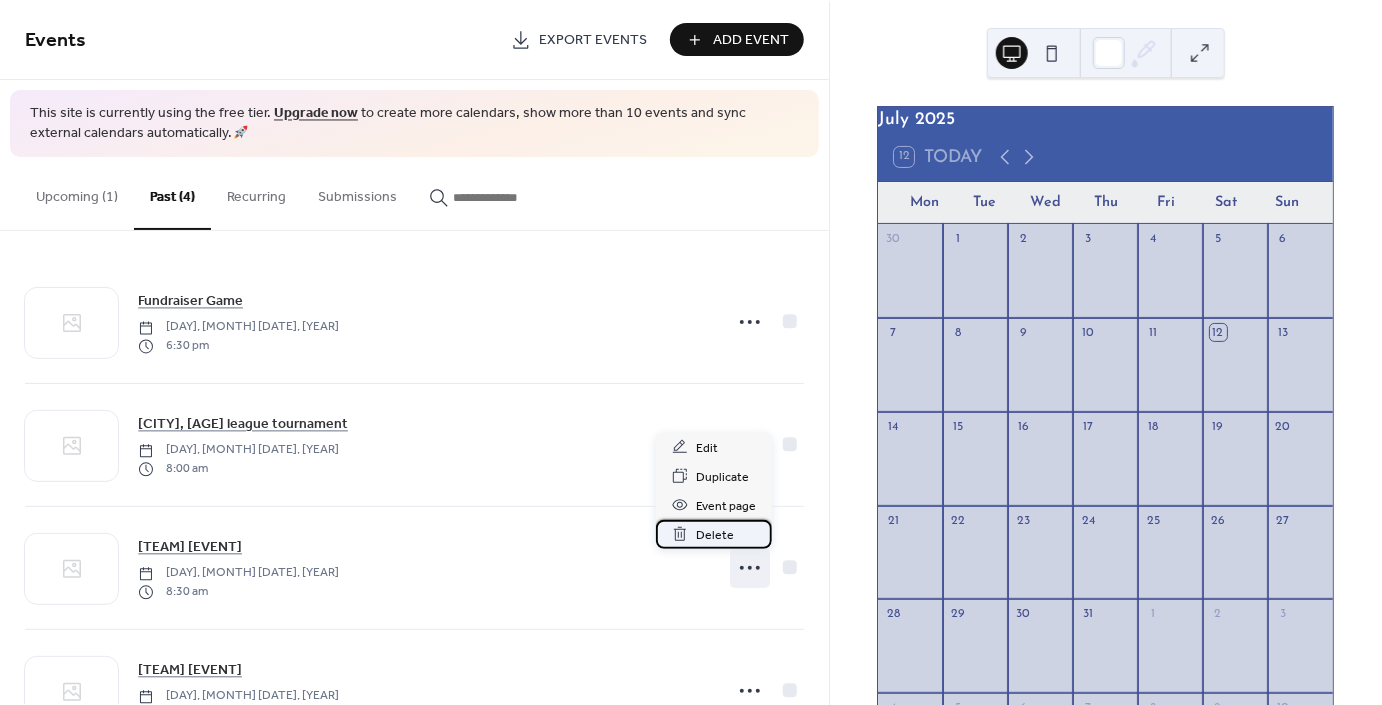 click on "Delete" at bounding box center [715, 535] 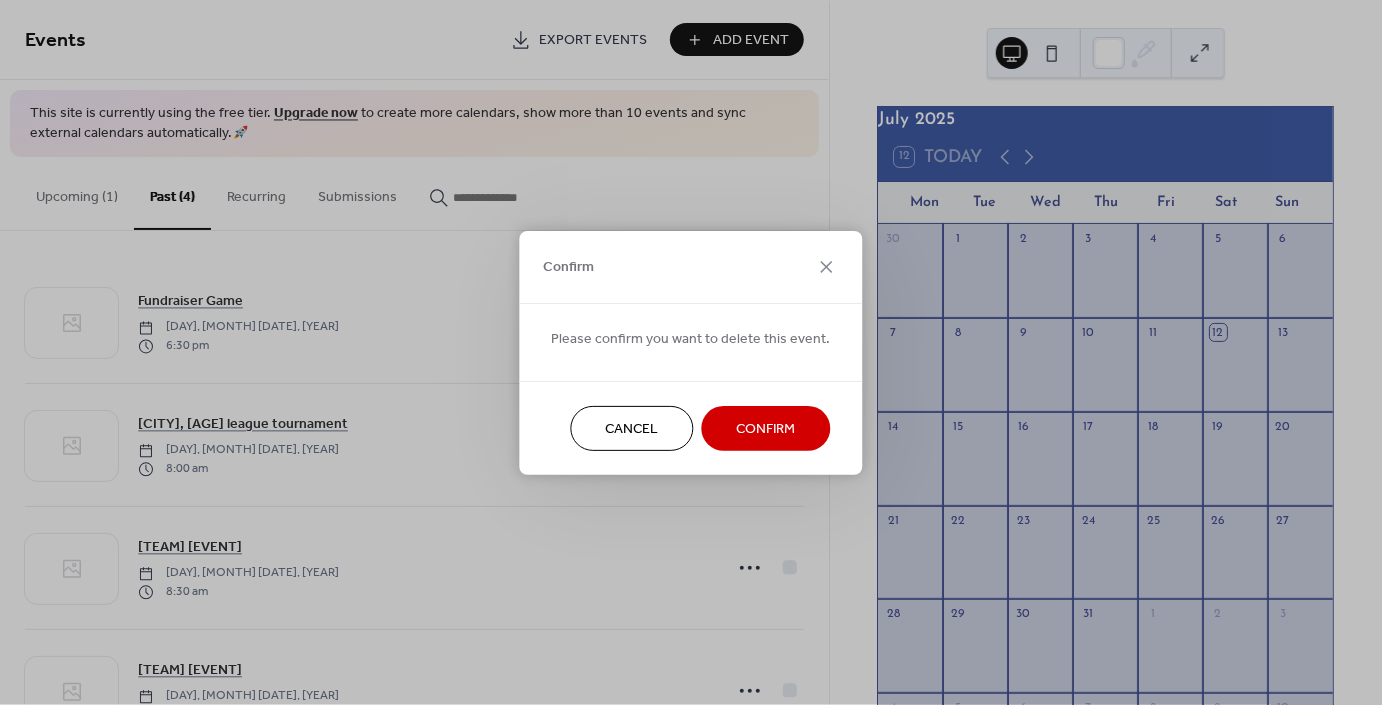 click on "Confirm" at bounding box center [766, 429] 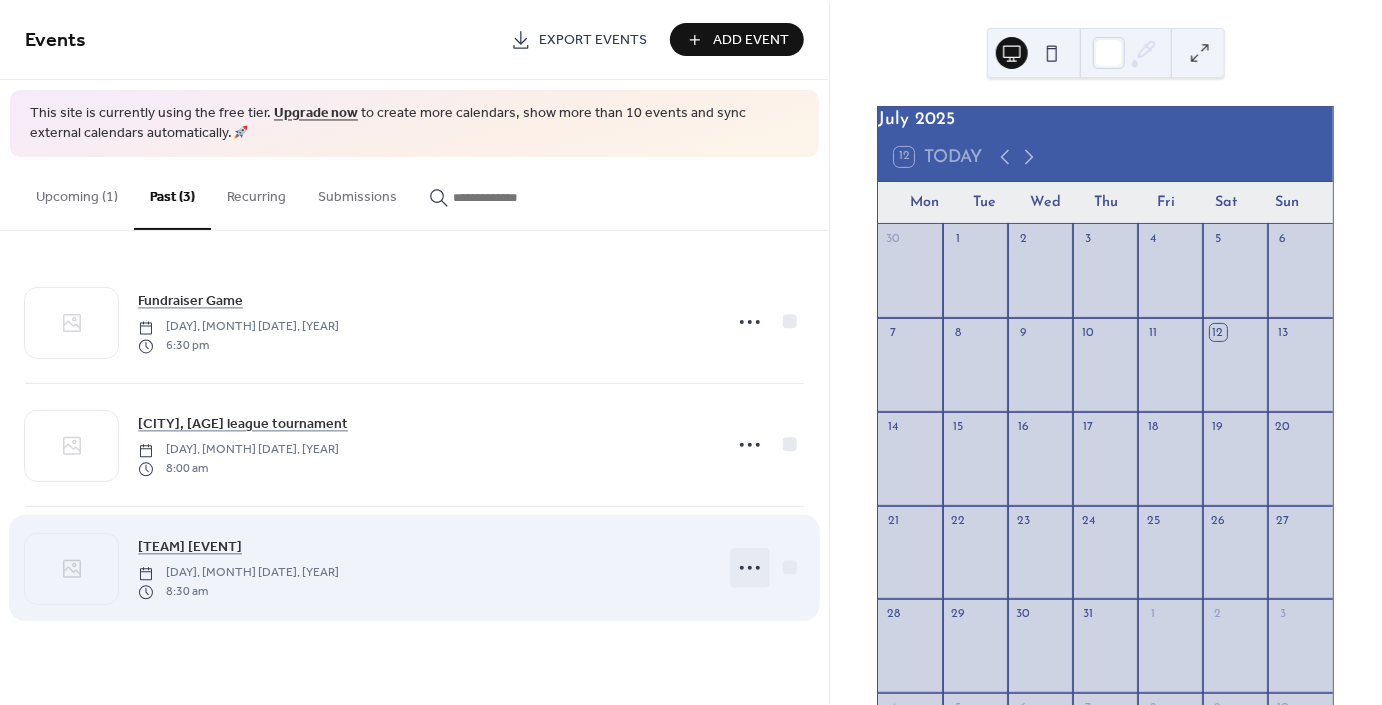 click 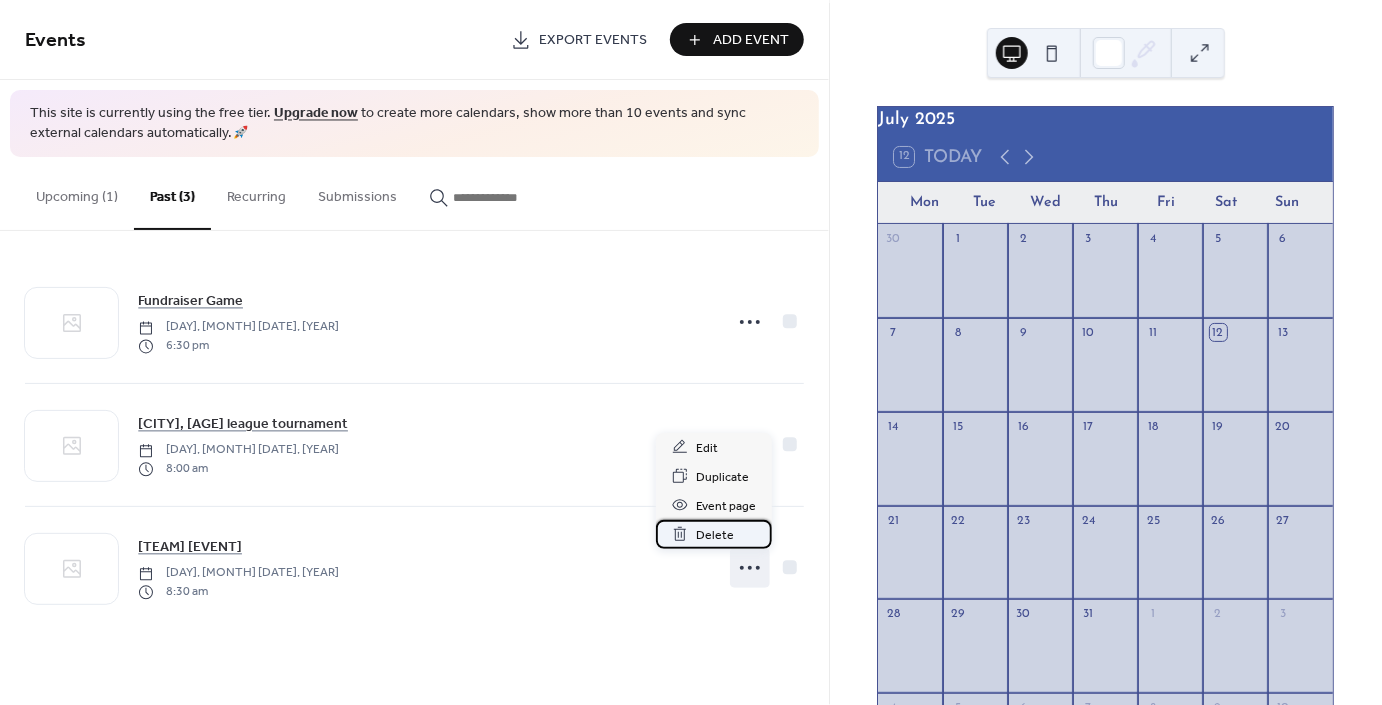 click on "Delete" at bounding box center (715, 535) 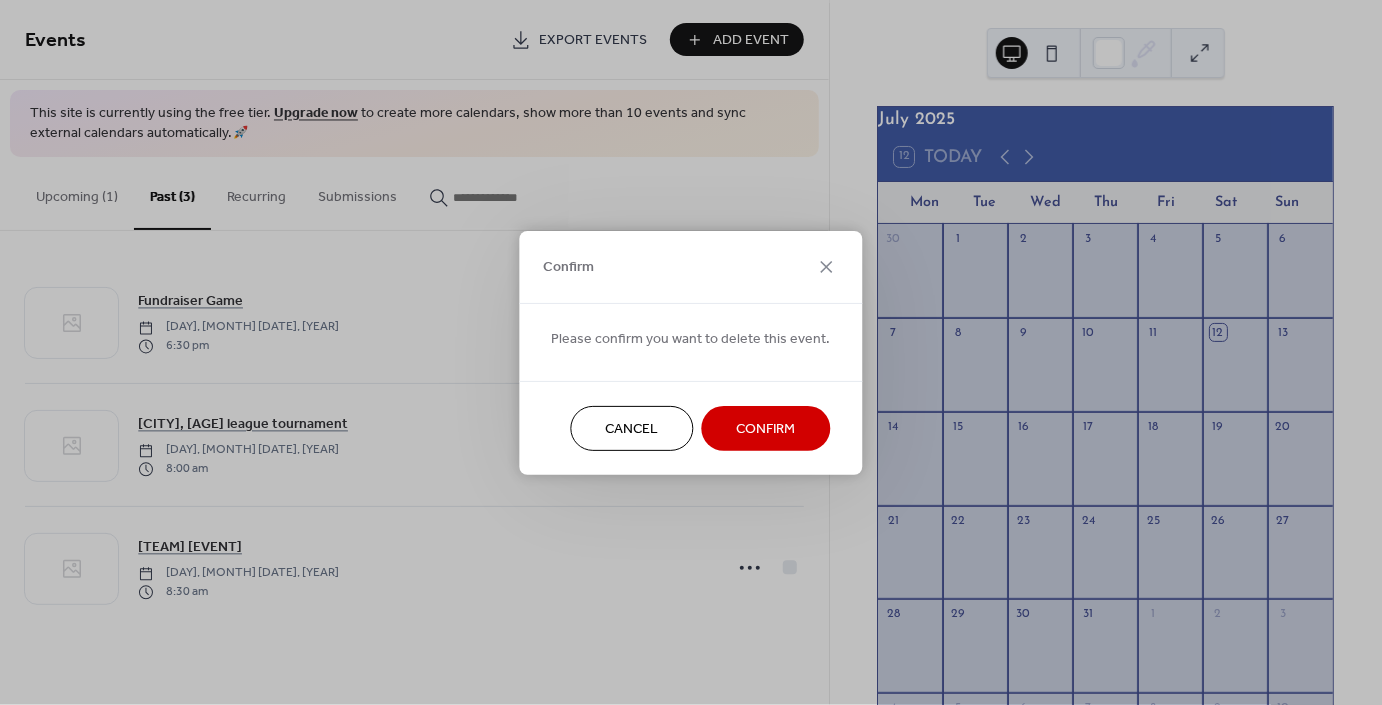 click on "Confirm" at bounding box center [766, 429] 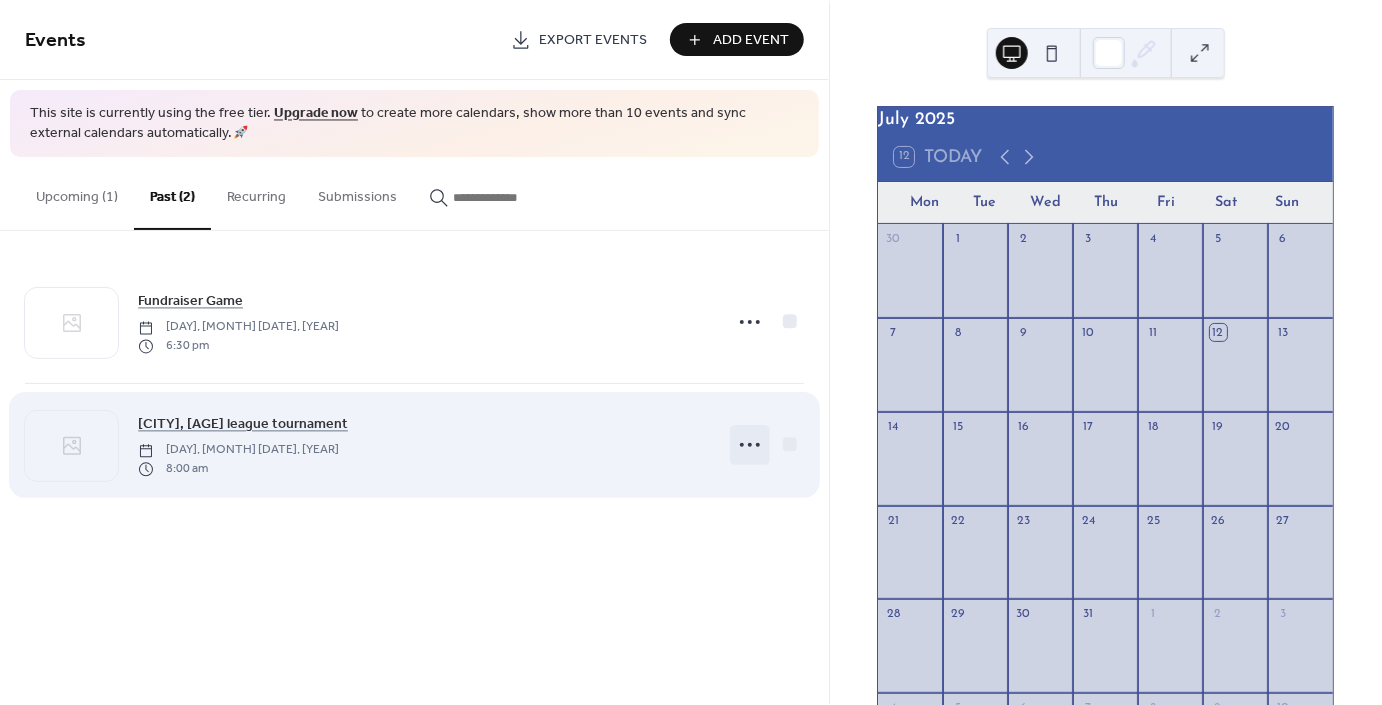 click 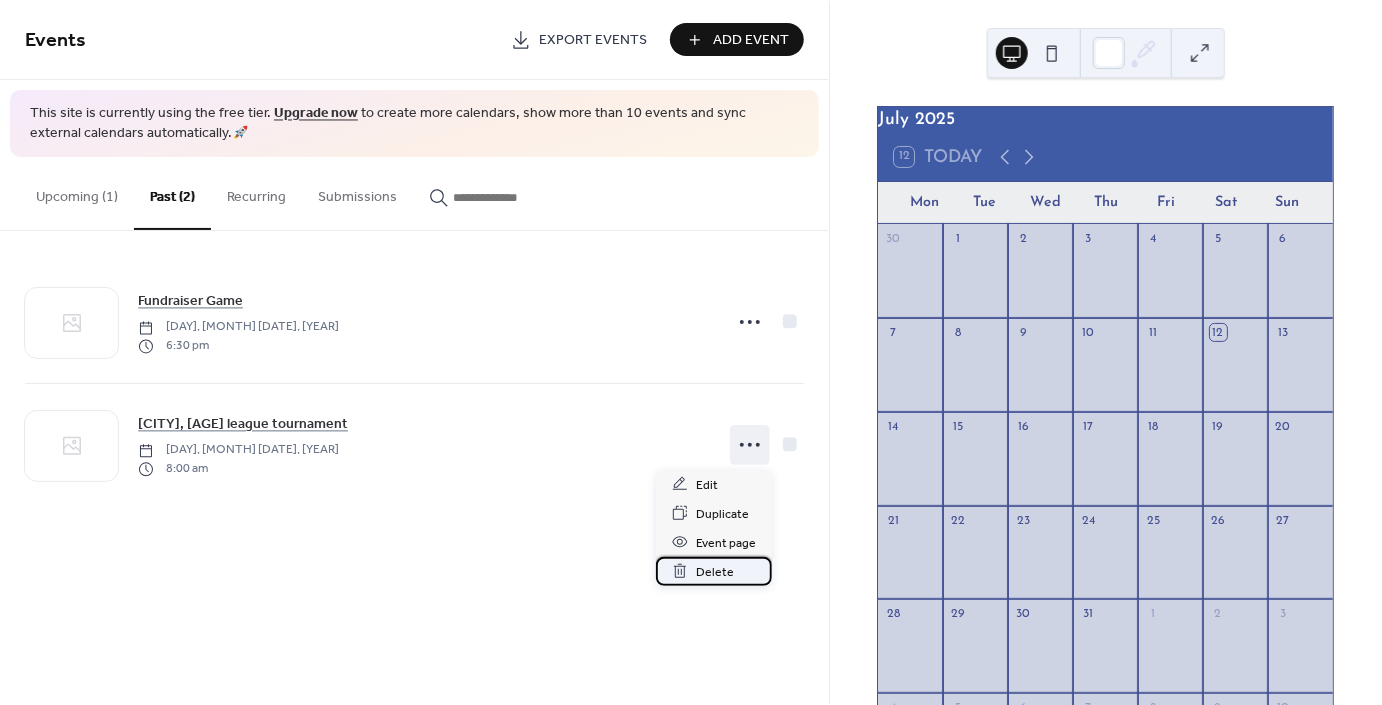 click on "Delete" at bounding box center (715, 572) 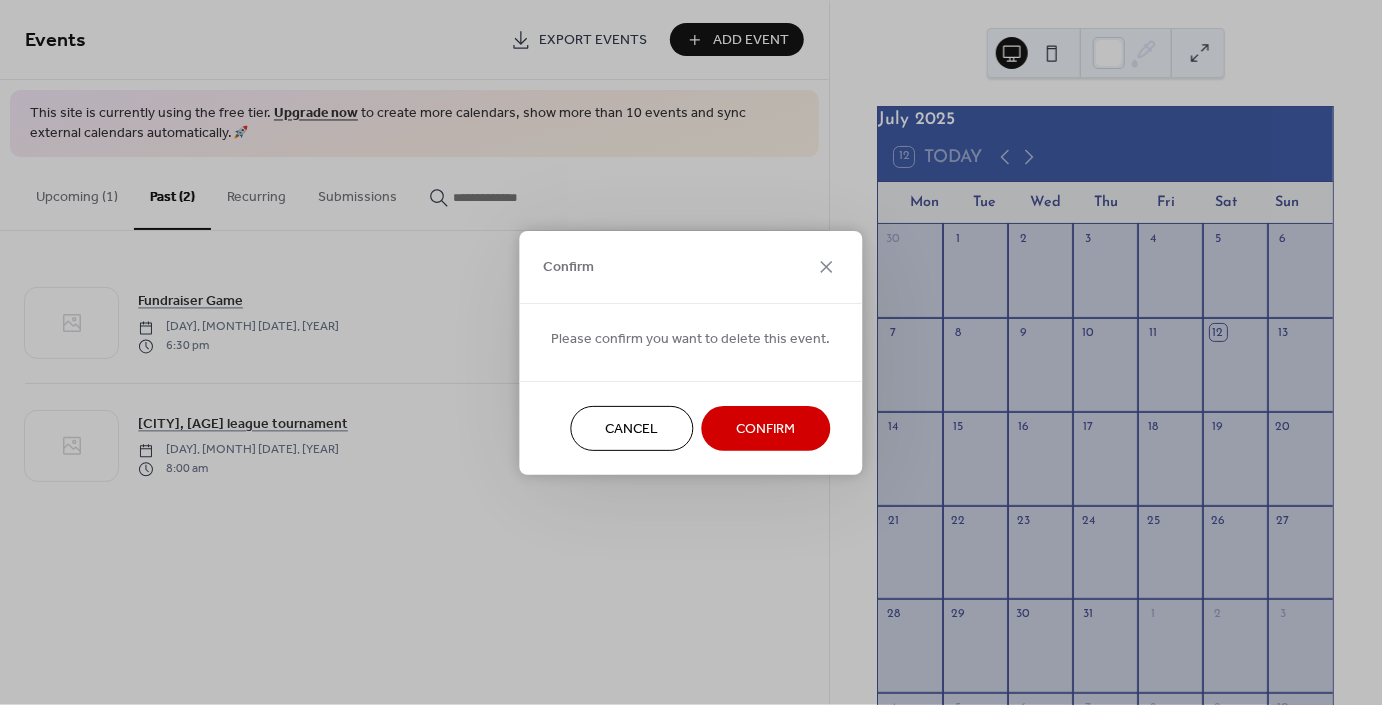 click on "Confirm" at bounding box center (766, 429) 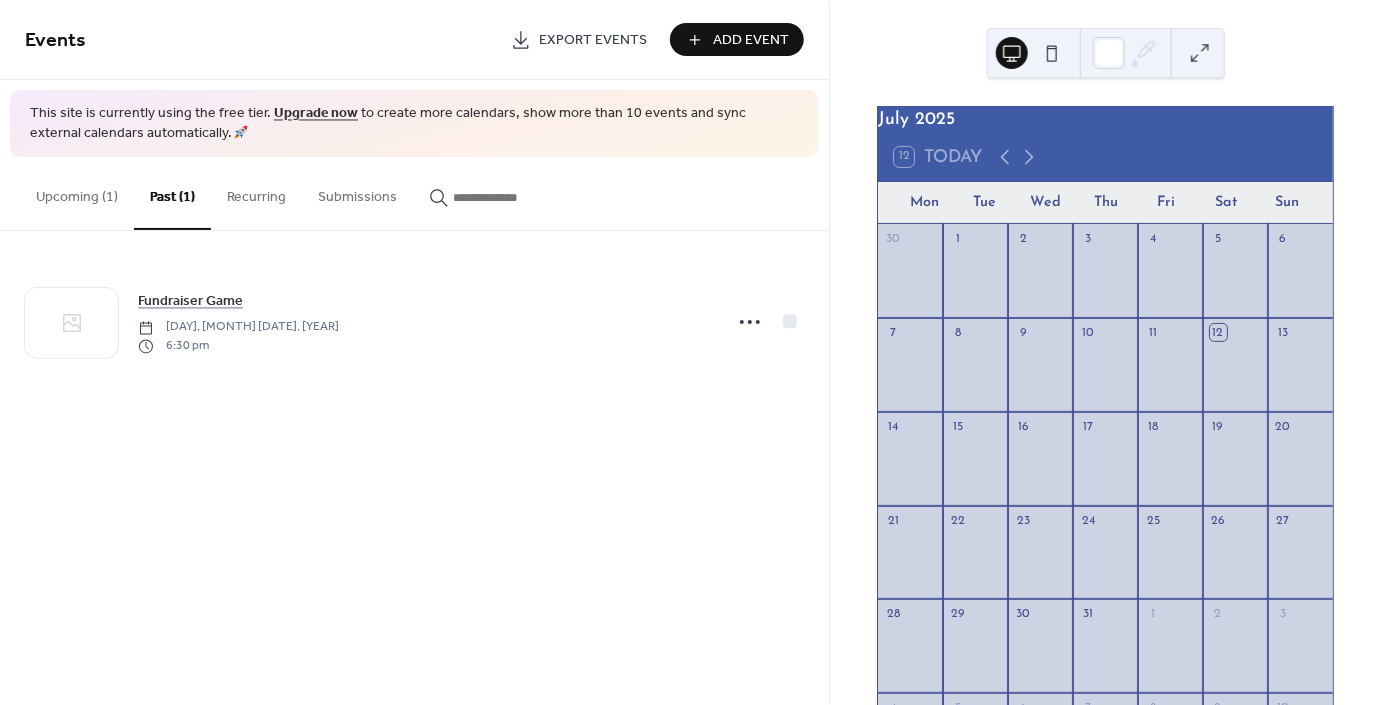 click on "Upcoming  (1)" at bounding box center [77, 192] 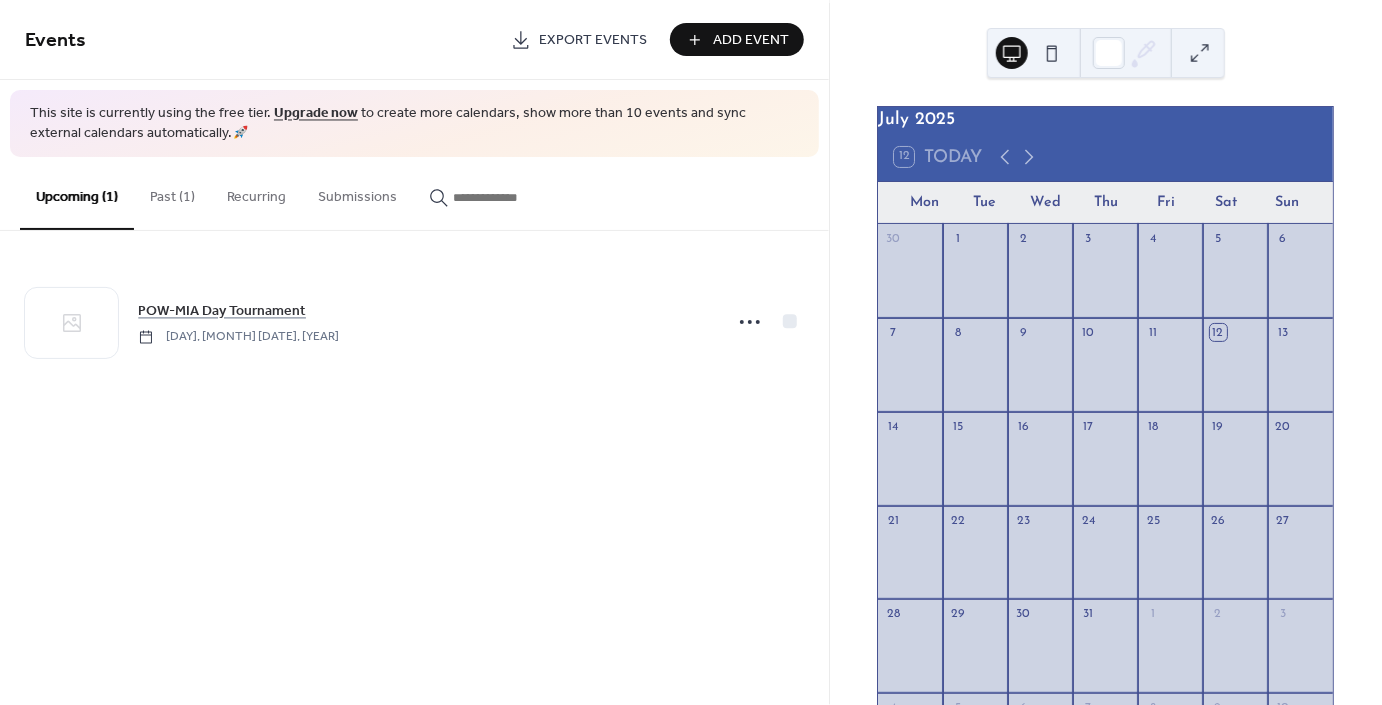 type 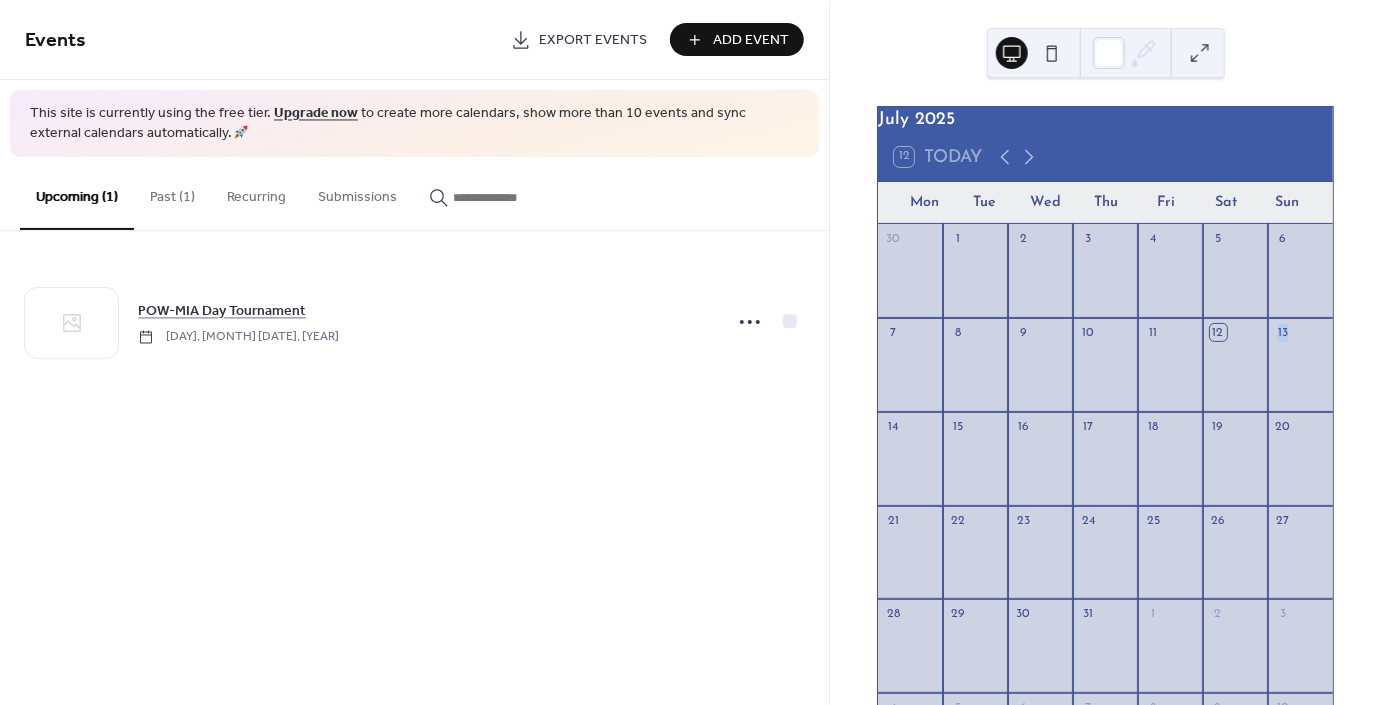 click on "13" at bounding box center [1283, 332] 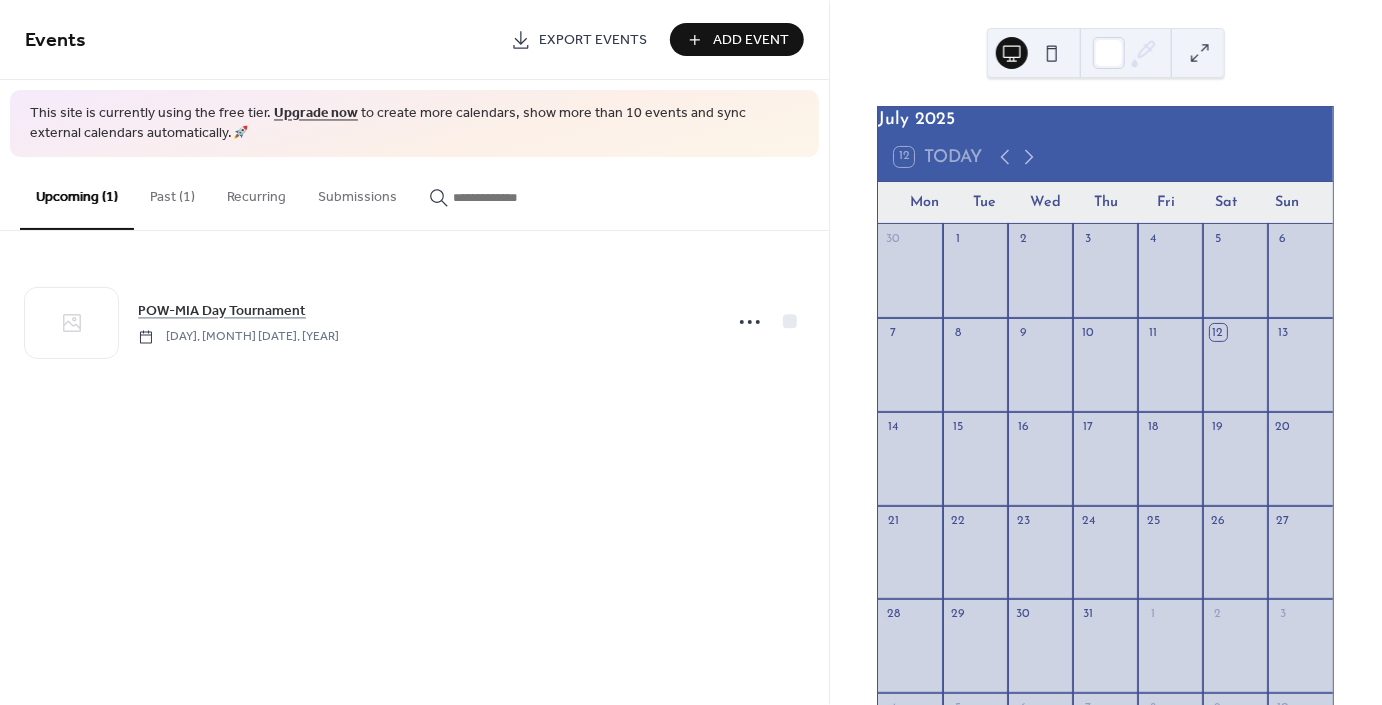 click at bounding box center [1300, 376] 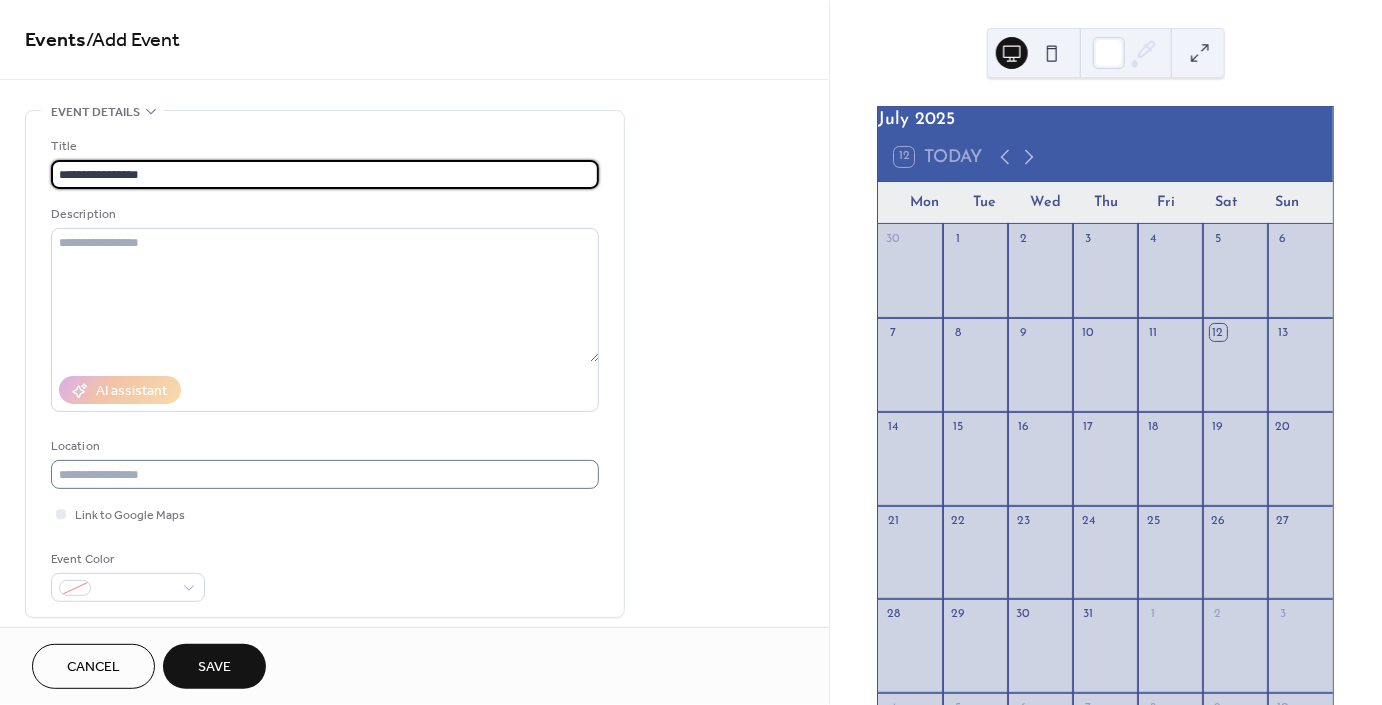 type on "**********" 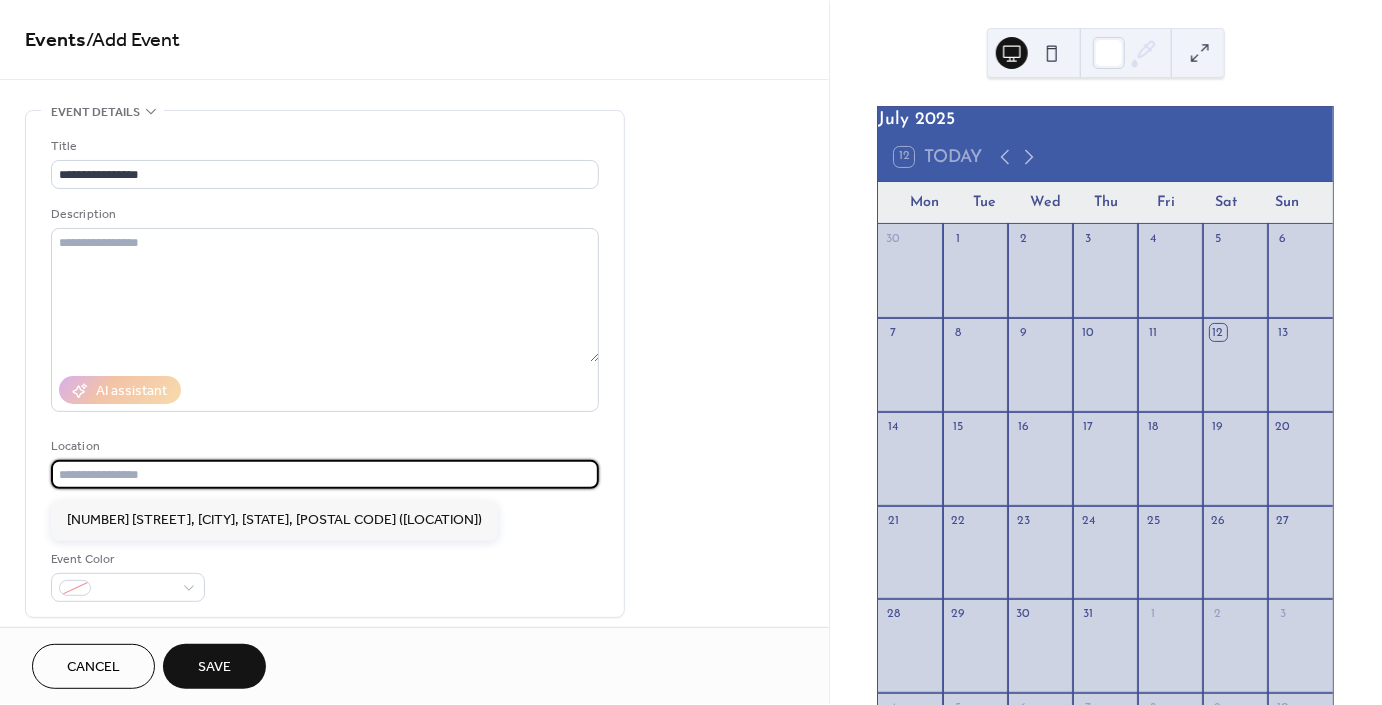 click at bounding box center (325, 474) 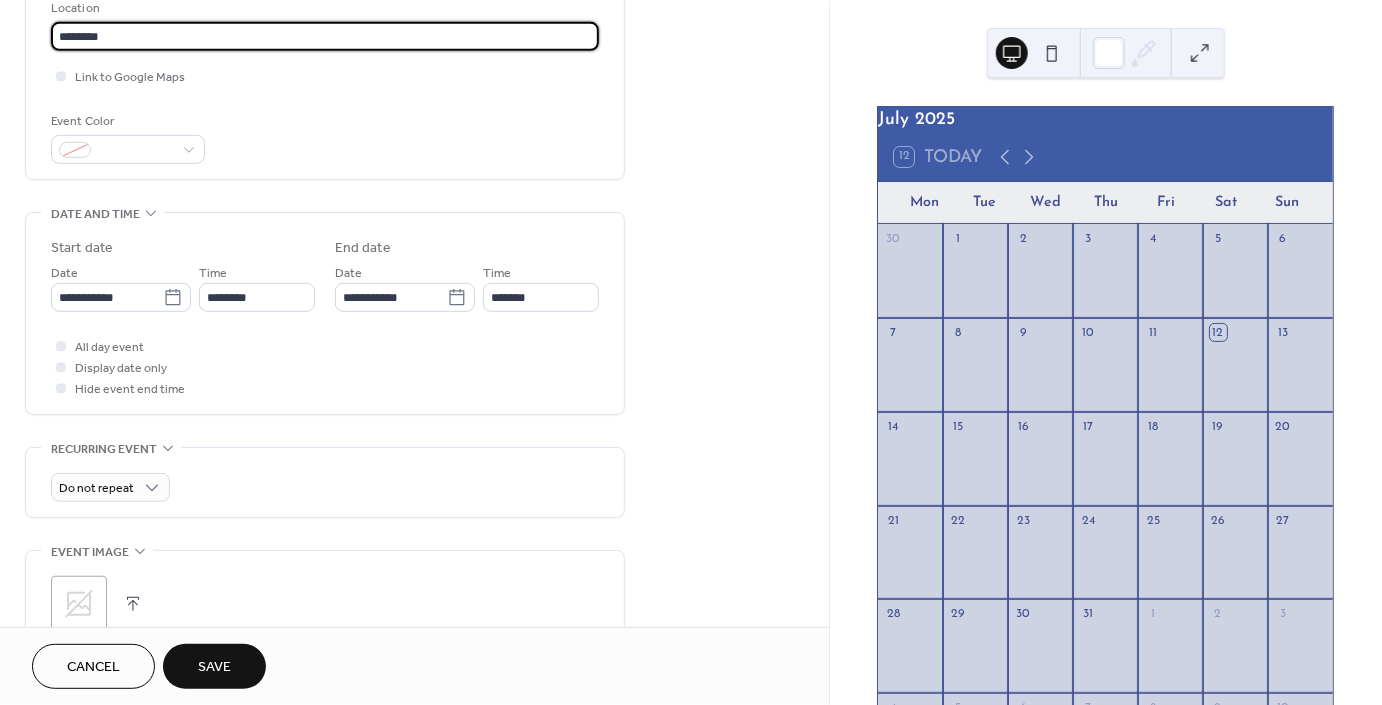 scroll, scrollTop: 451, scrollLeft: 0, axis: vertical 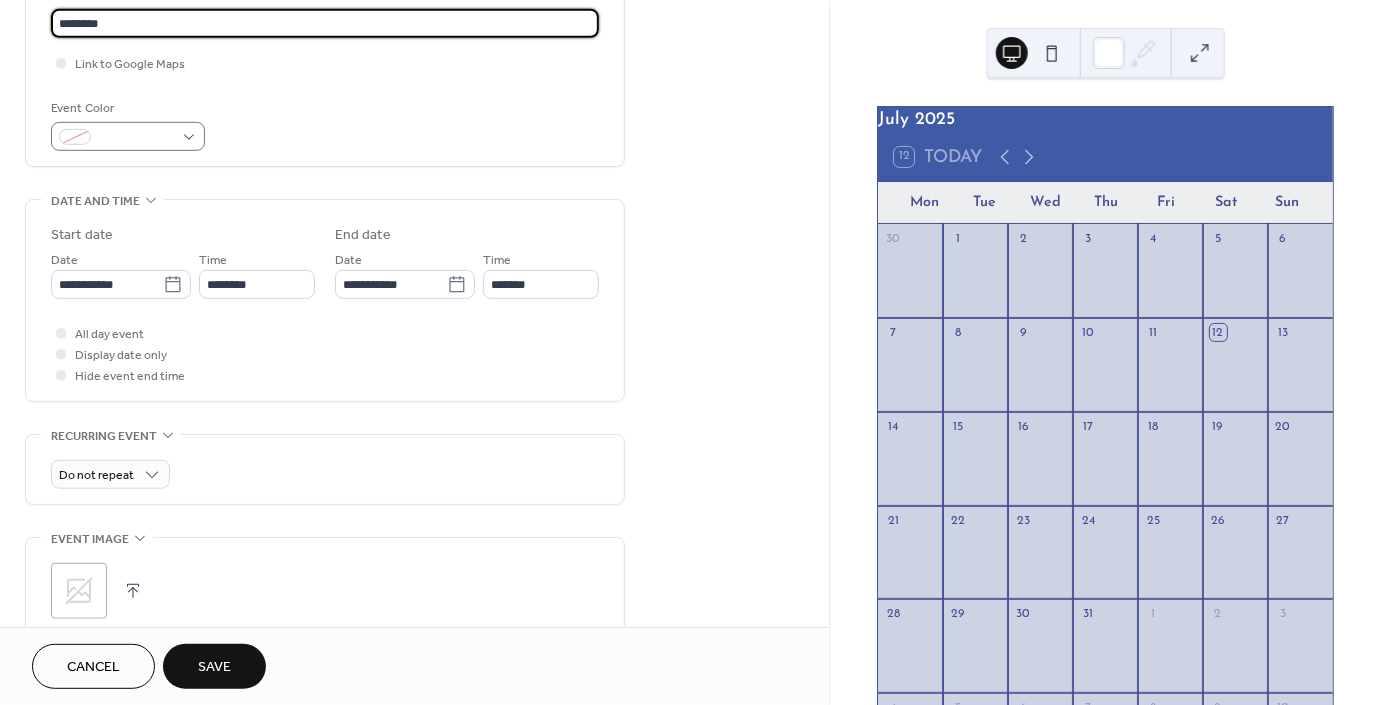 type on "********" 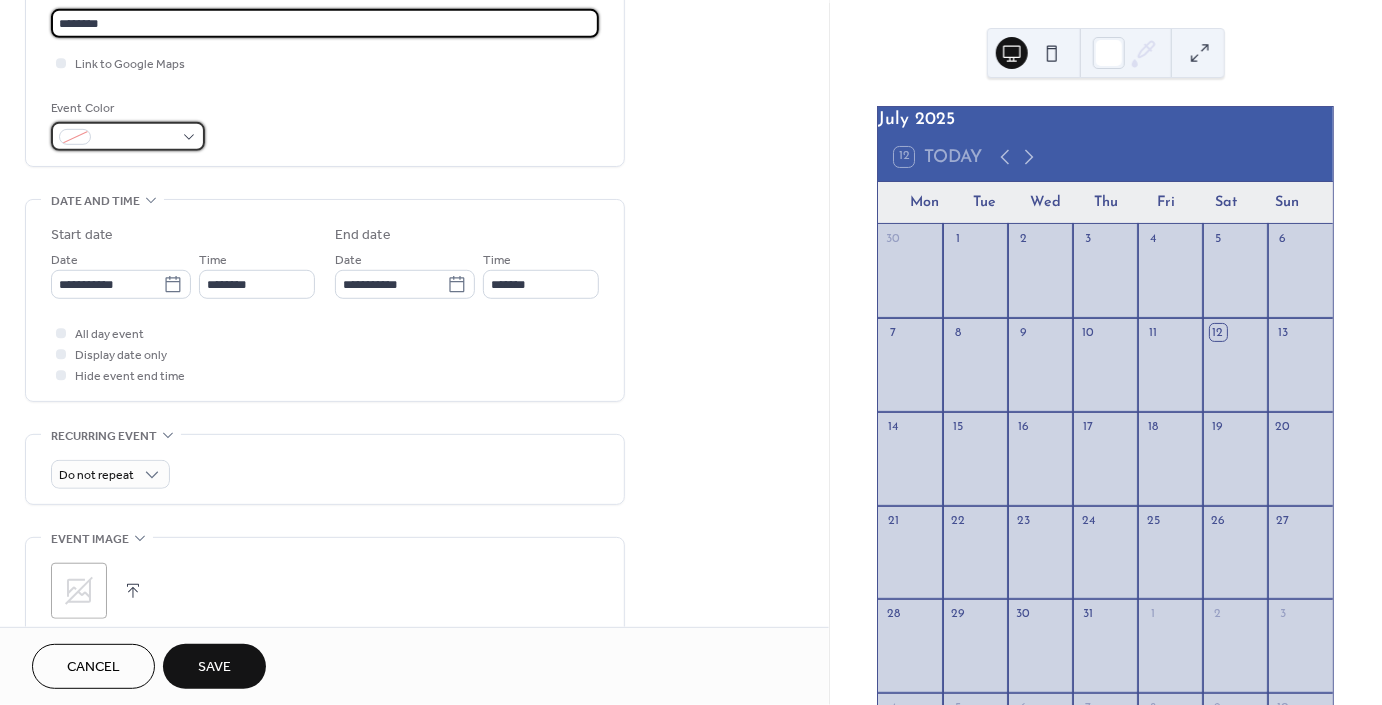 click at bounding box center [128, 136] 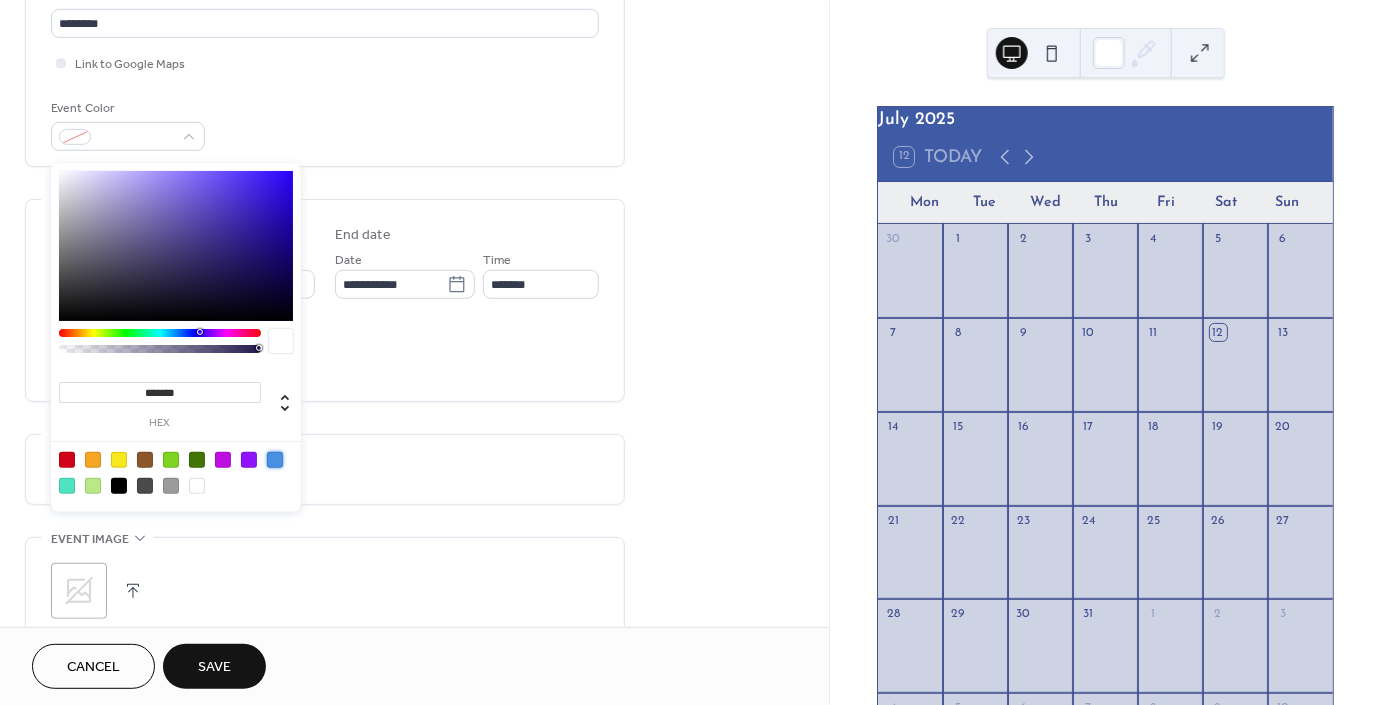 click at bounding box center (275, 460) 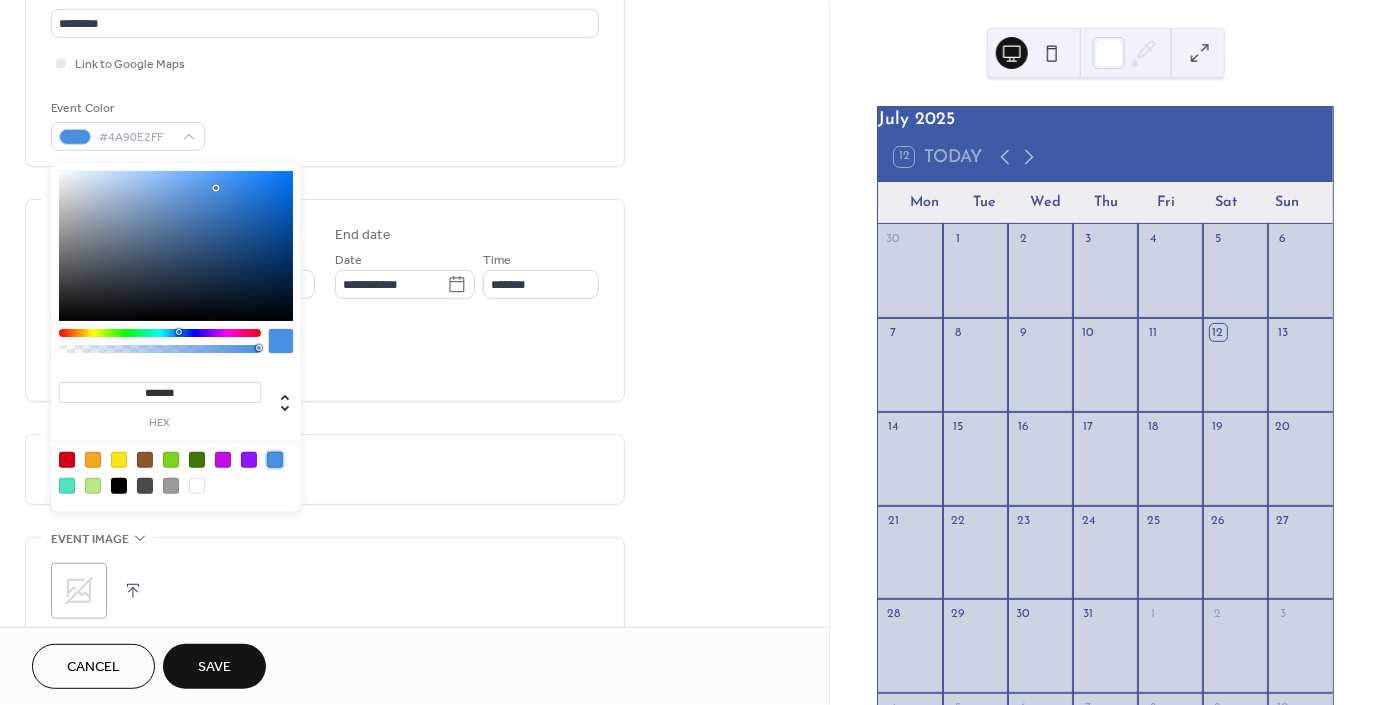 click on "**********" at bounding box center [414, 379] 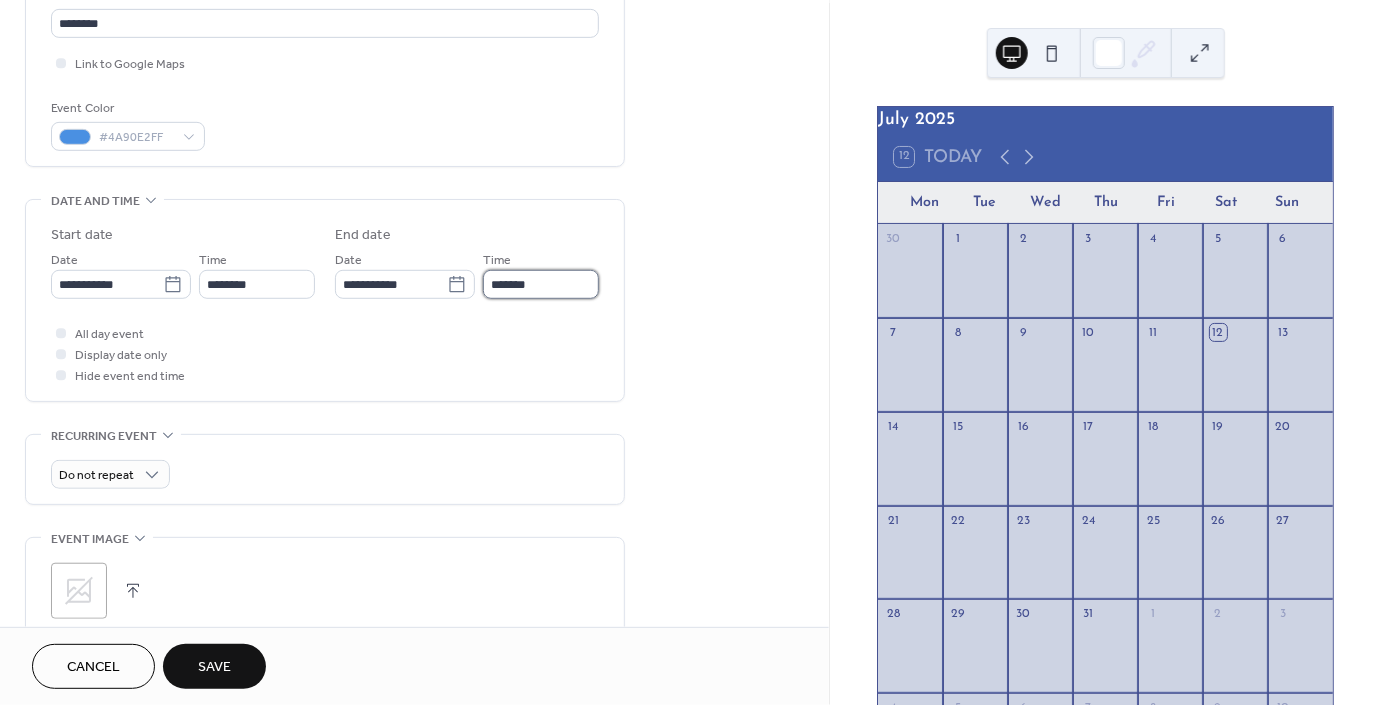 click on "*******" at bounding box center [541, 284] 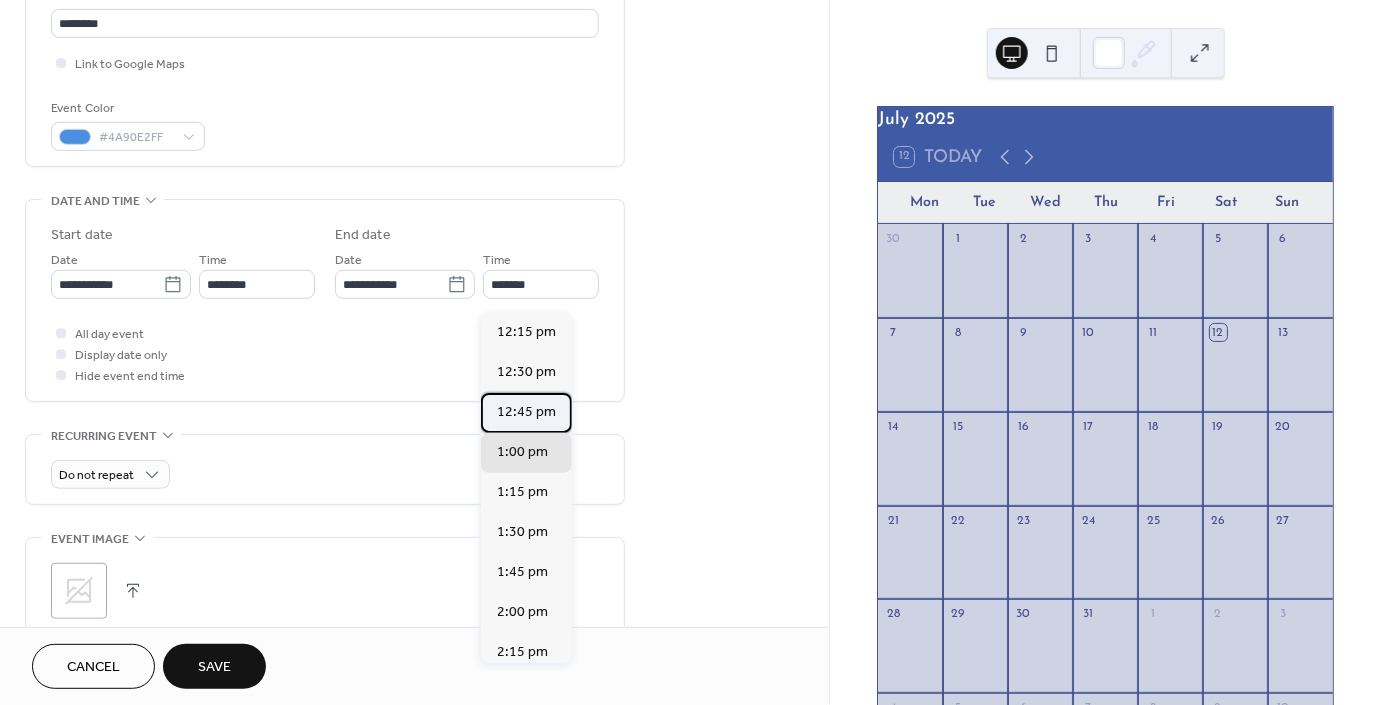 click on "12:45 pm" at bounding box center [526, 413] 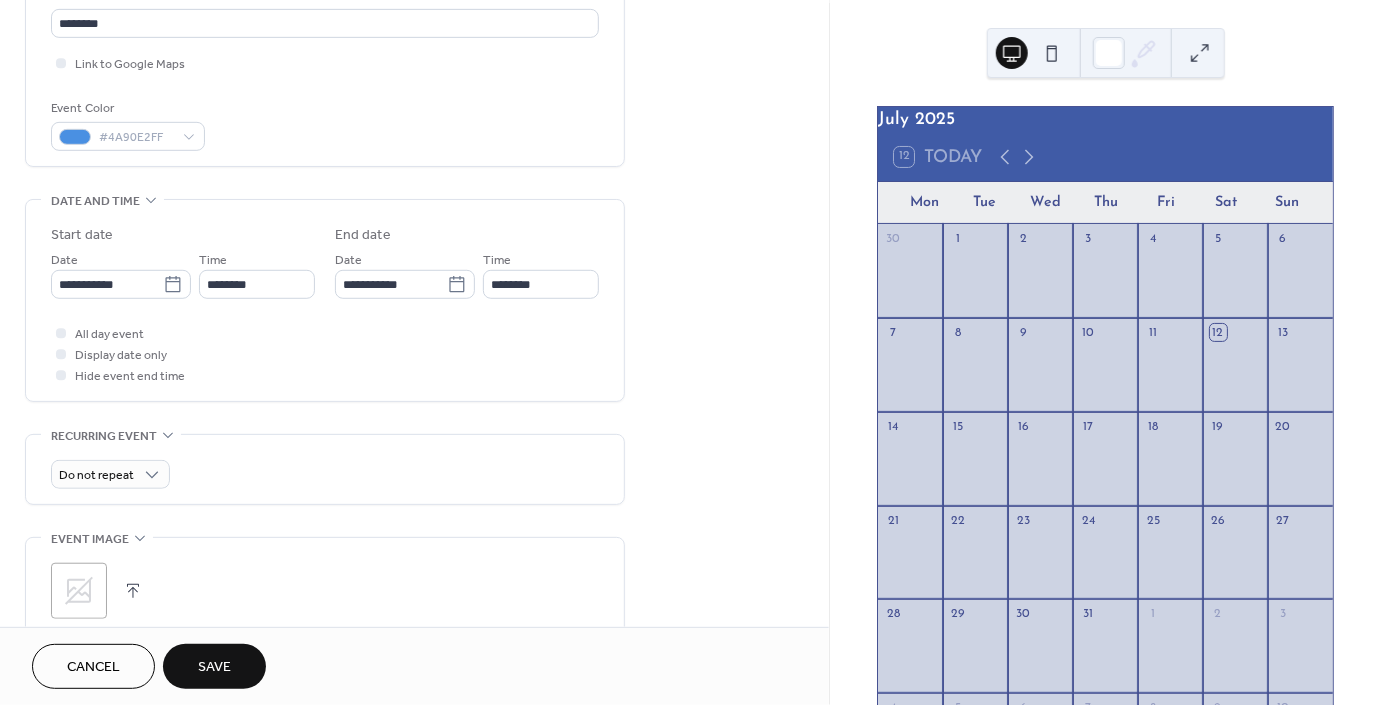 type on "********" 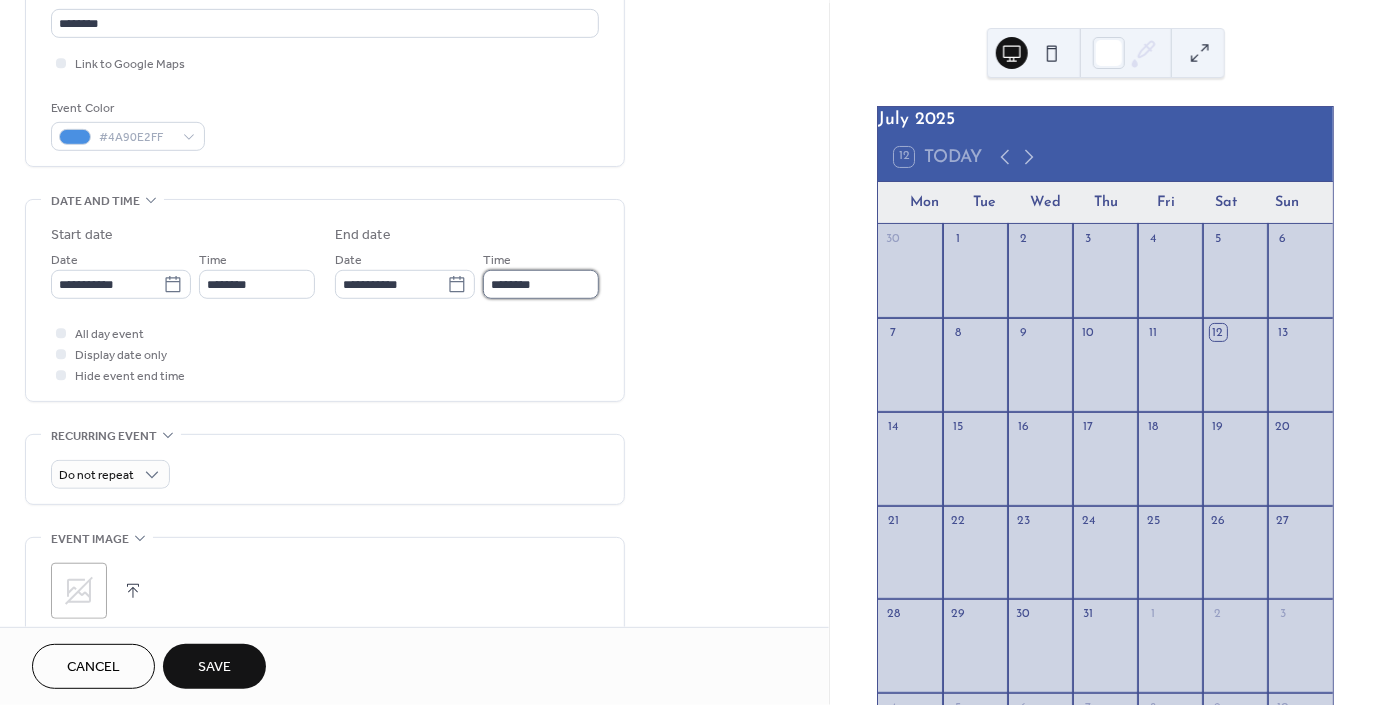 click on "********" at bounding box center (541, 284) 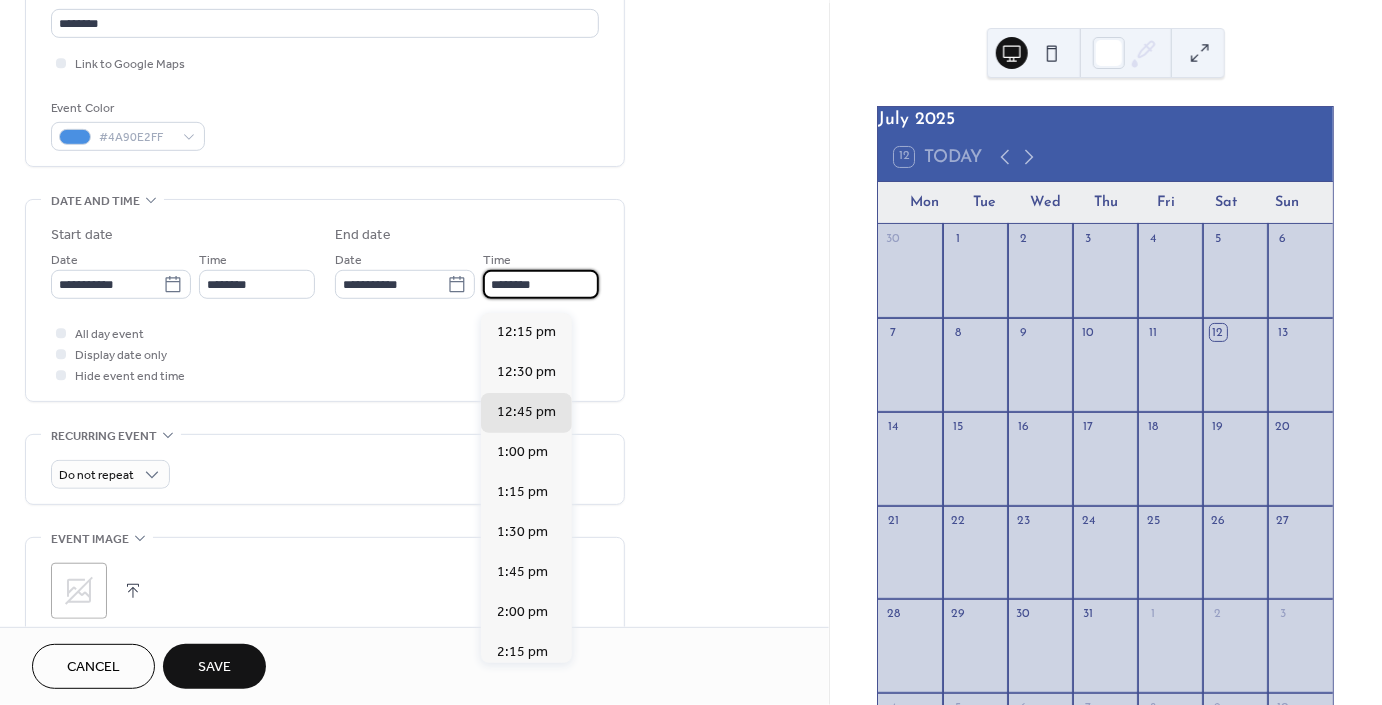 click on "**********" at bounding box center [414, 379] 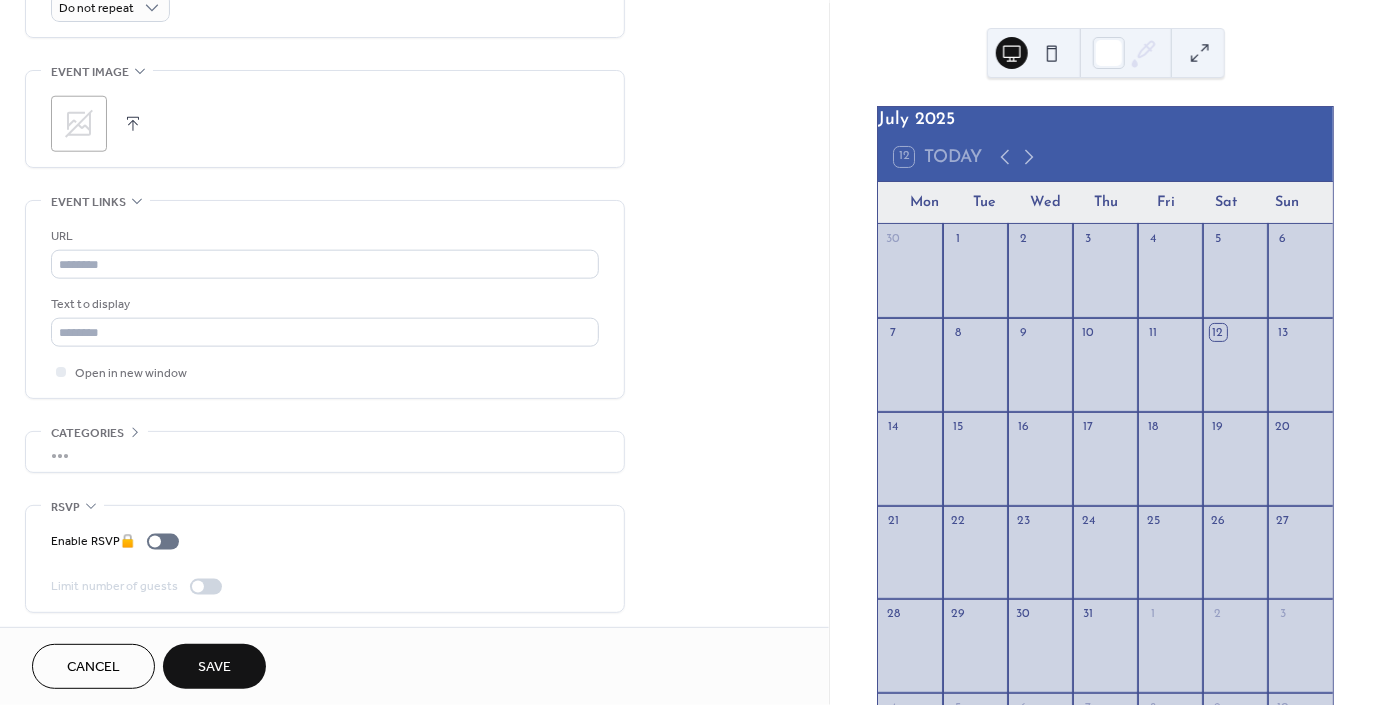 scroll, scrollTop: 939, scrollLeft: 0, axis: vertical 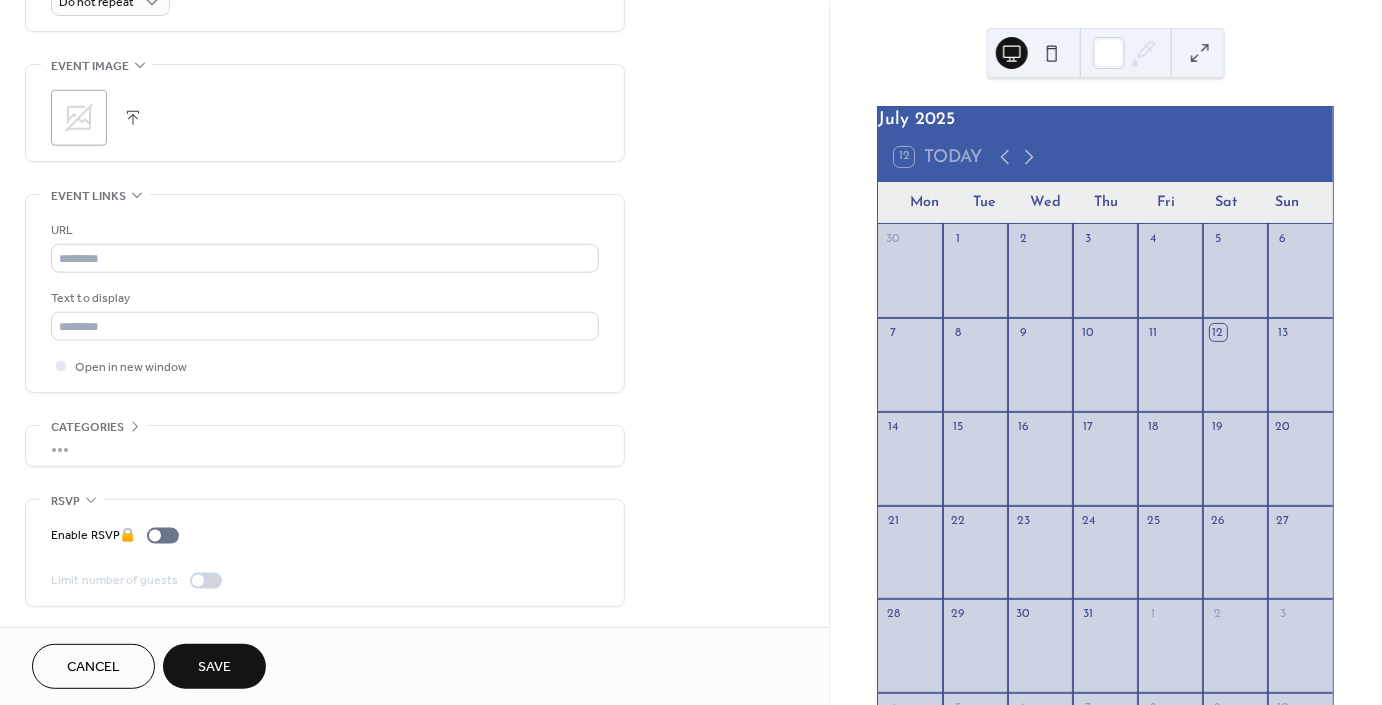 click on "Save" at bounding box center (214, 668) 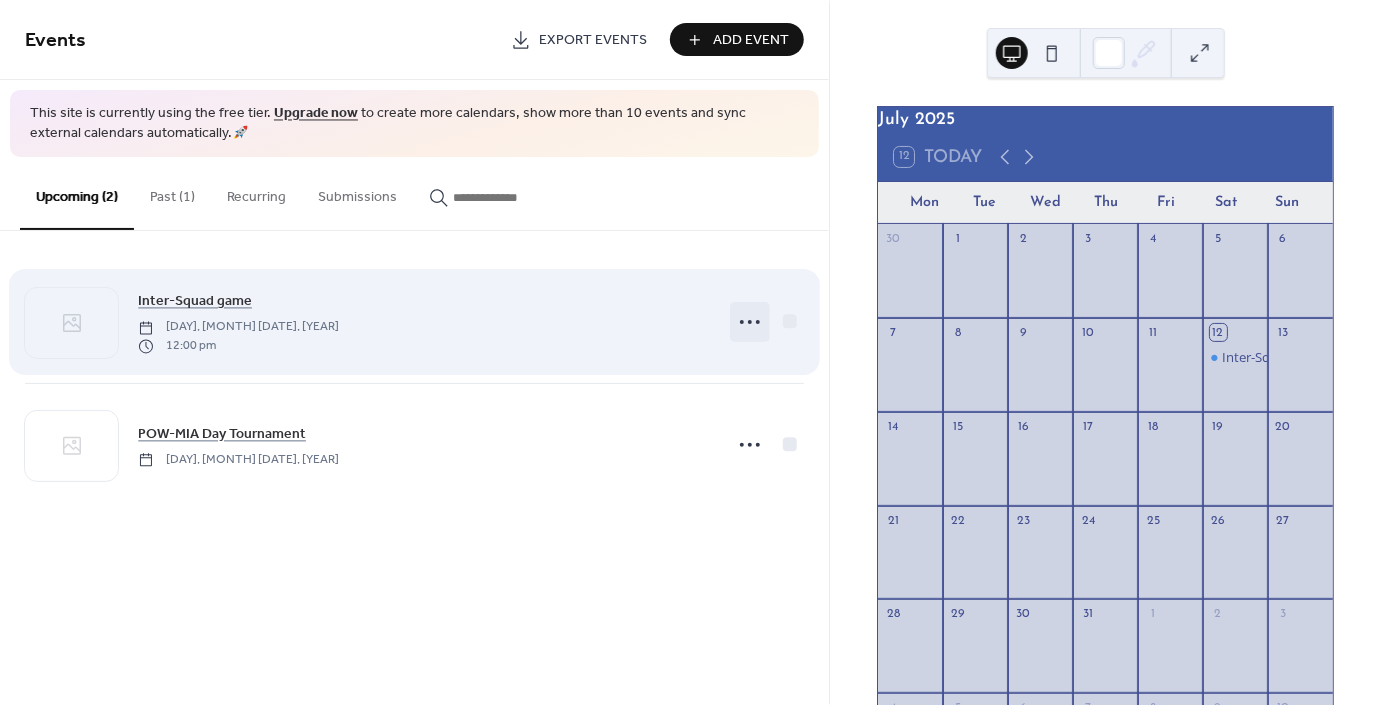click 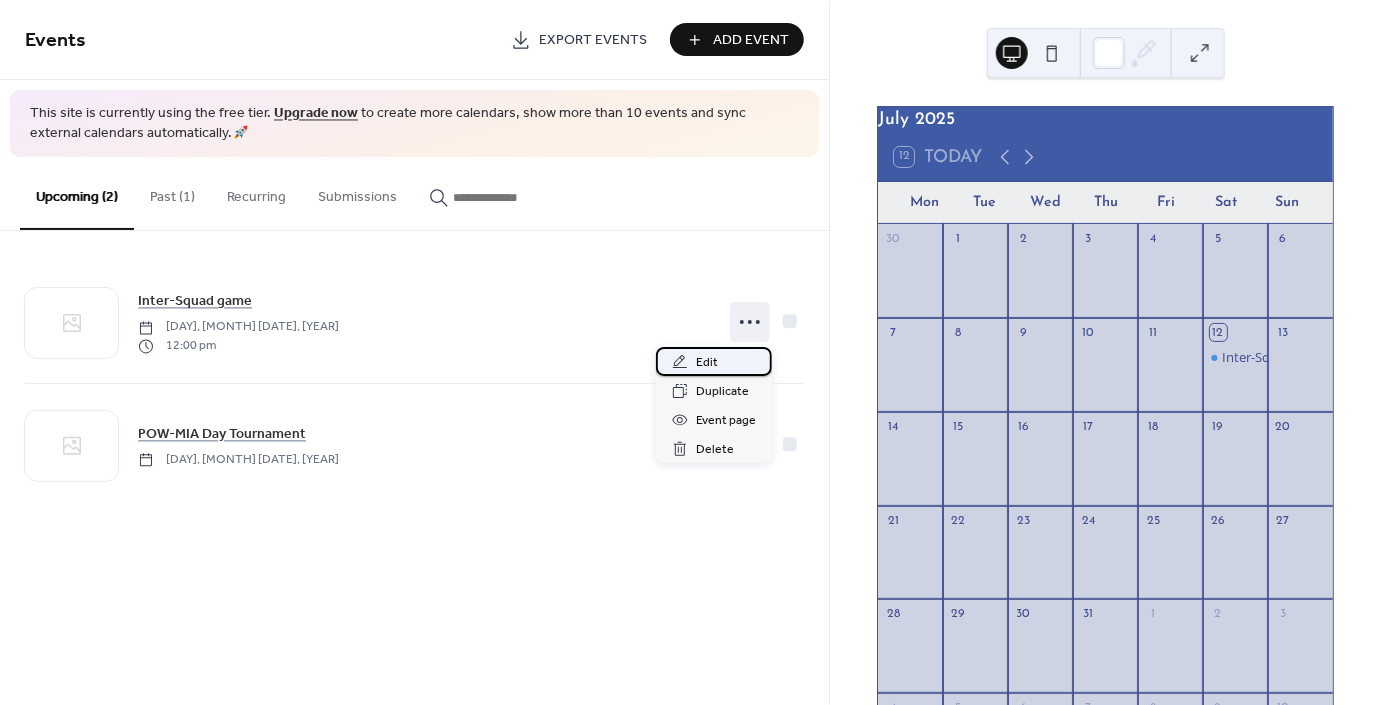 click on "Edit" at bounding box center (707, 363) 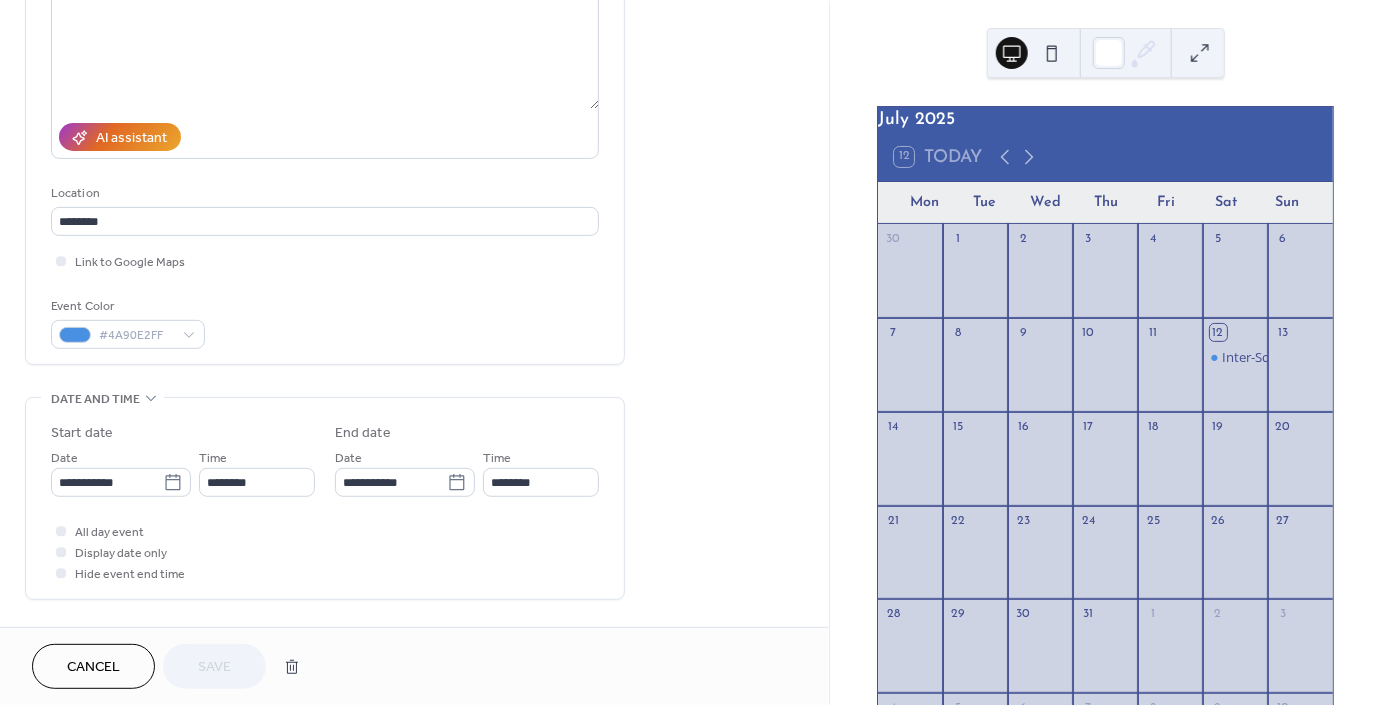 scroll, scrollTop: 263, scrollLeft: 0, axis: vertical 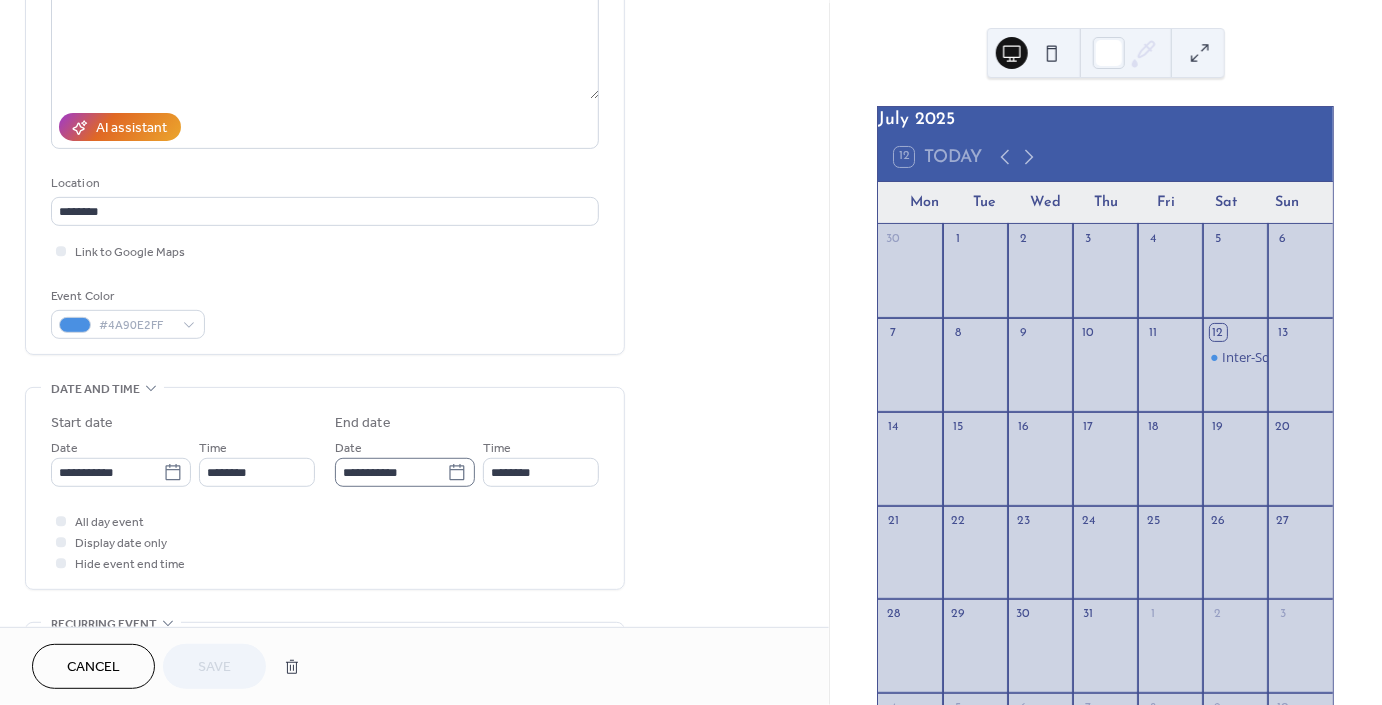 click 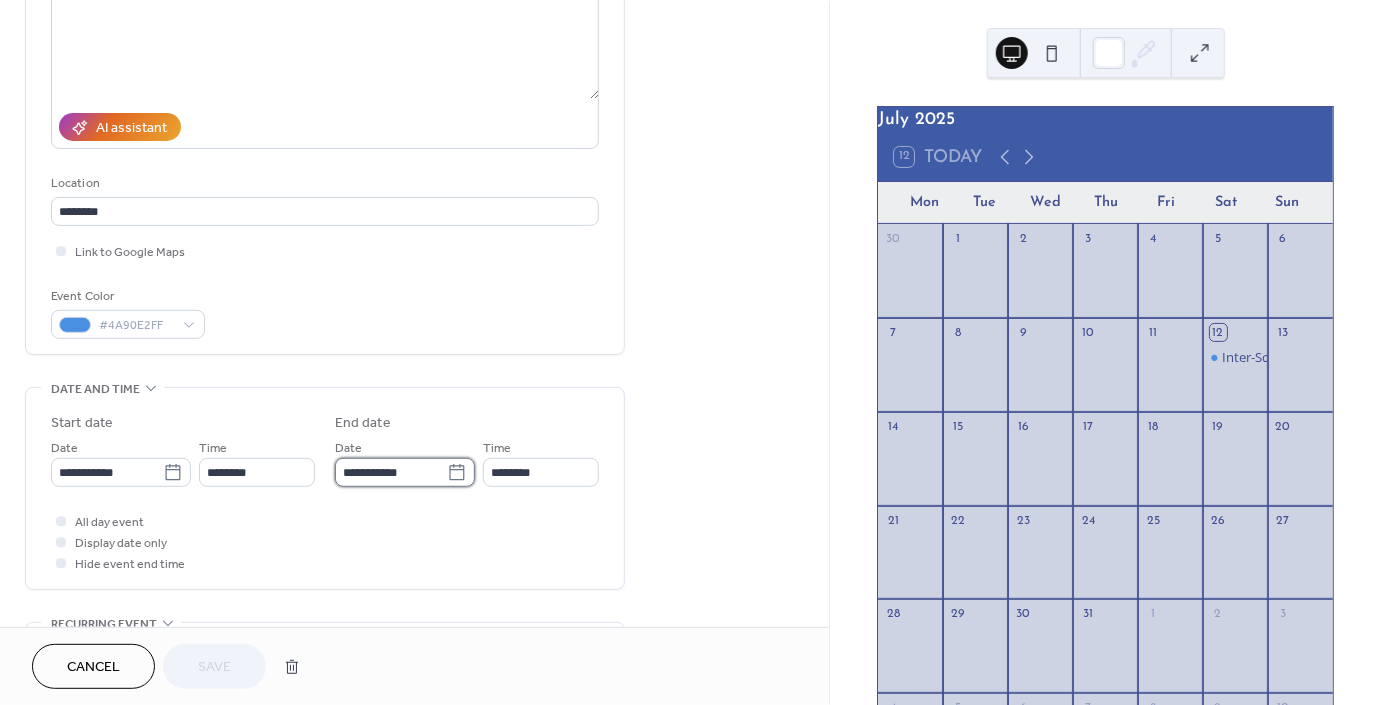 click on "**********" at bounding box center [391, 472] 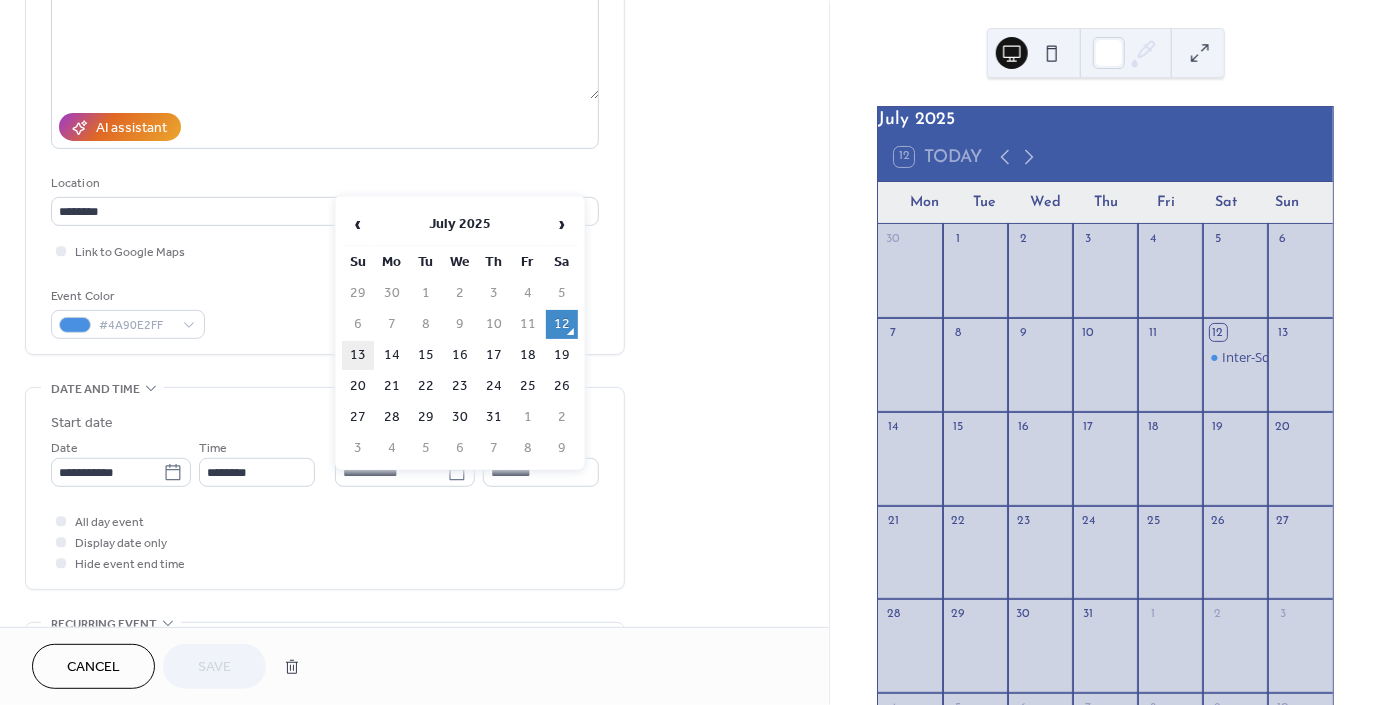 click on "13" at bounding box center [358, 355] 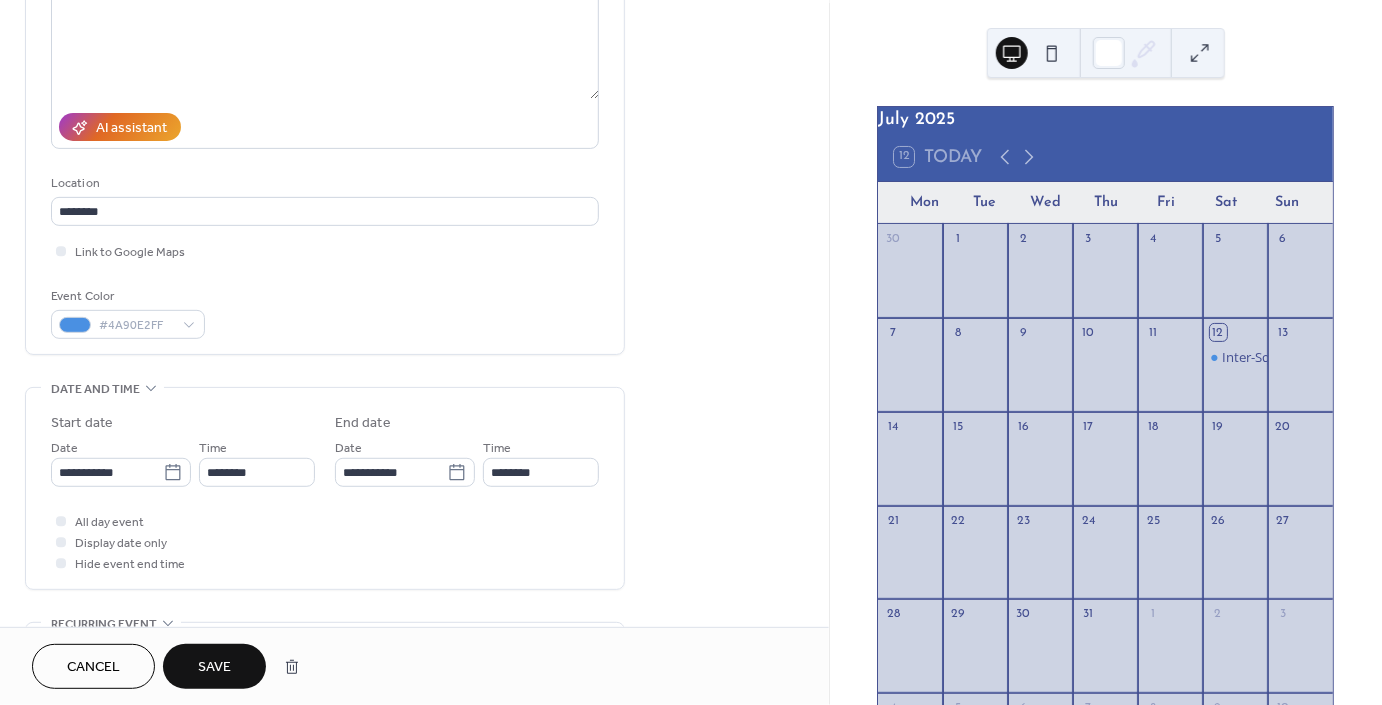 click on "Save" at bounding box center [214, 668] 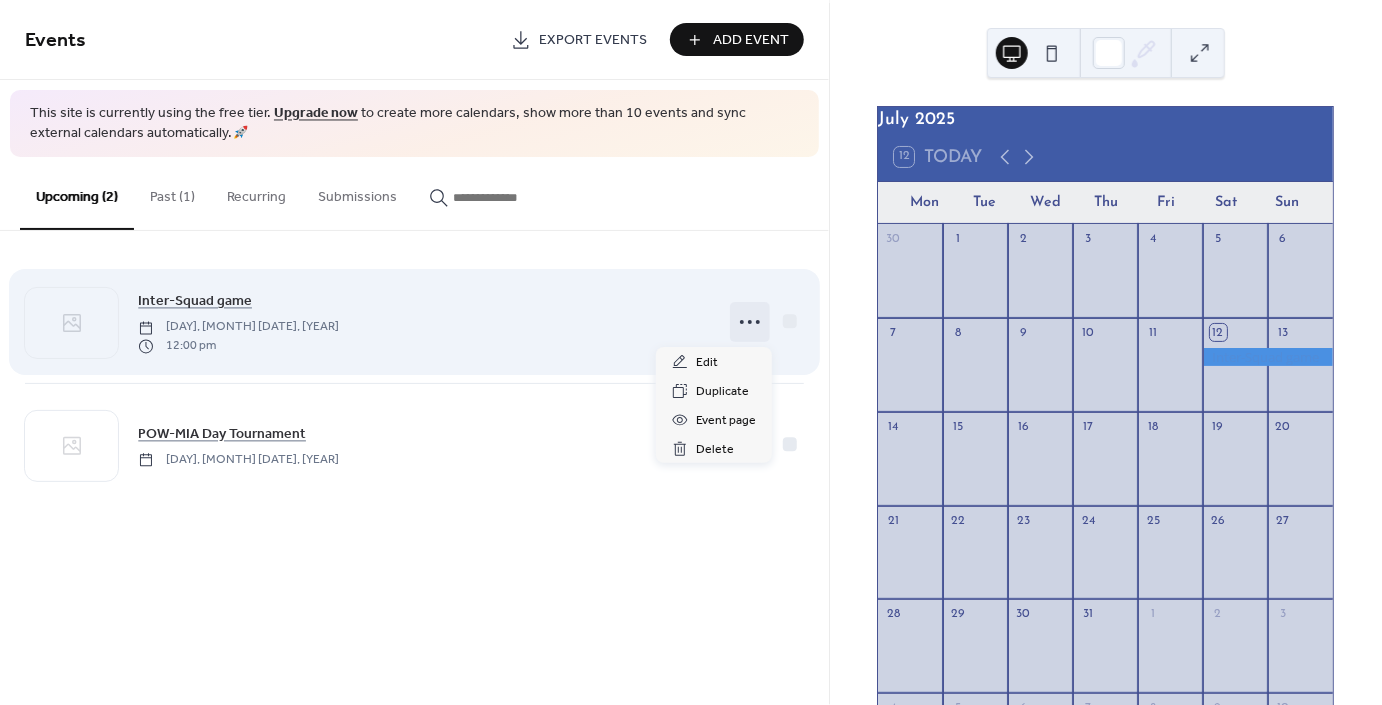 click 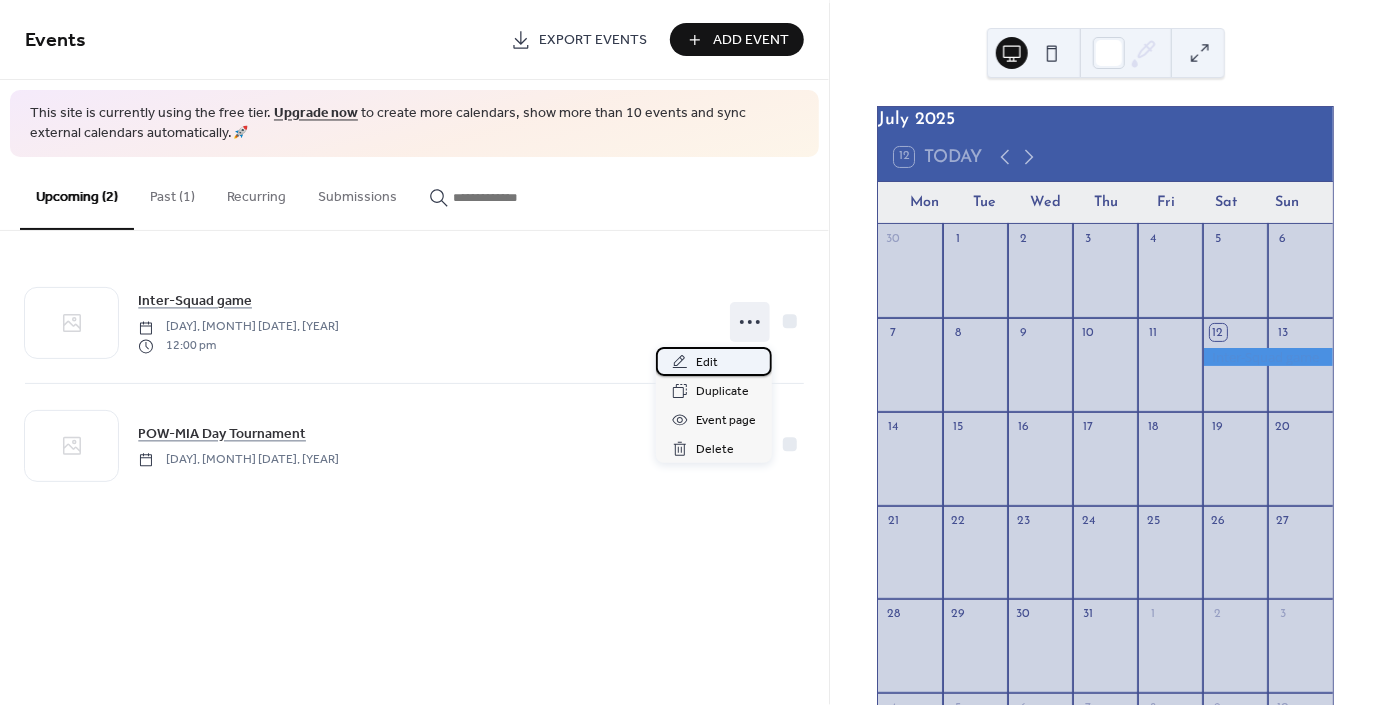click on "Edit" at bounding box center (707, 363) 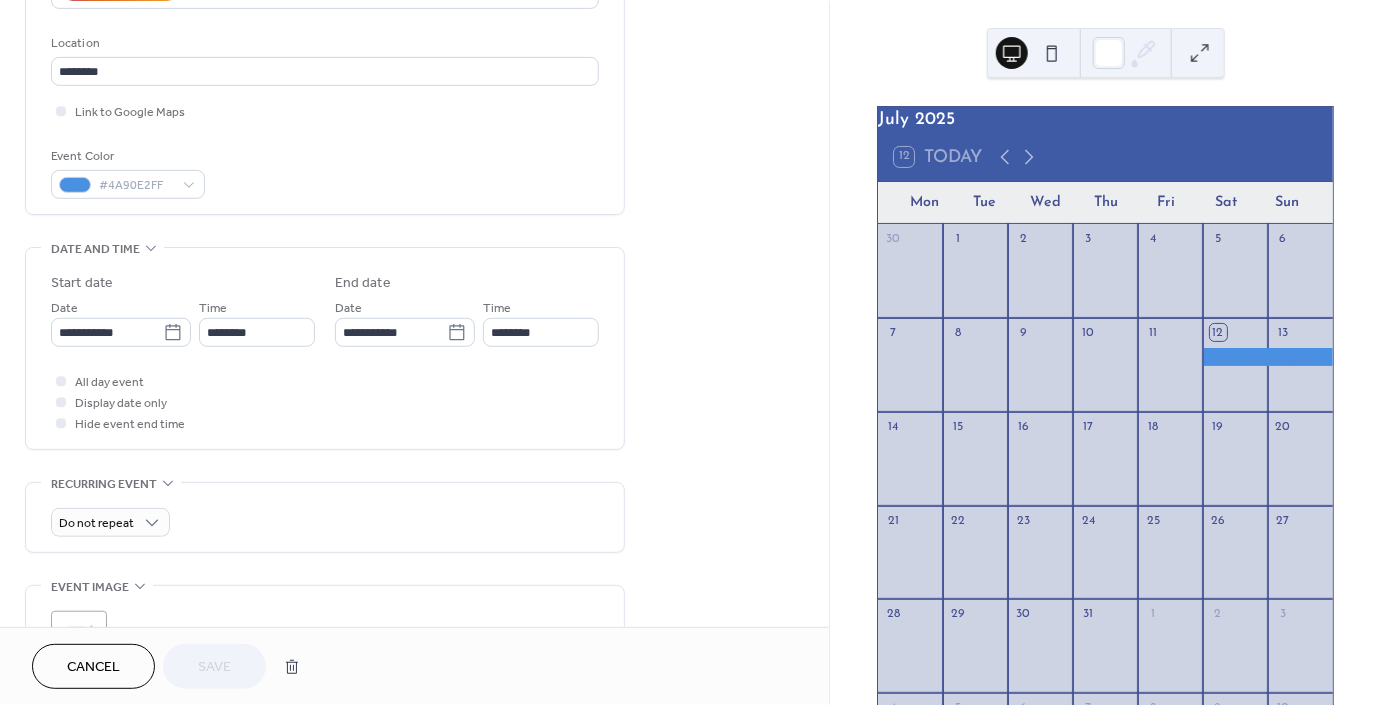 scroll, scrollTop: 410, scrollLeft: 0, axis: vertical 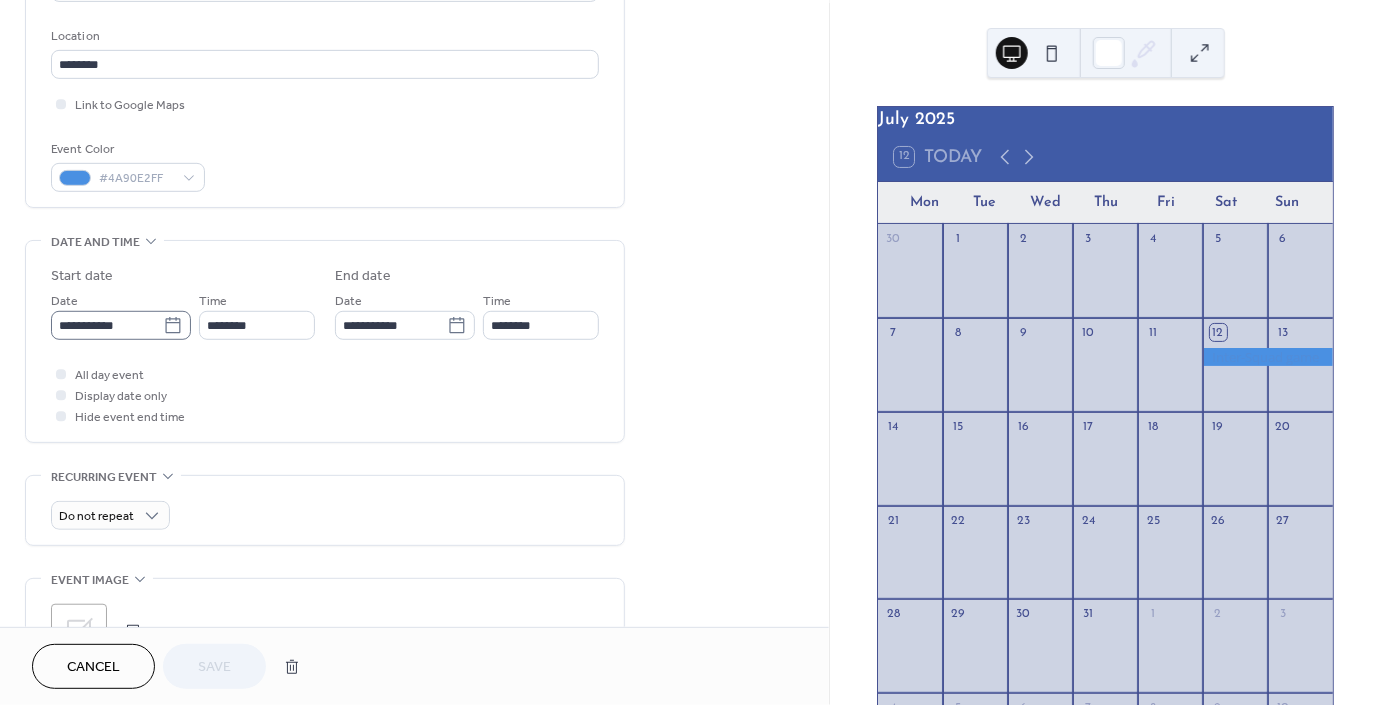 click 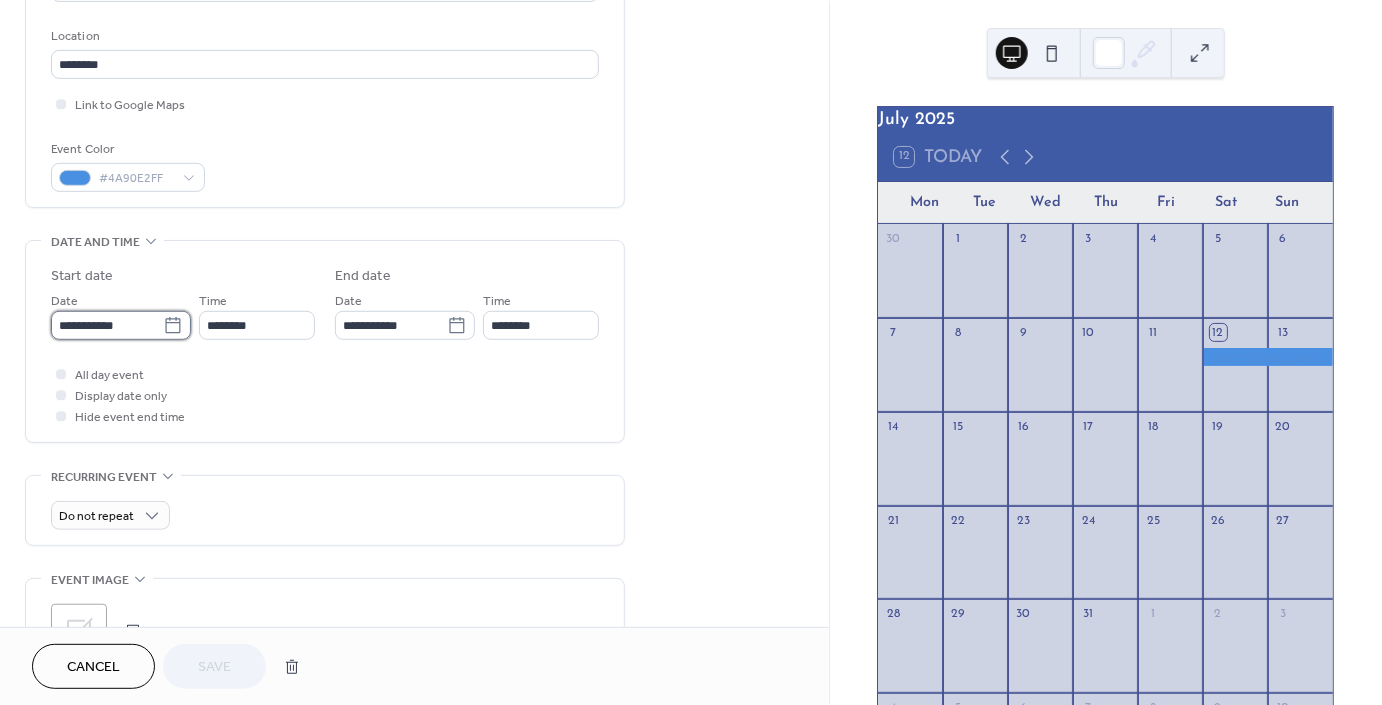 click on "**********" at bounding box center [107, 325] 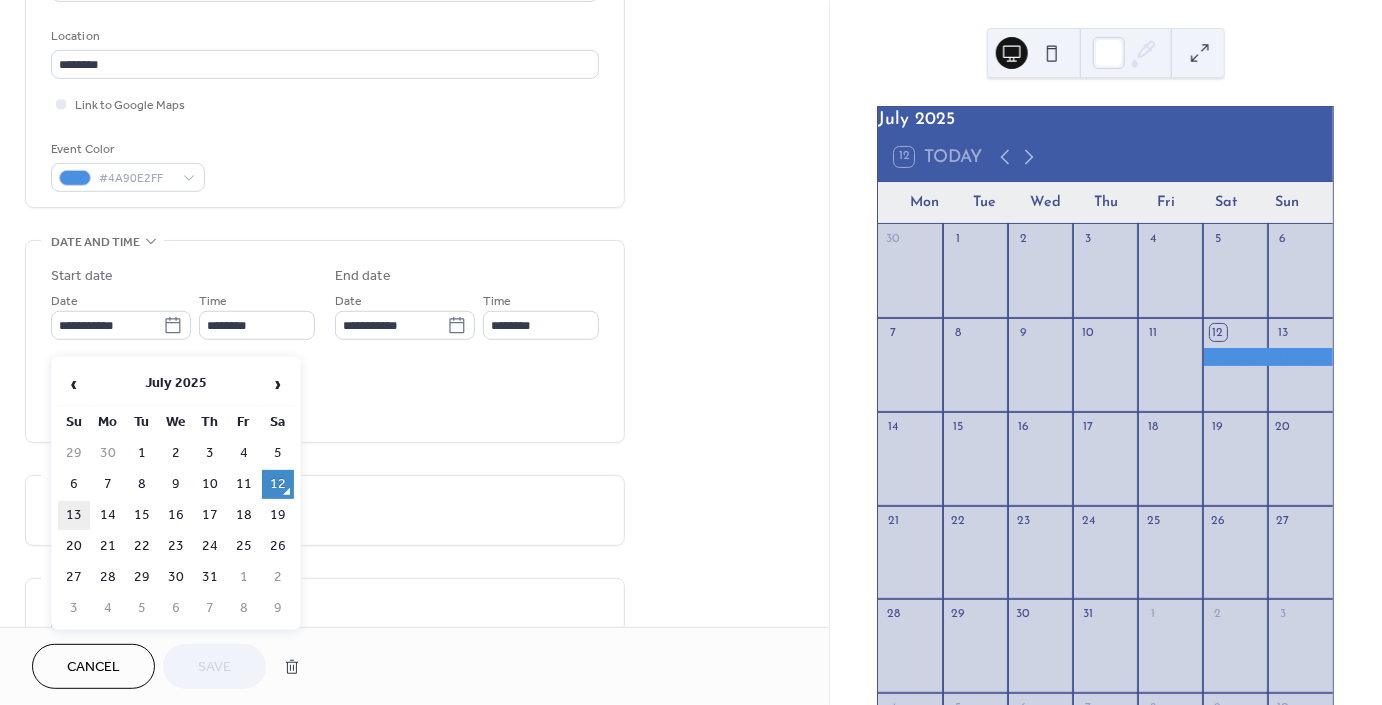 click on "13" at bounding box center [74, 515] 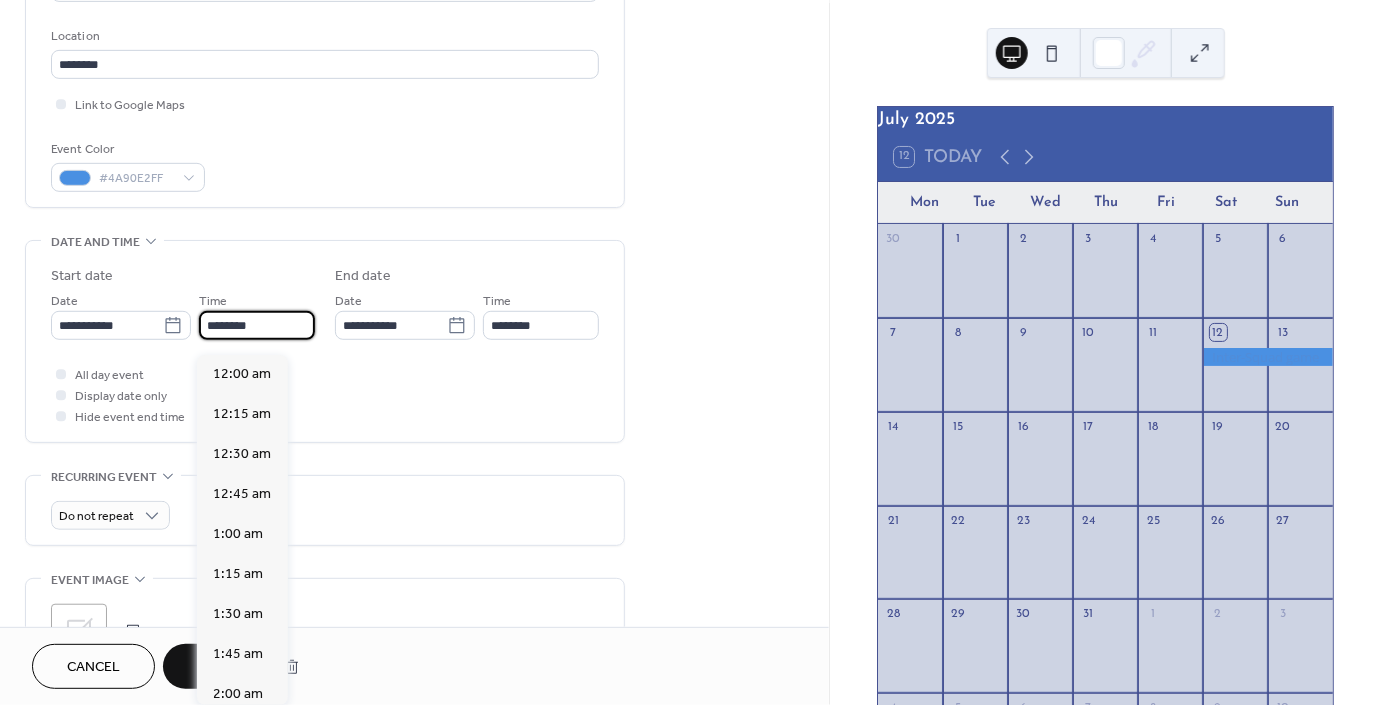 click on "********" at bounding box center [257, 325] 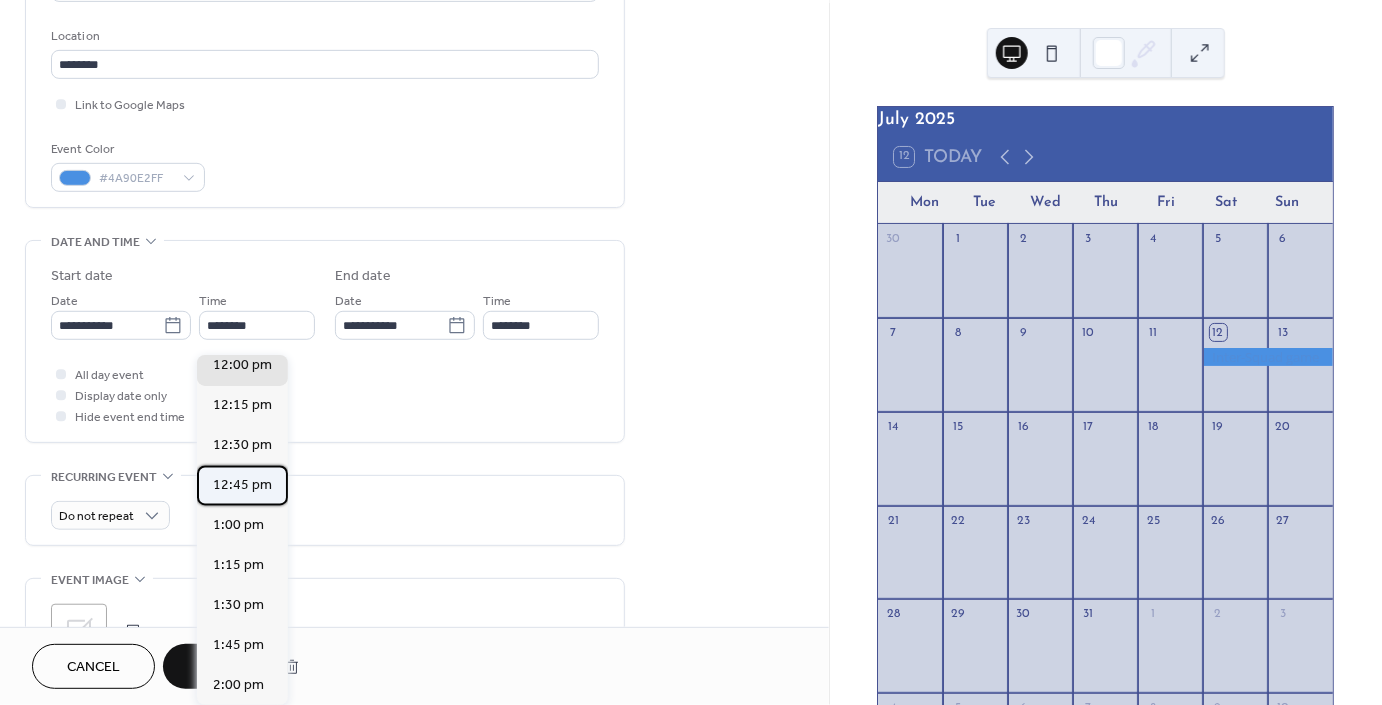 click on "12:45 pm" at bounding box center (242, 485) 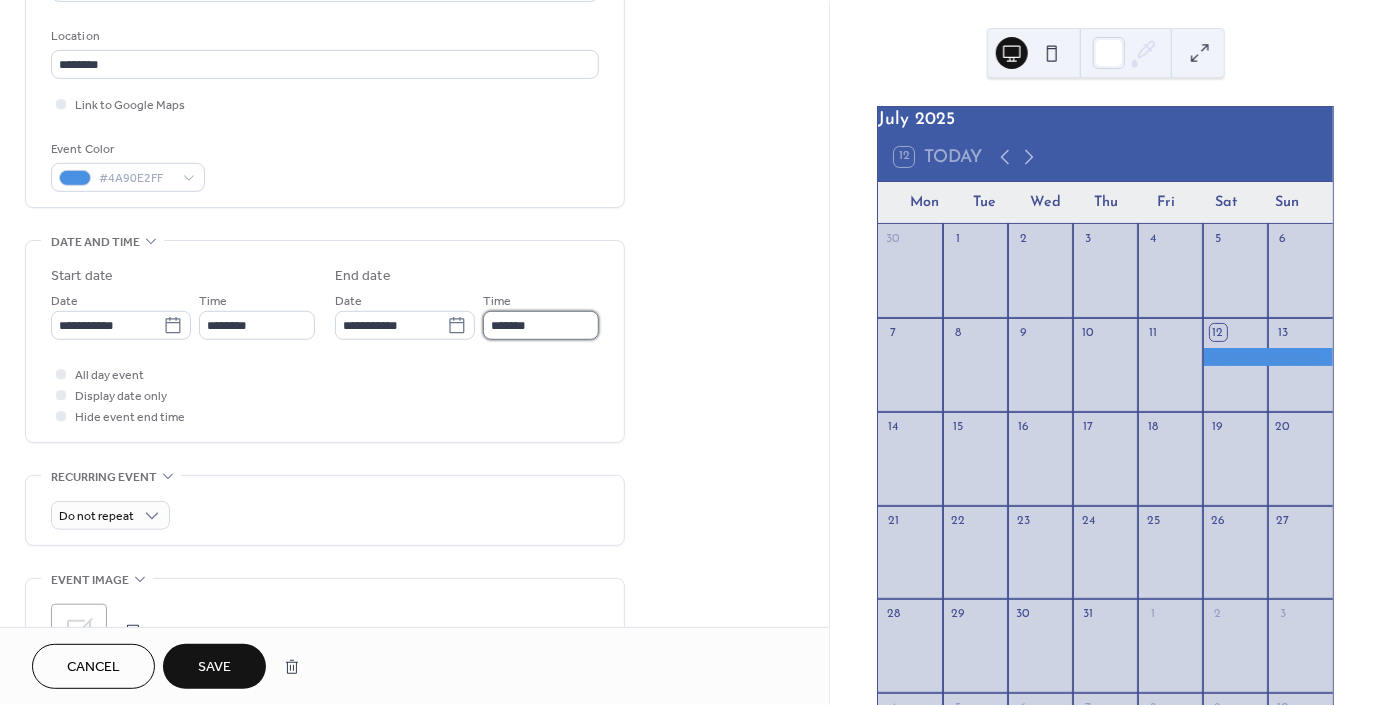 click on "*******" at bounding box center [541, 325] 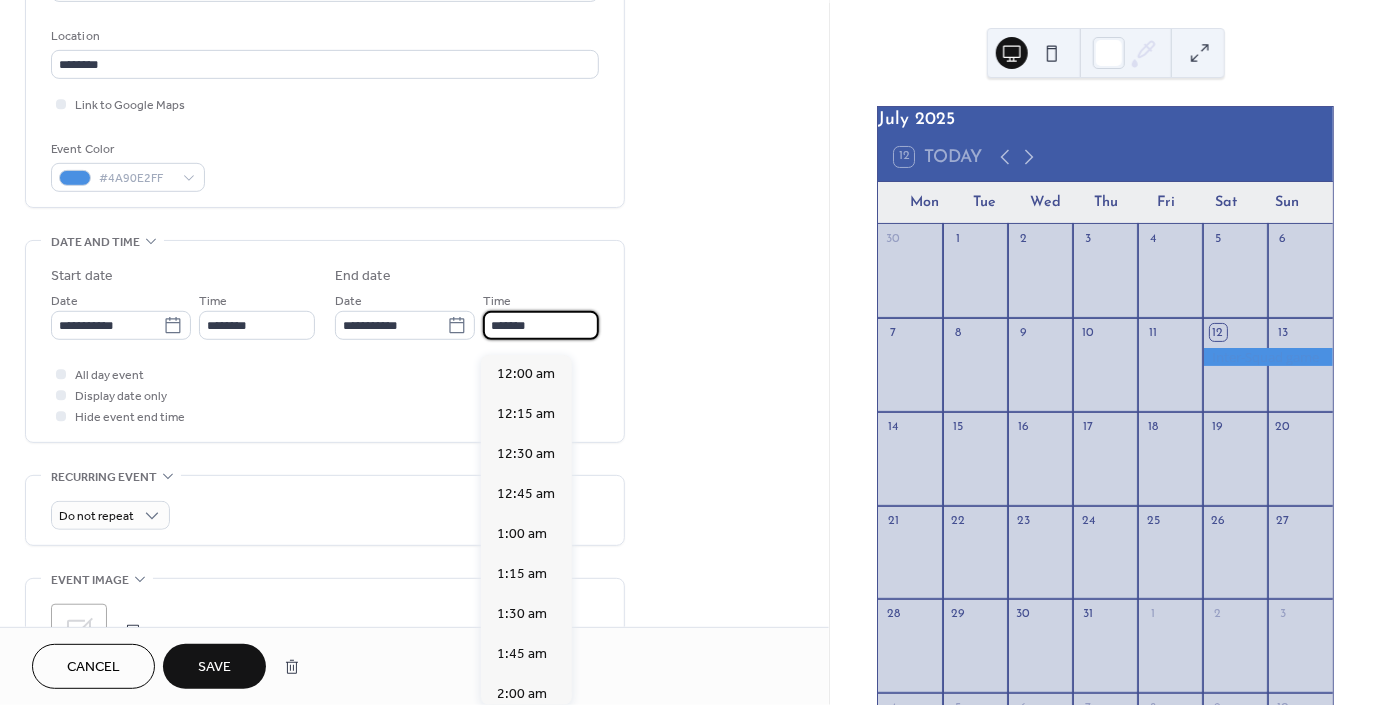 scroll, scrollTop: 2170, scrollLeft: 0, axis: vertical 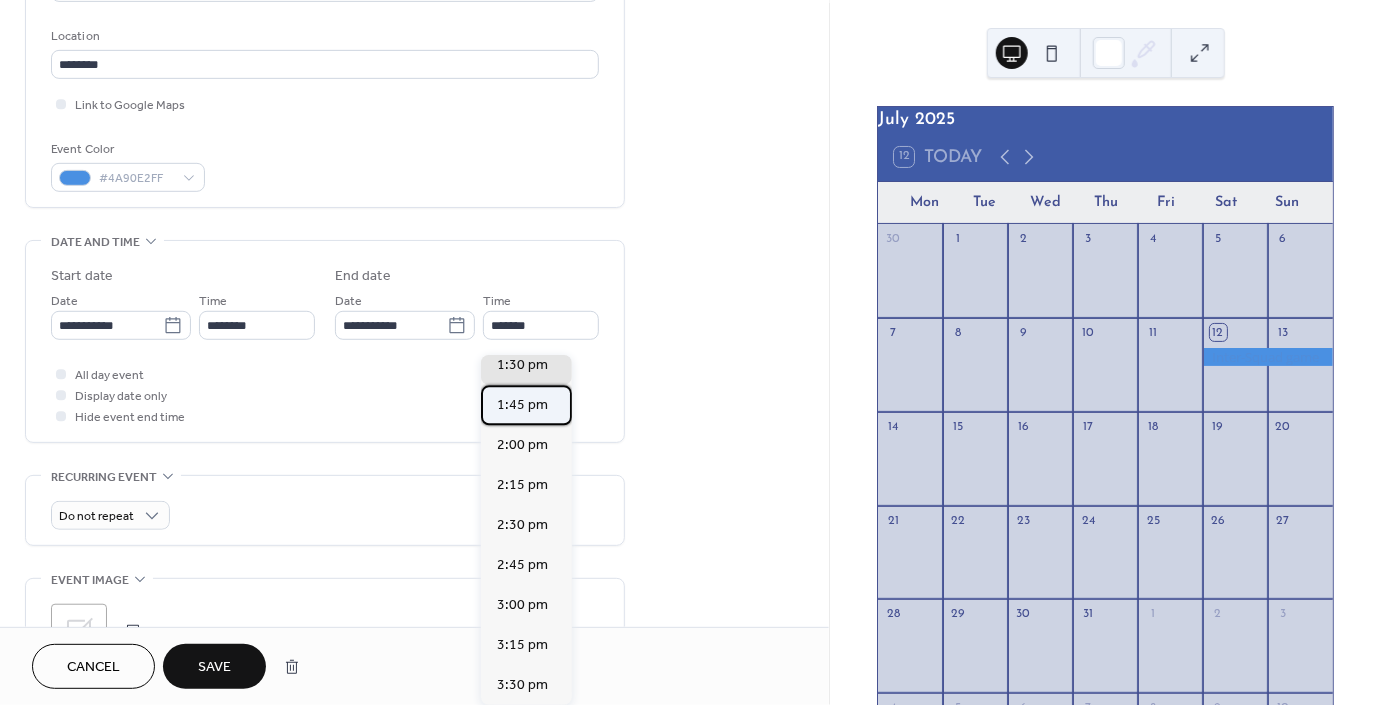 click on "1:45 pm" at bounding box center (522, 404) 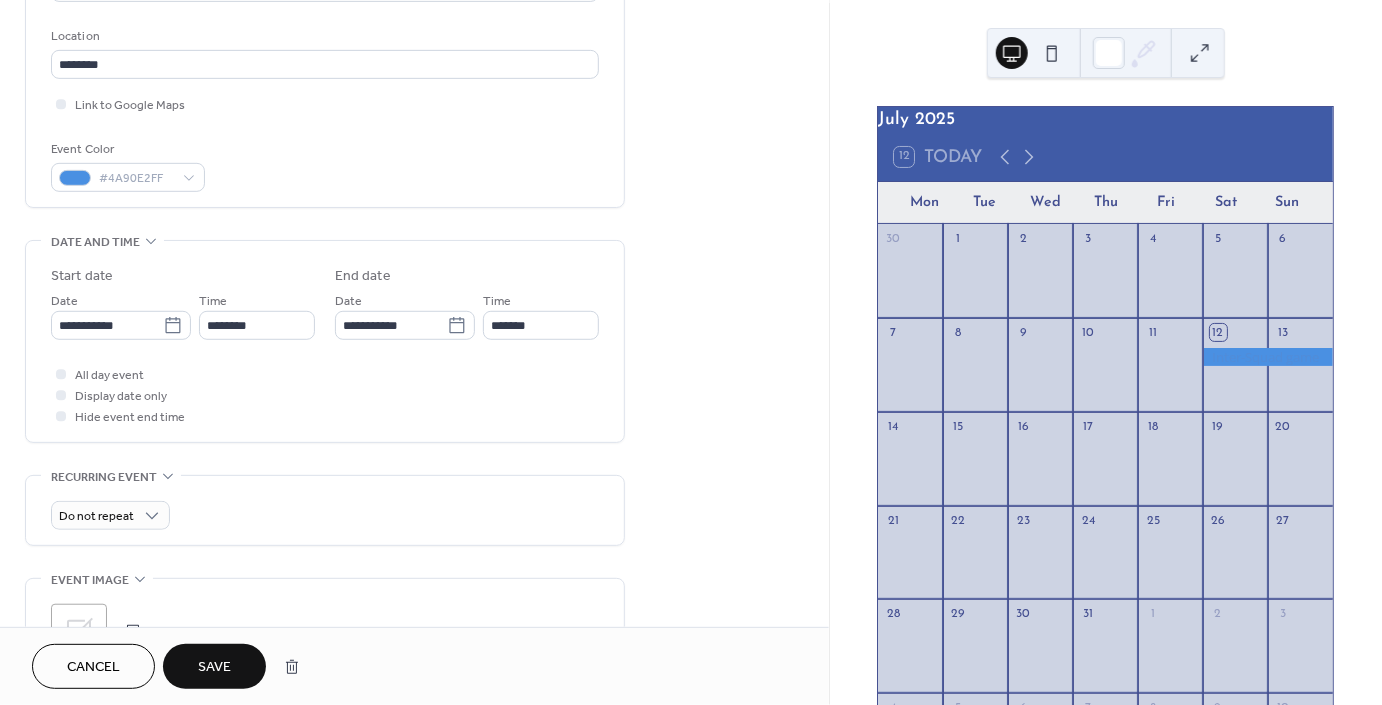 click on "**********" at bounding box center [414, 420] 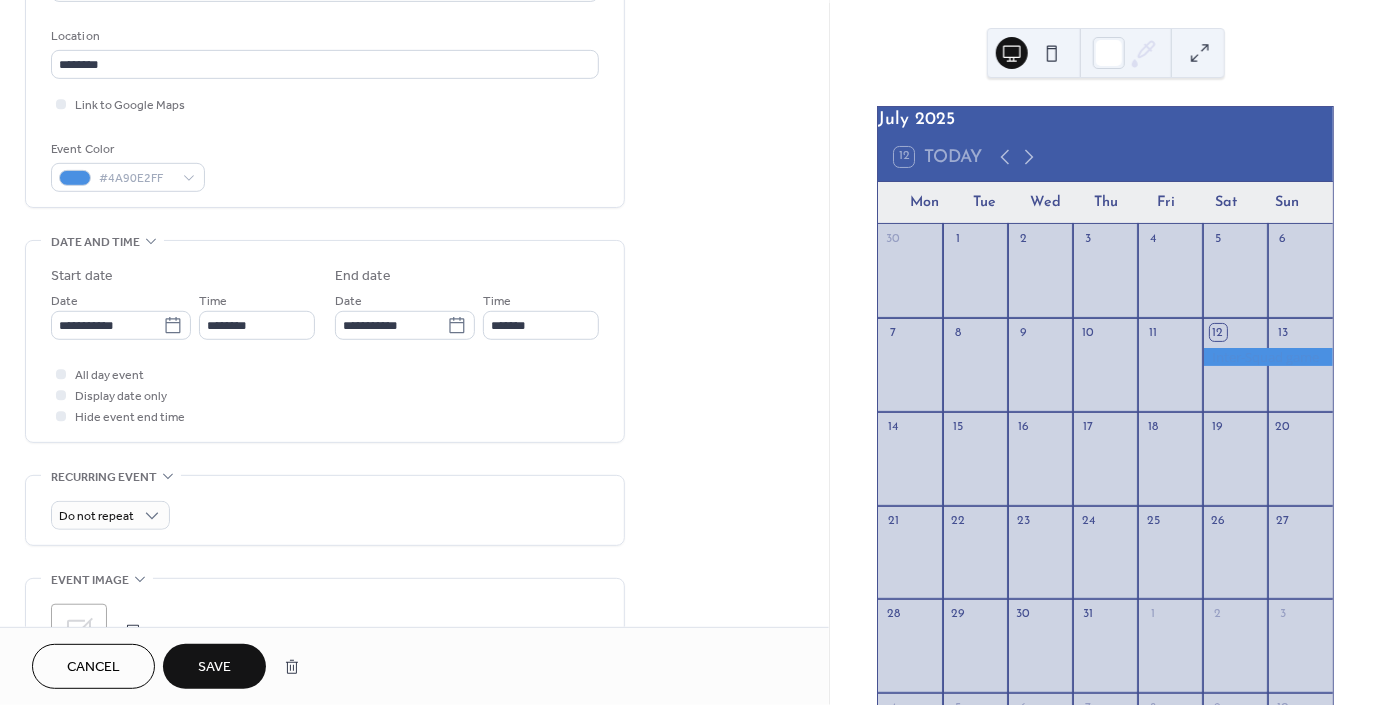 click on "Save" at bounding box center (214, 666) 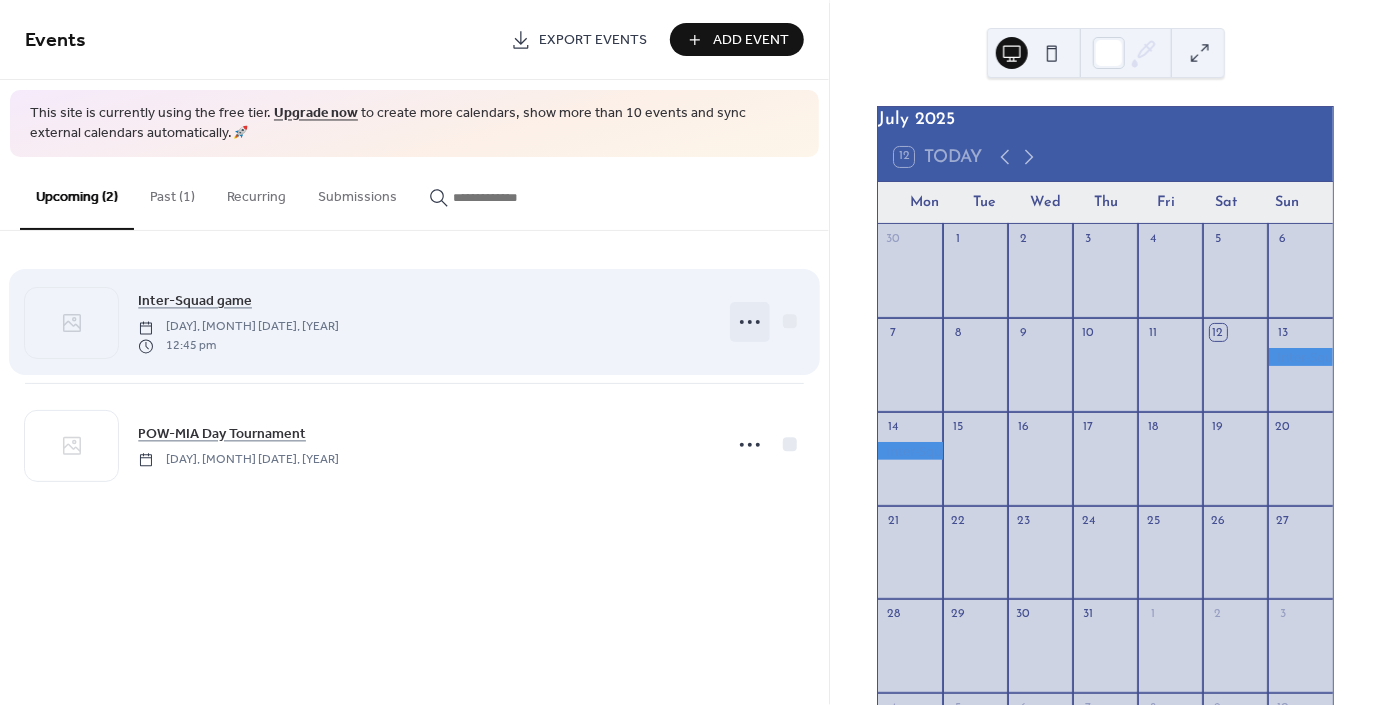 click 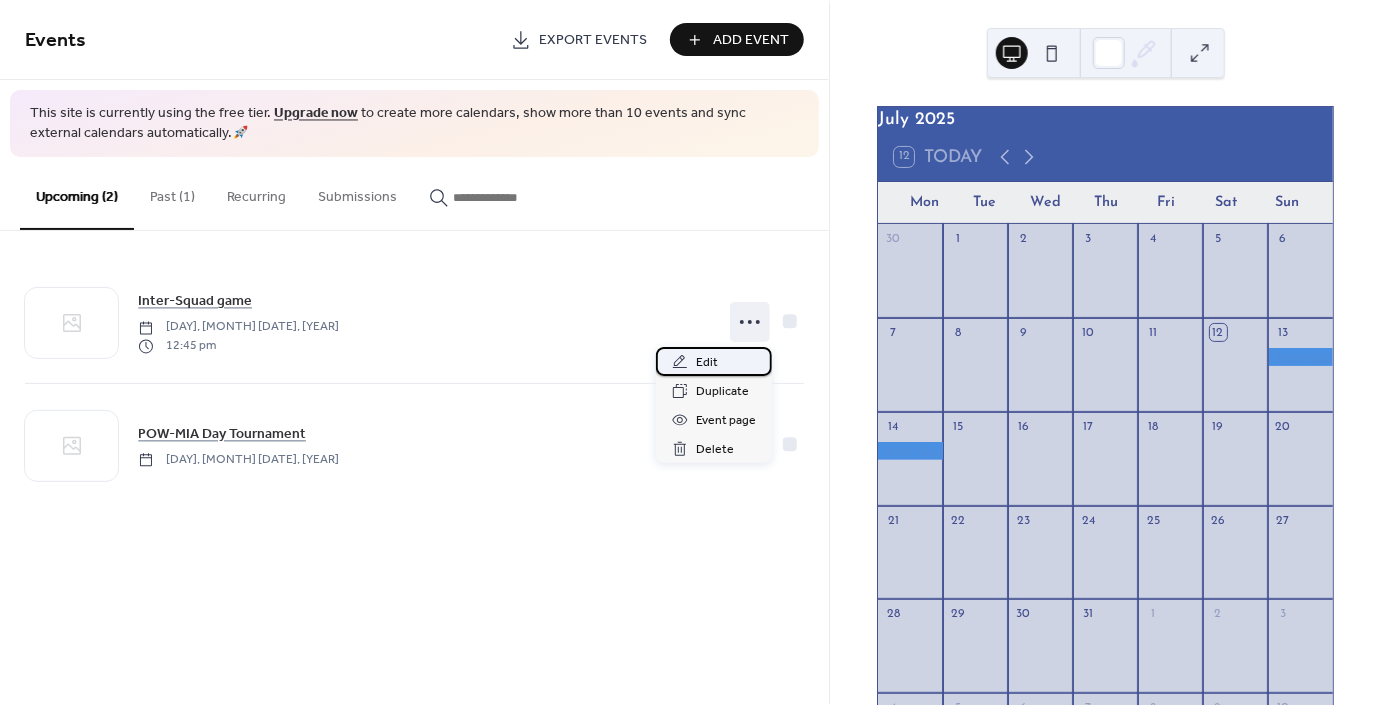 click on "Edit" at bounding box center [707, 363] 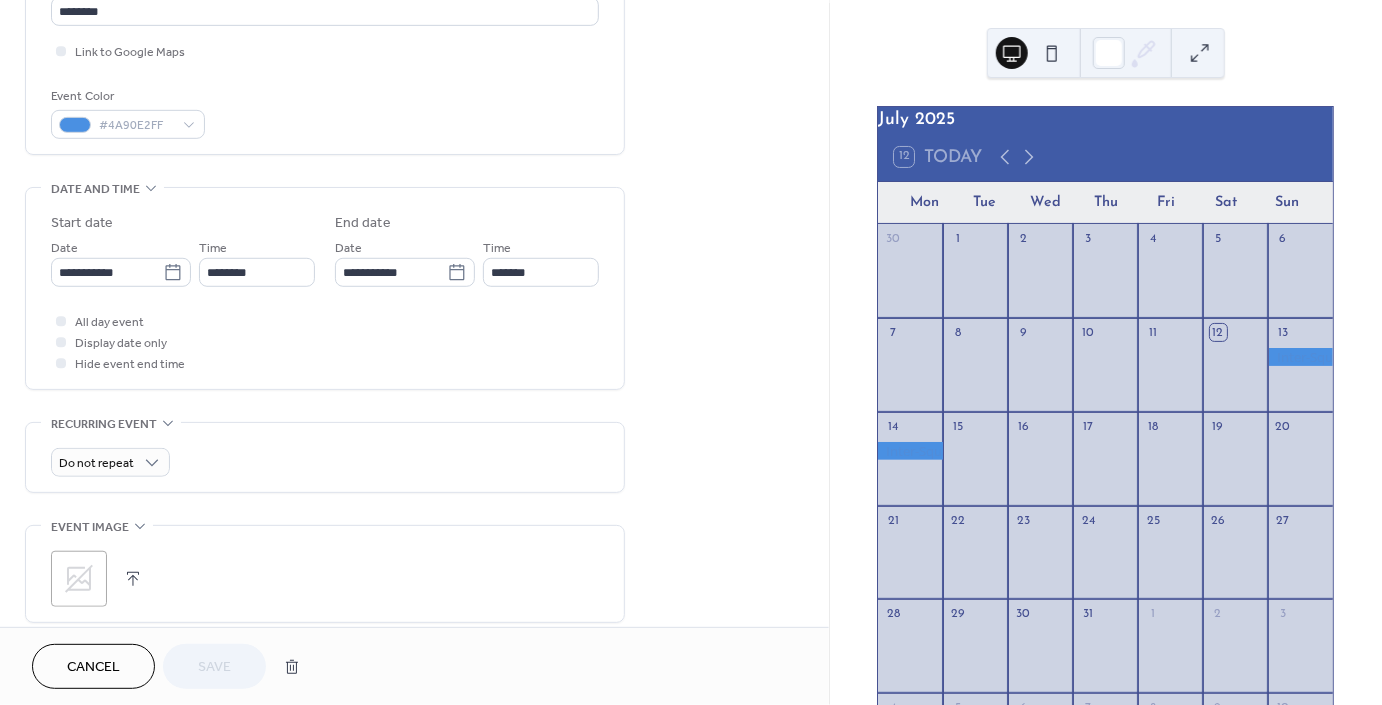 scroll, scrollTop: 461, scrollLeft: 0, axis: vertical 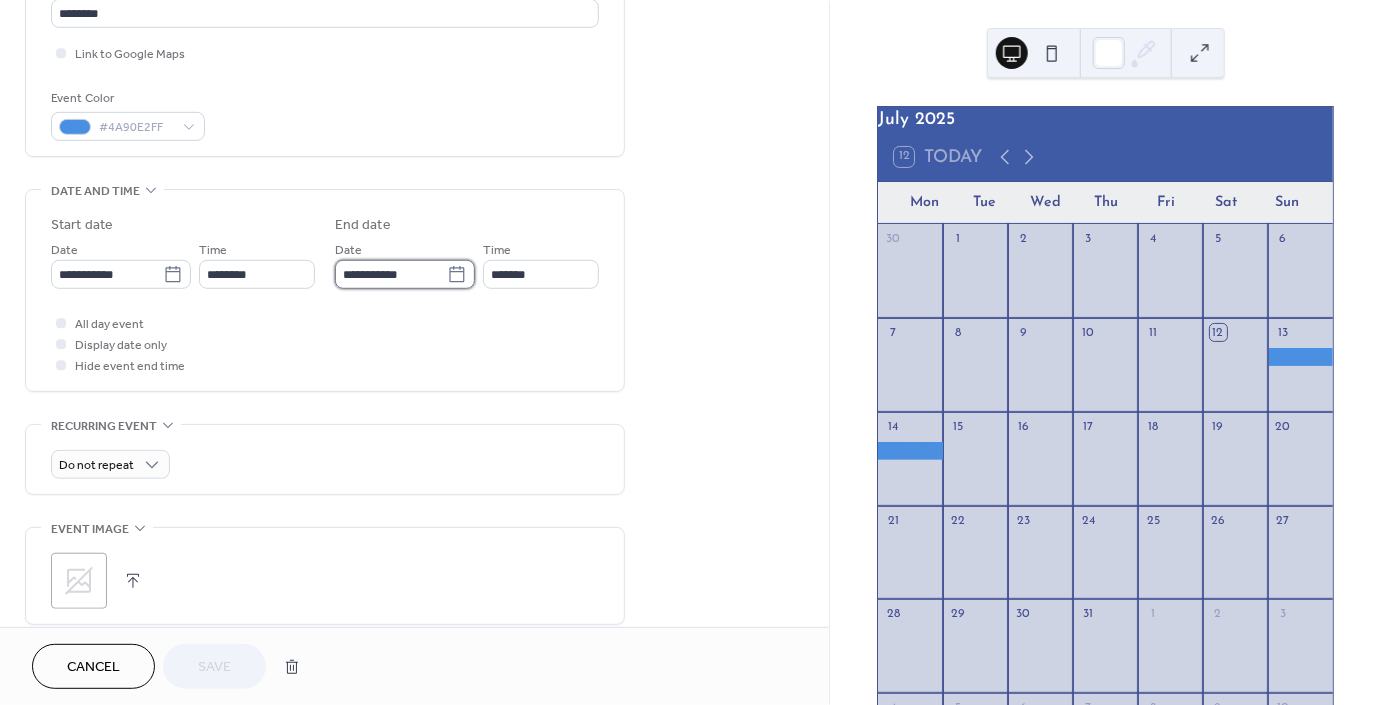 click on "**********" at bounding box center [391, 274] 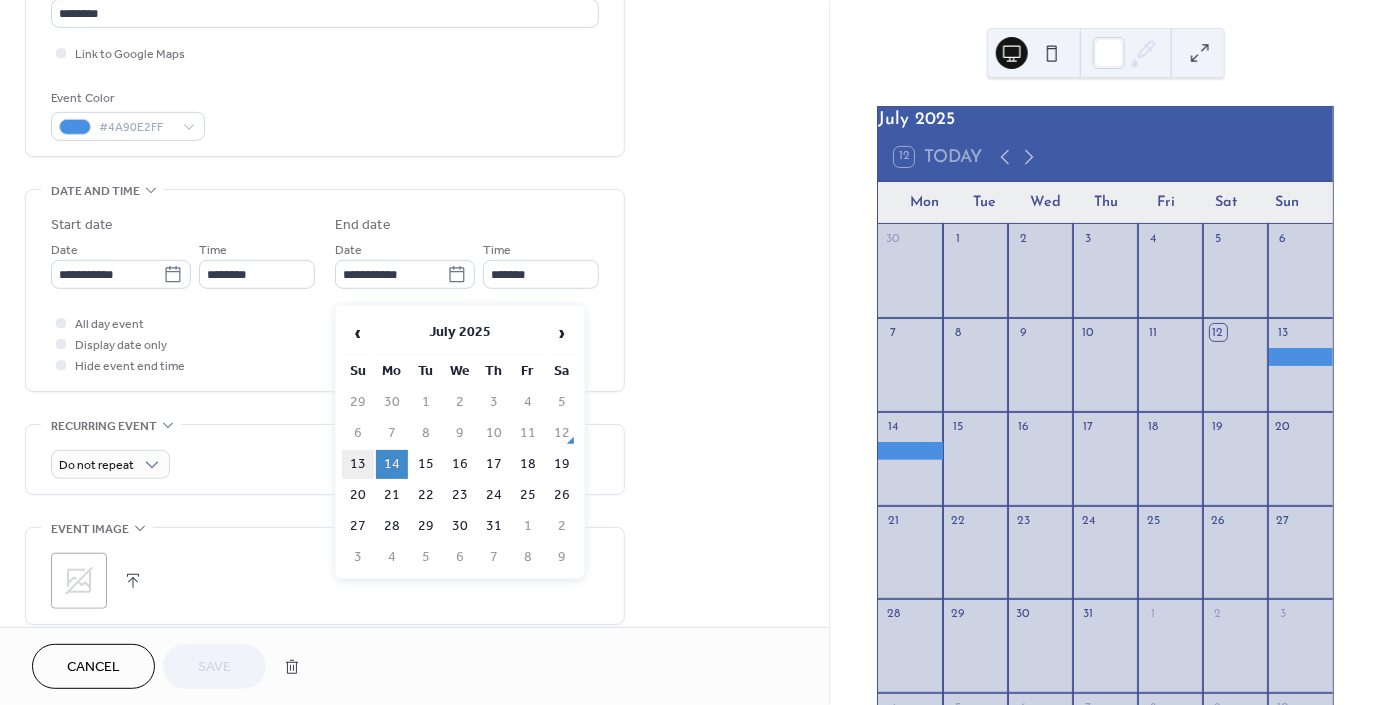 click on "13" at bounding box center [358, 464] 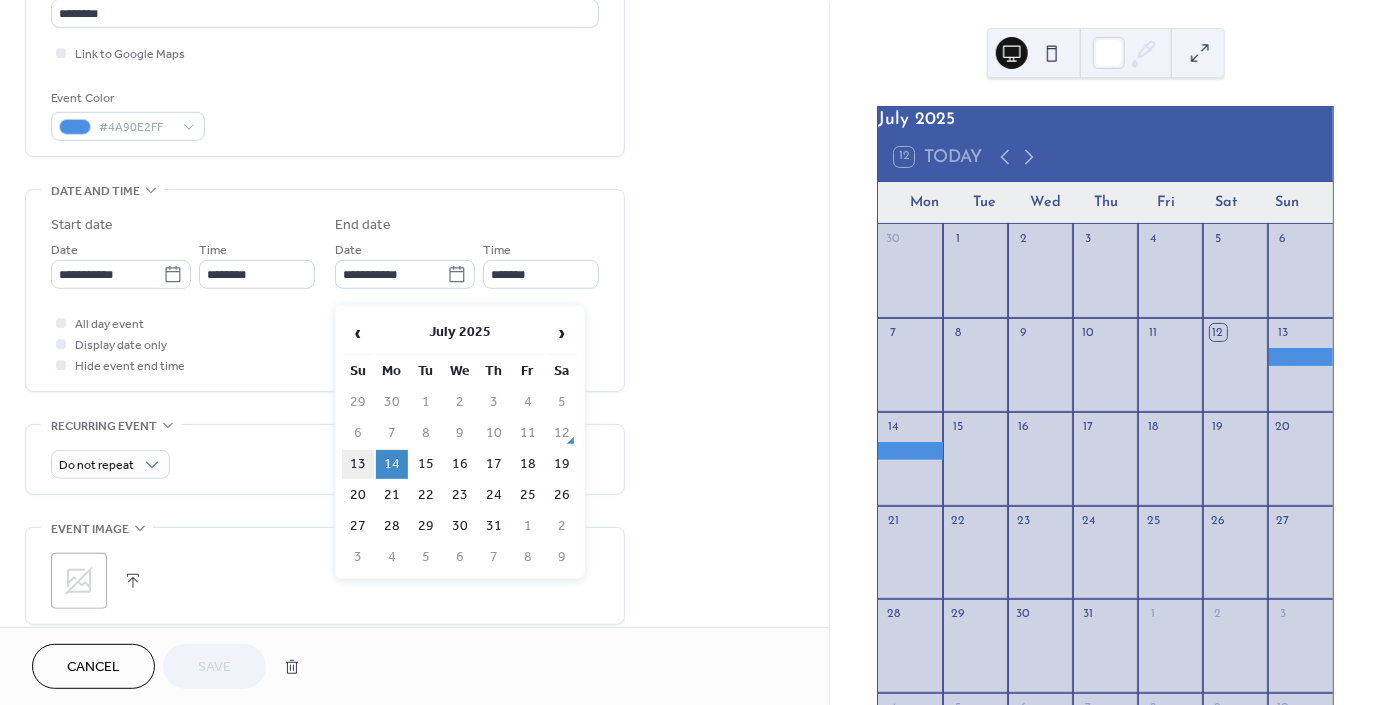 type on "**********" 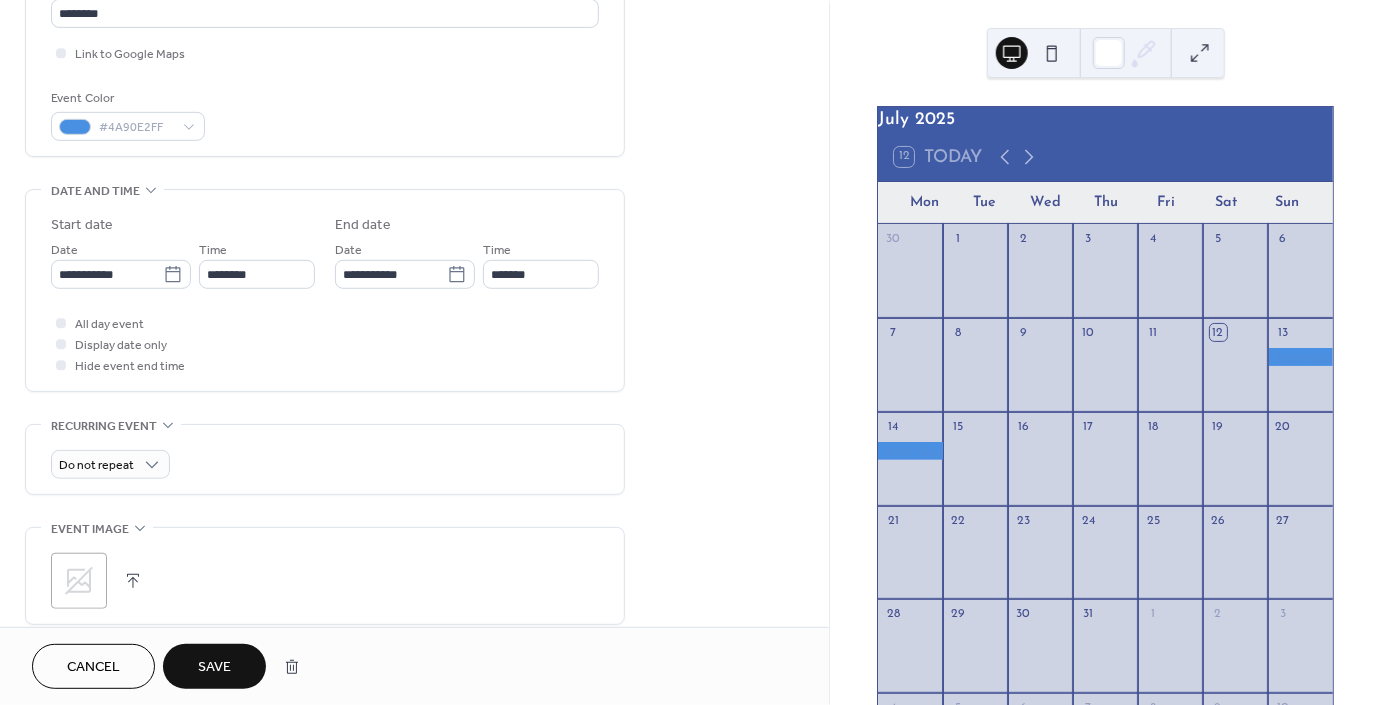 click on "**********" at bounding box center [414, 369] 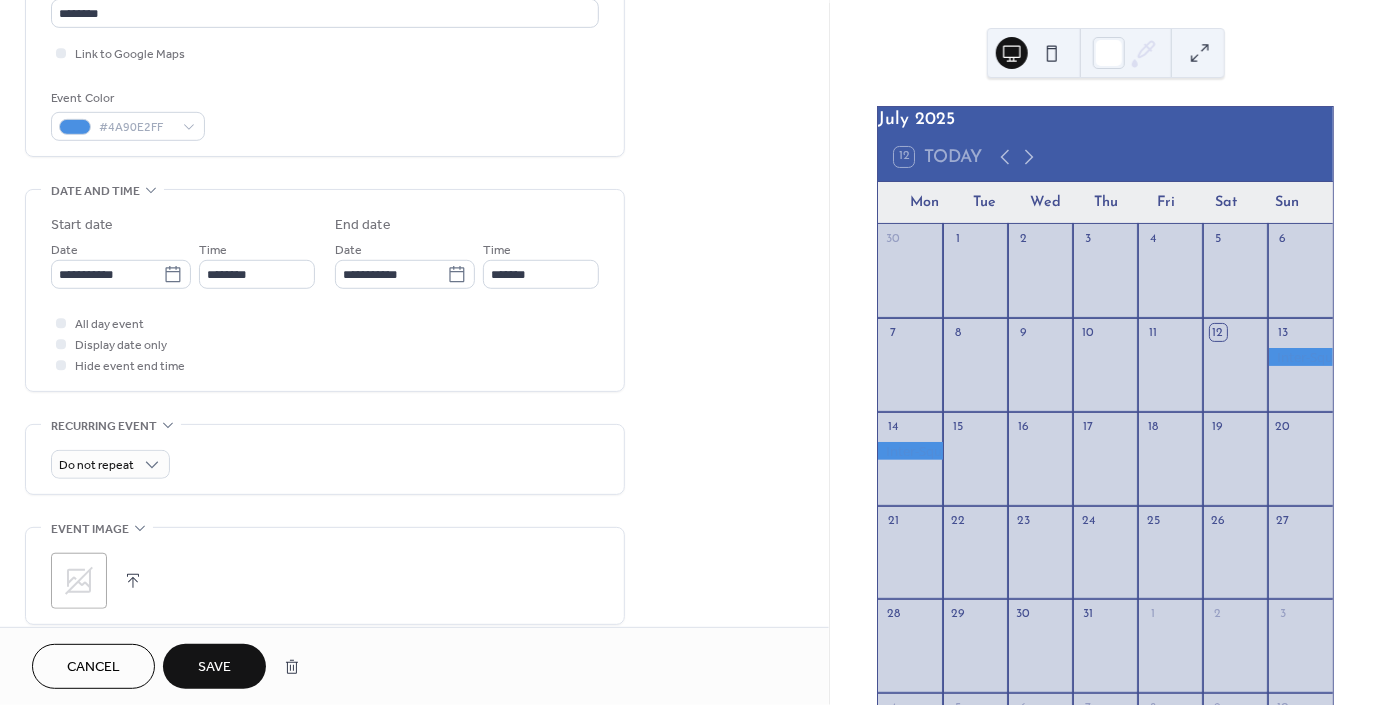 click on "Save" at bounding box center (214, 668) 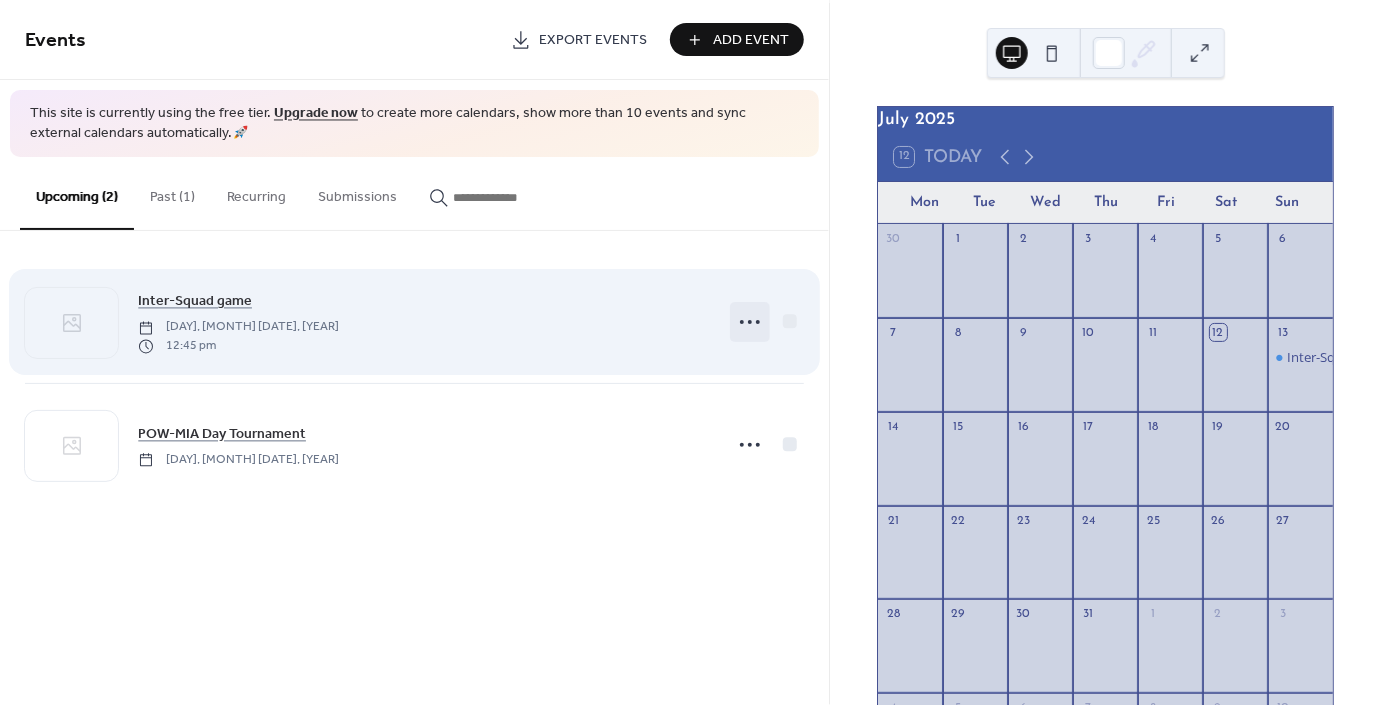 click 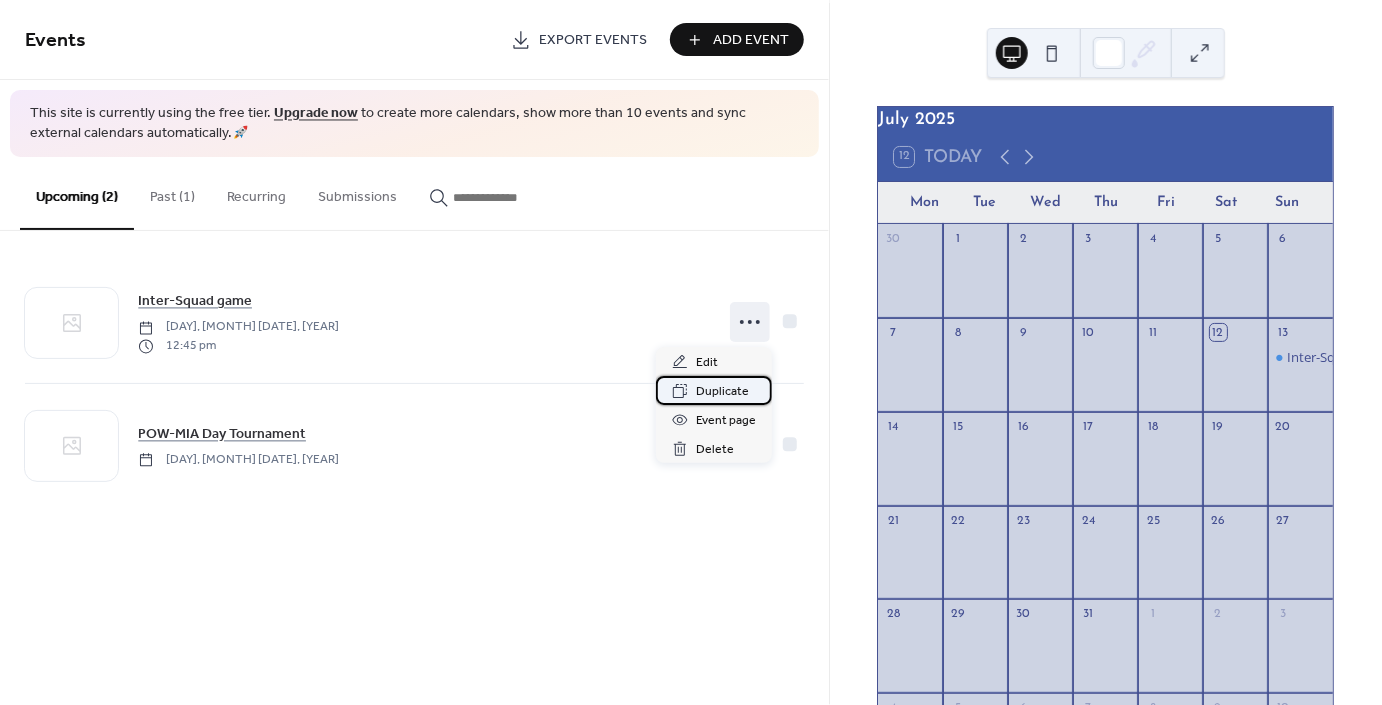 click on "Duplicate" at bounding box center (722, 392) 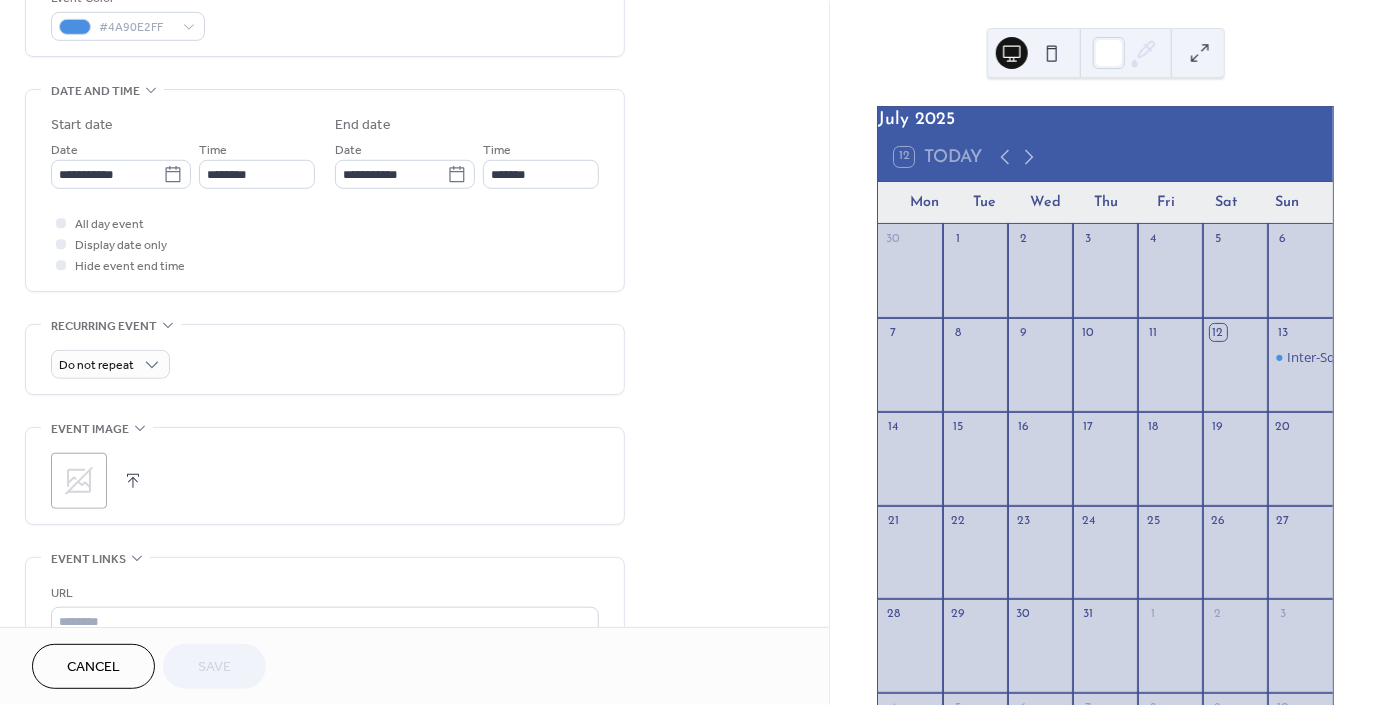 scroll, scrollTop: 560, scrollLeft: 0, axis: vertical 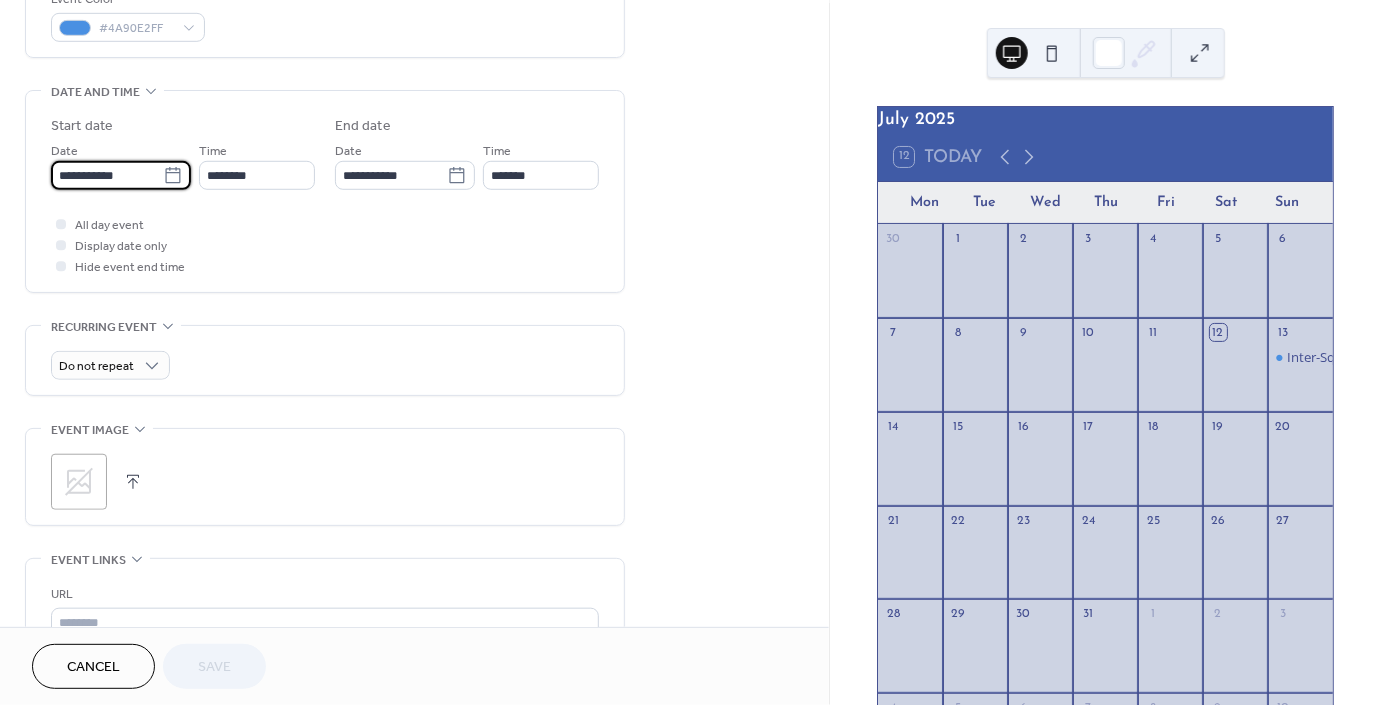 click on "**********" at bounding box center (107, 175) 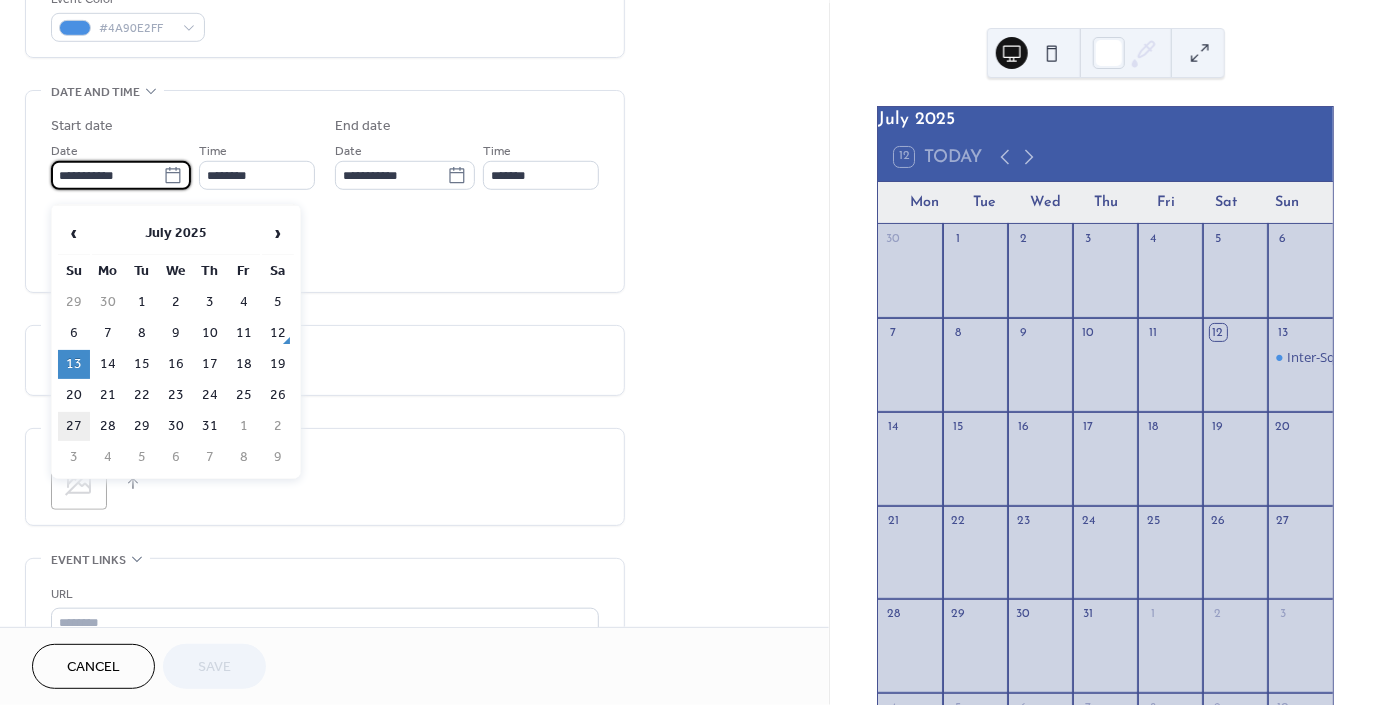 click on "27" at bounding box center [74, 426] 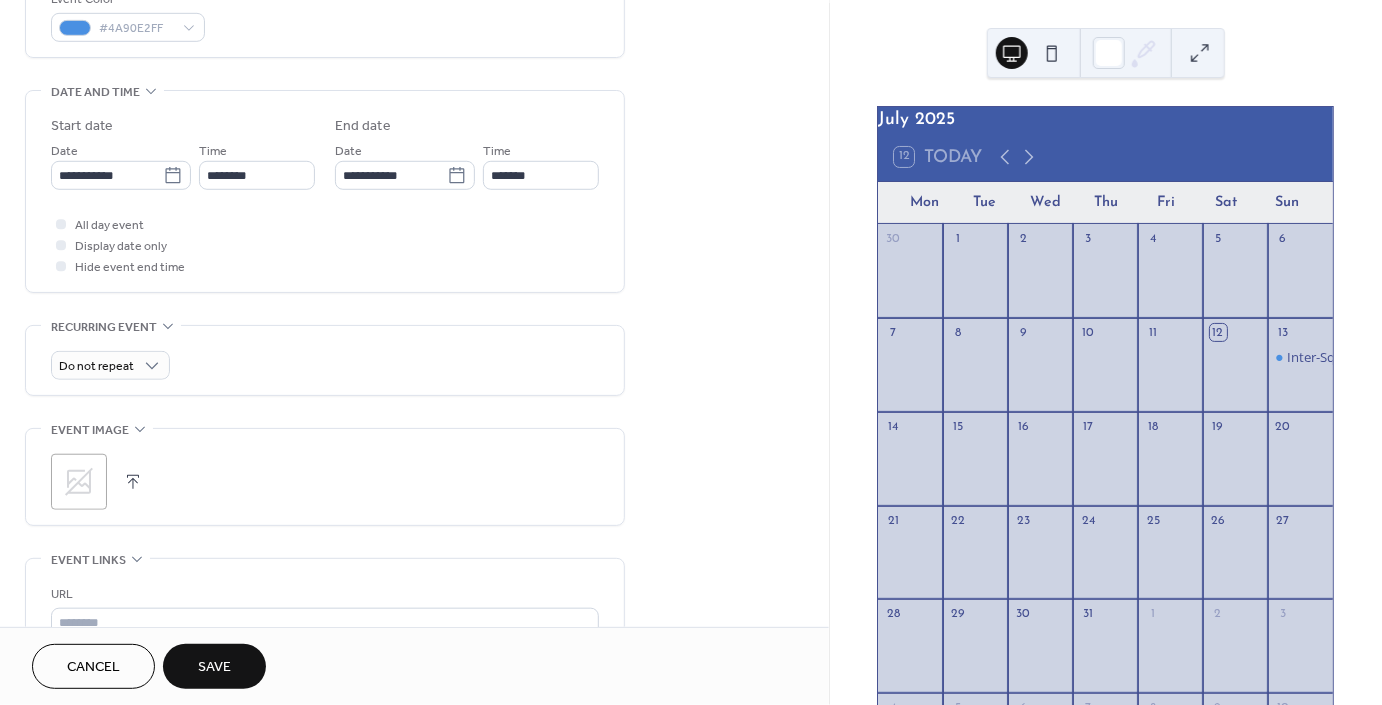 type on "**********" 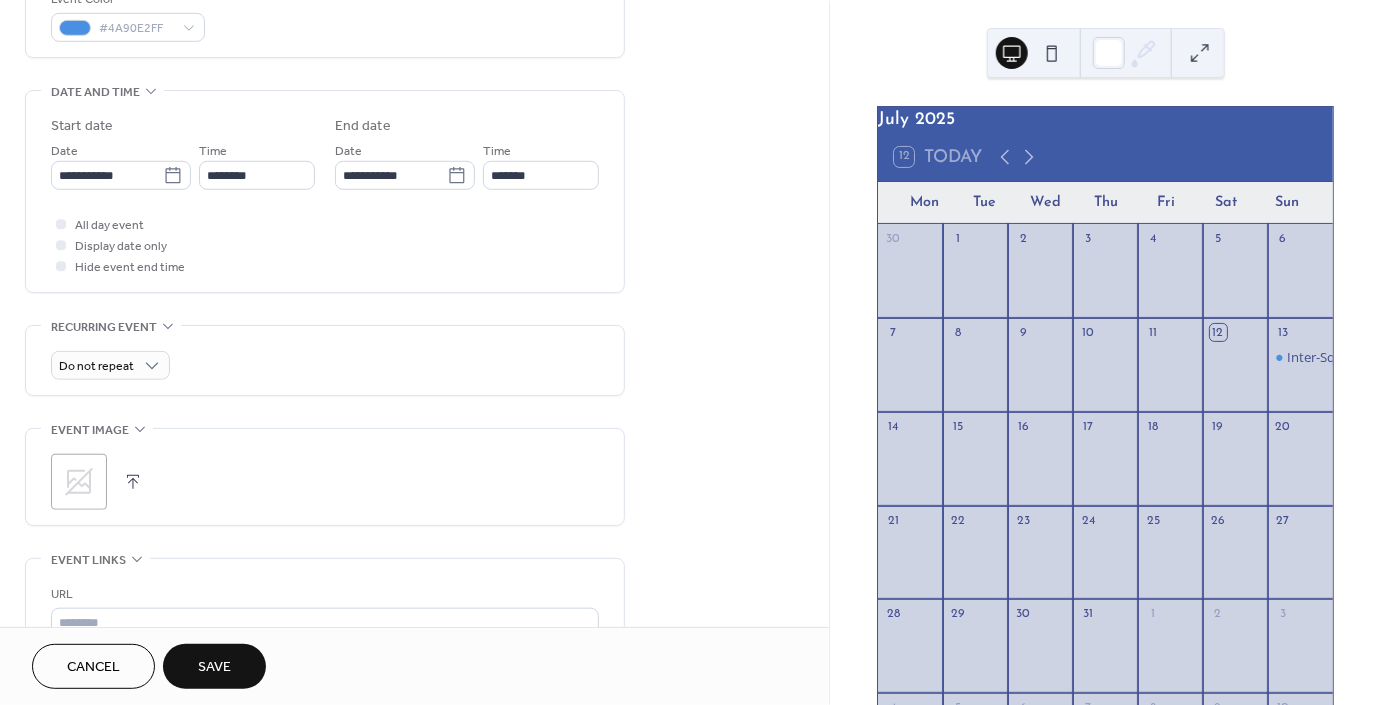 type on "**********" 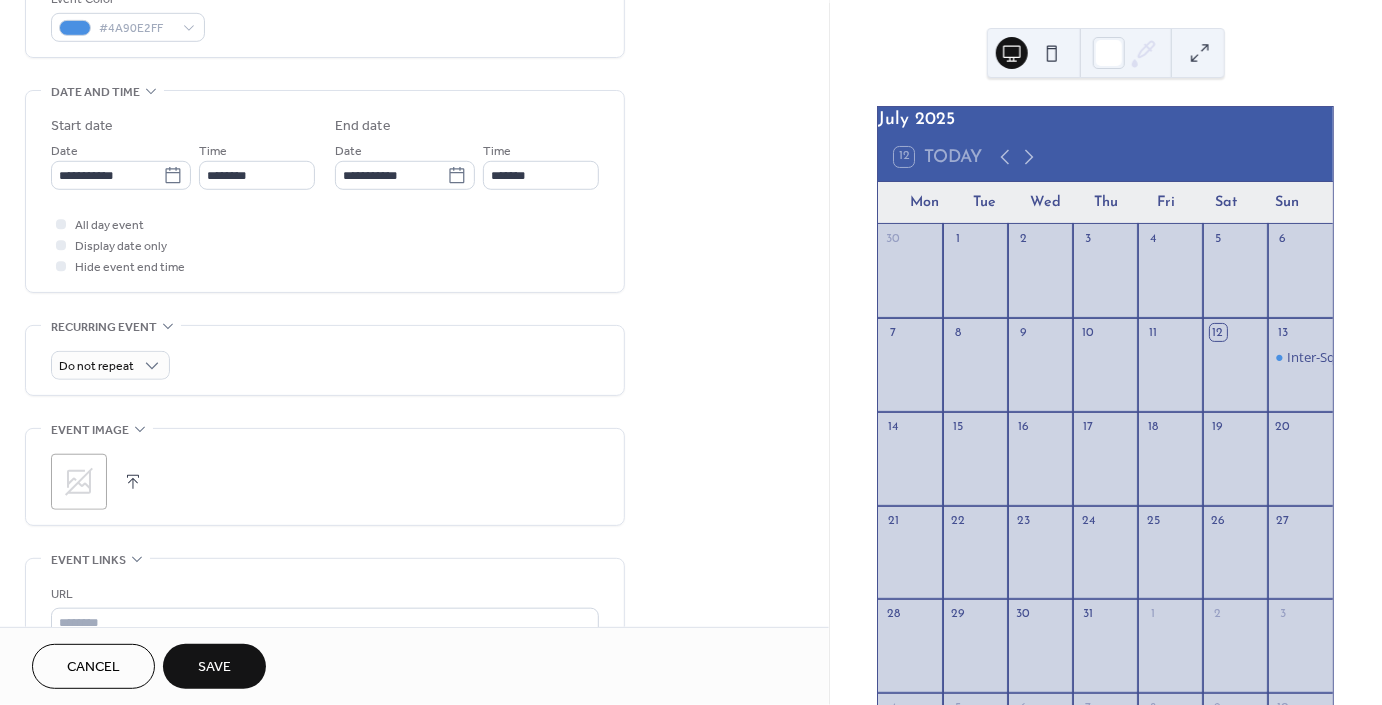 click on "Save" at bounding box center (214, 668) 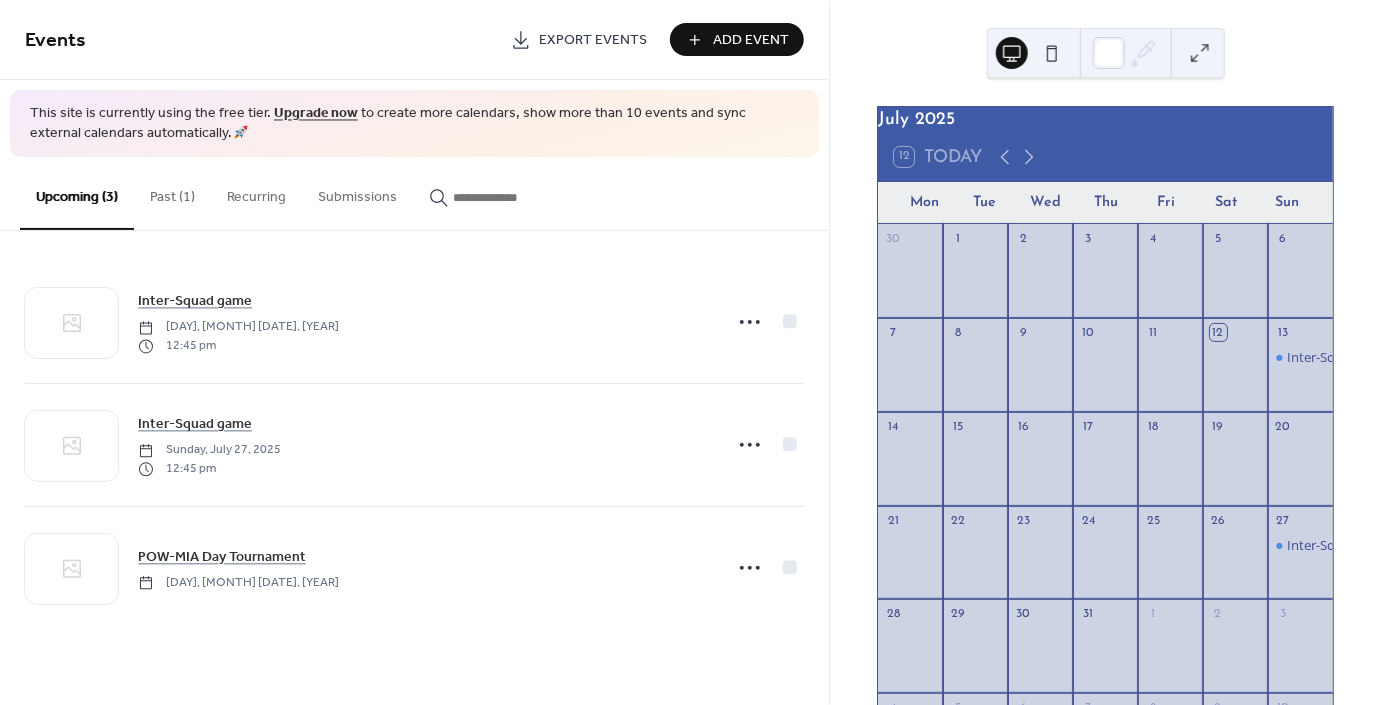 click at bounding box center (1235, 564) 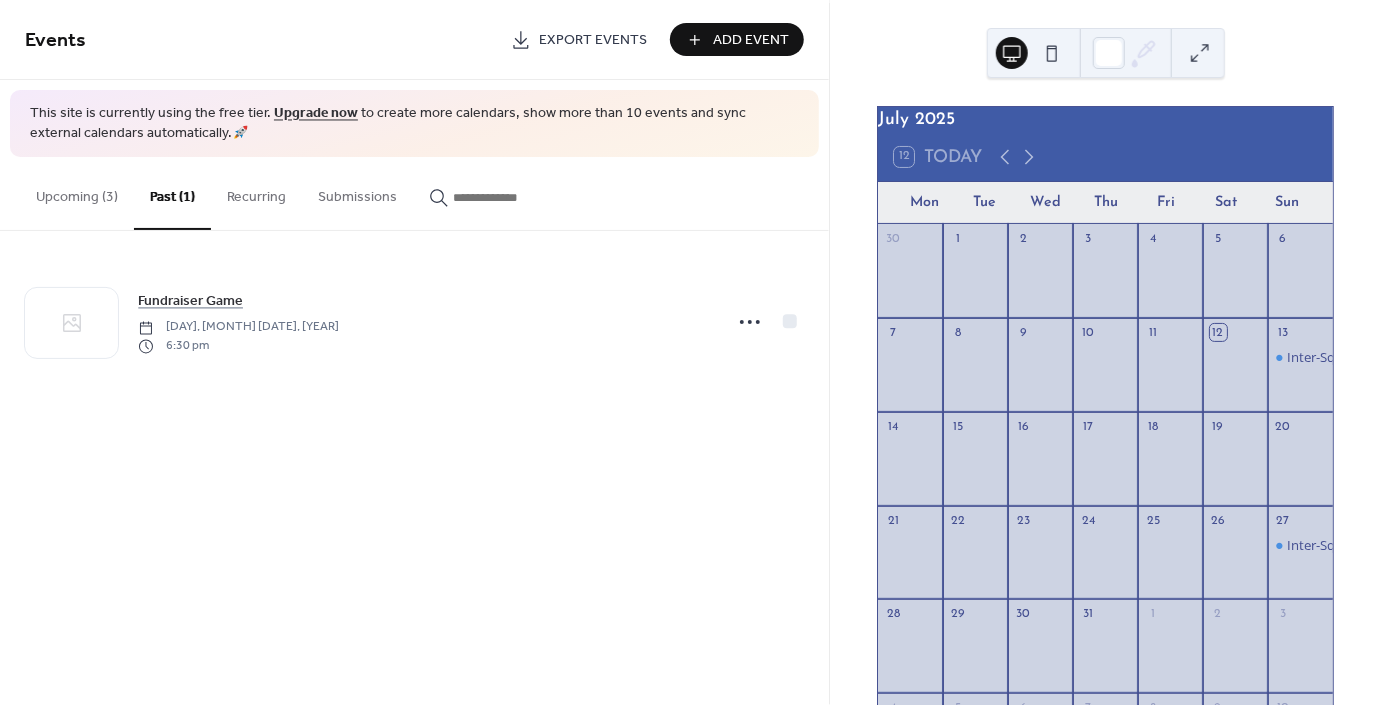 click on "Upcoming  (3)" at bounding box center [77, 192] 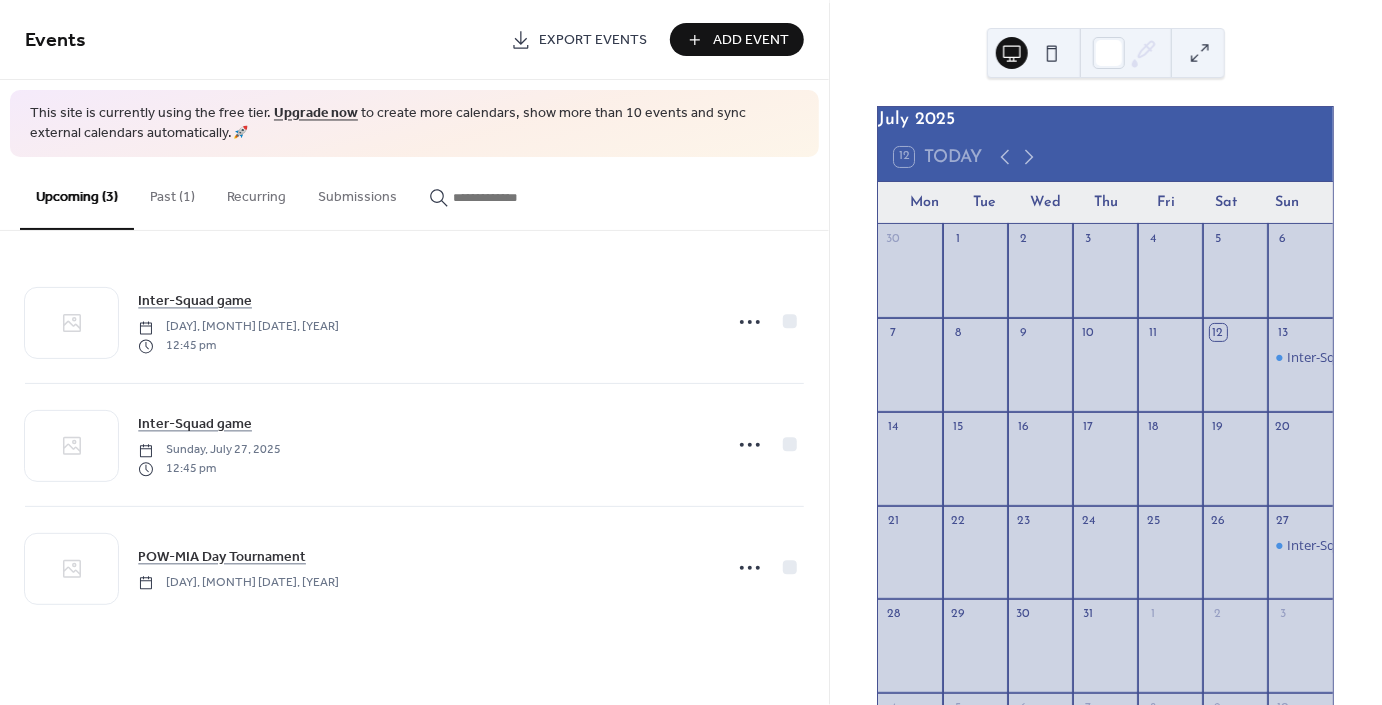 click on "Add Event" at bounding box center (751, 41) 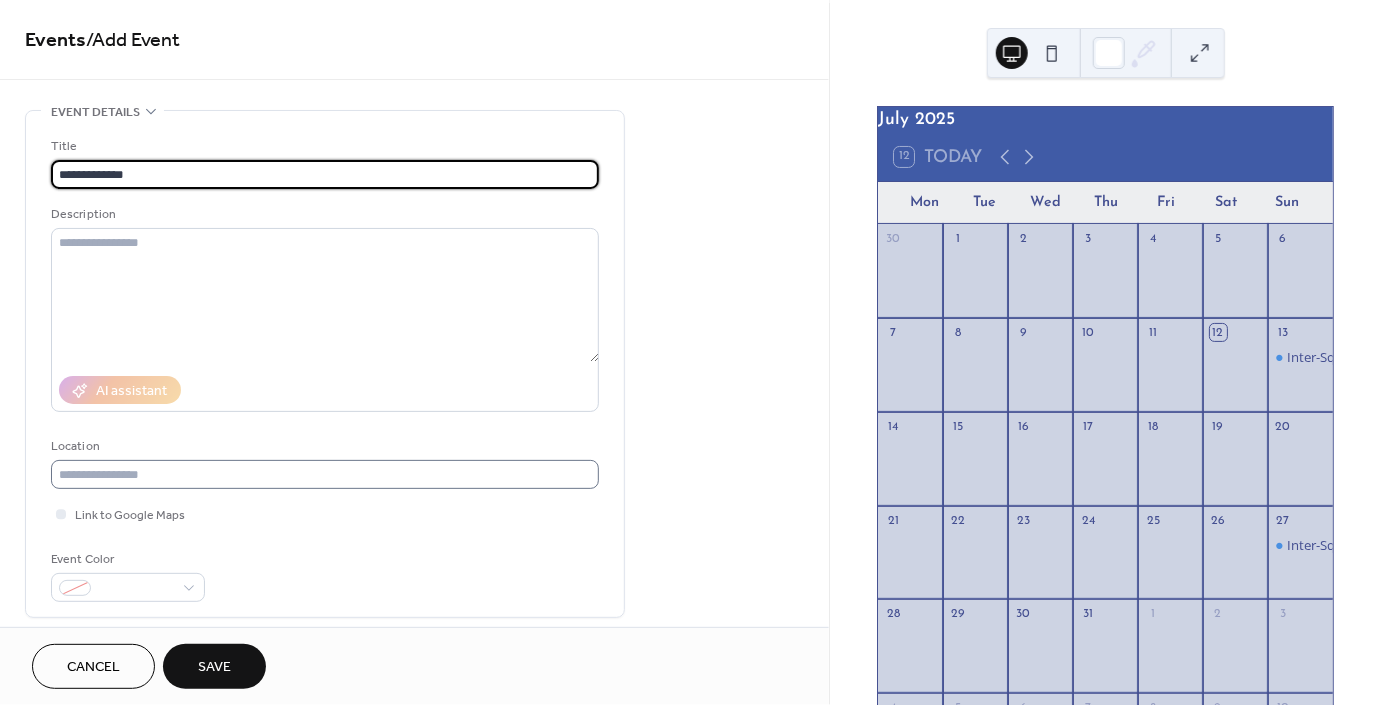 type on "**********" 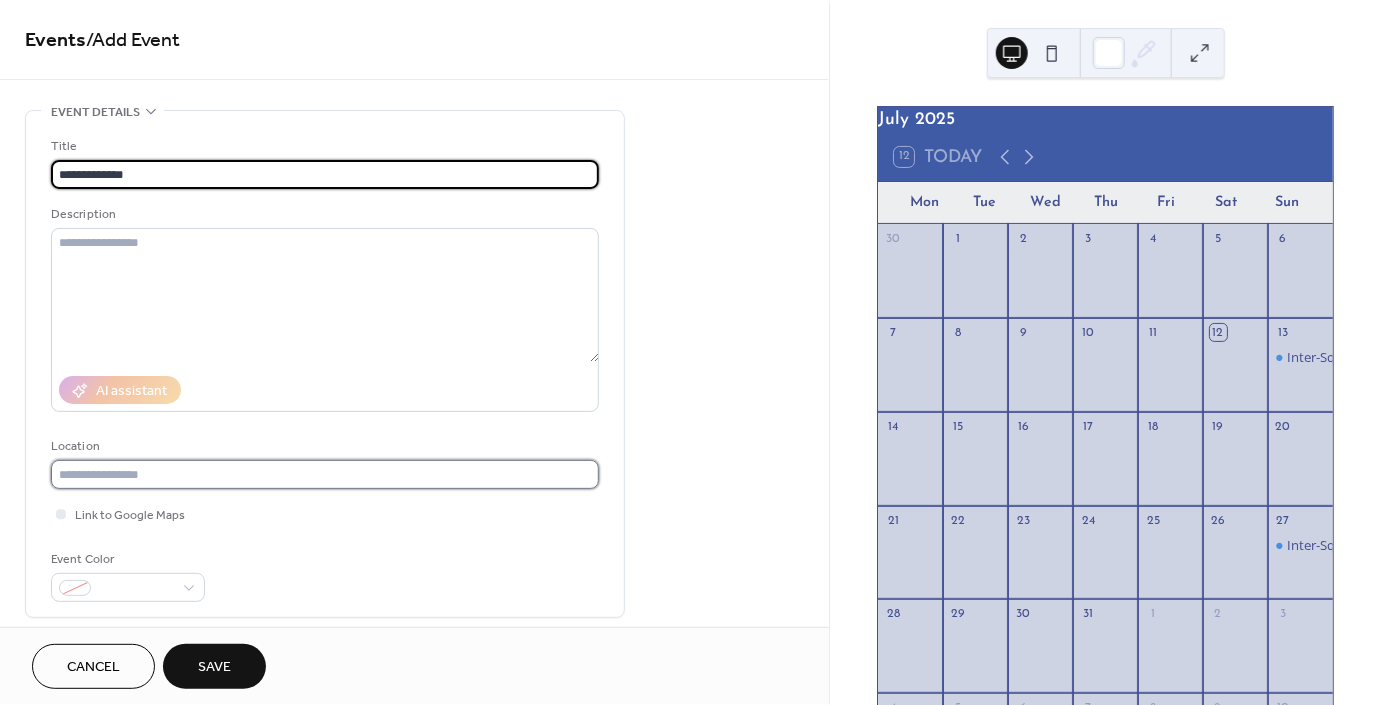 click at bounding box center [325, 474] 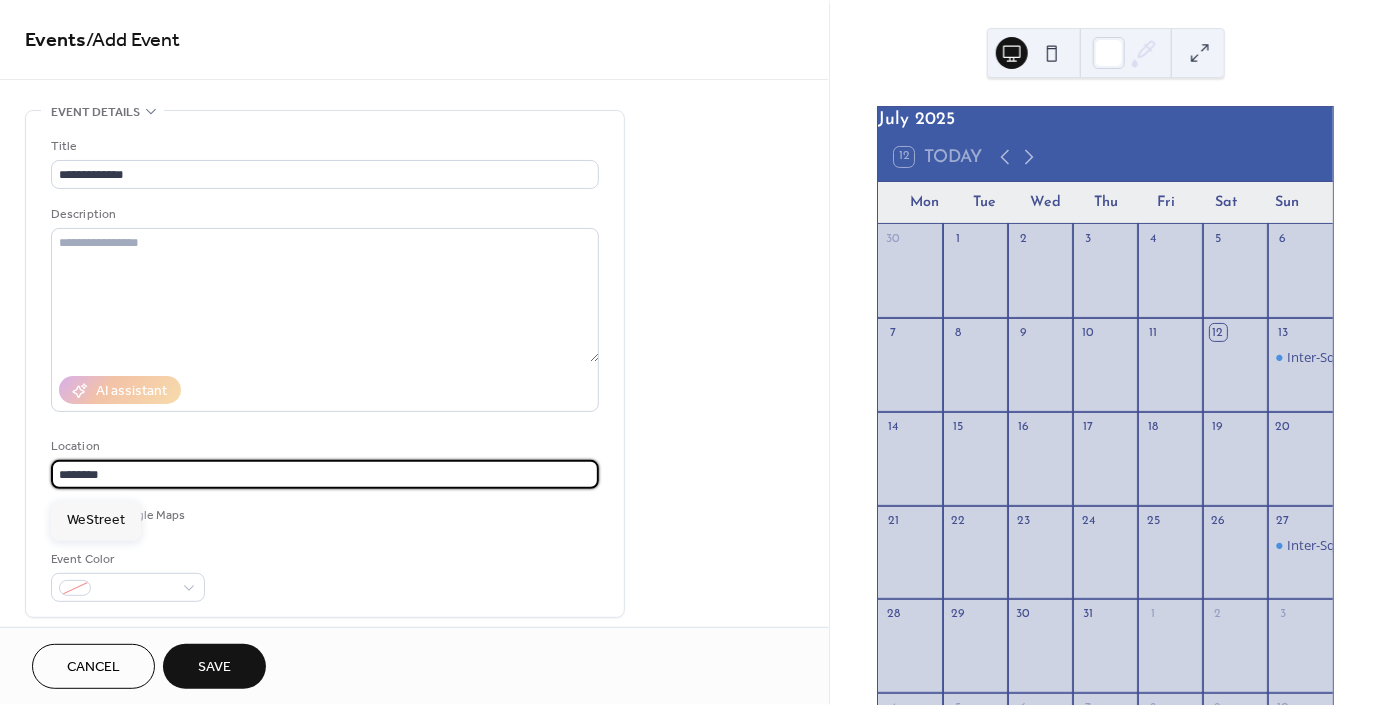type on "********" 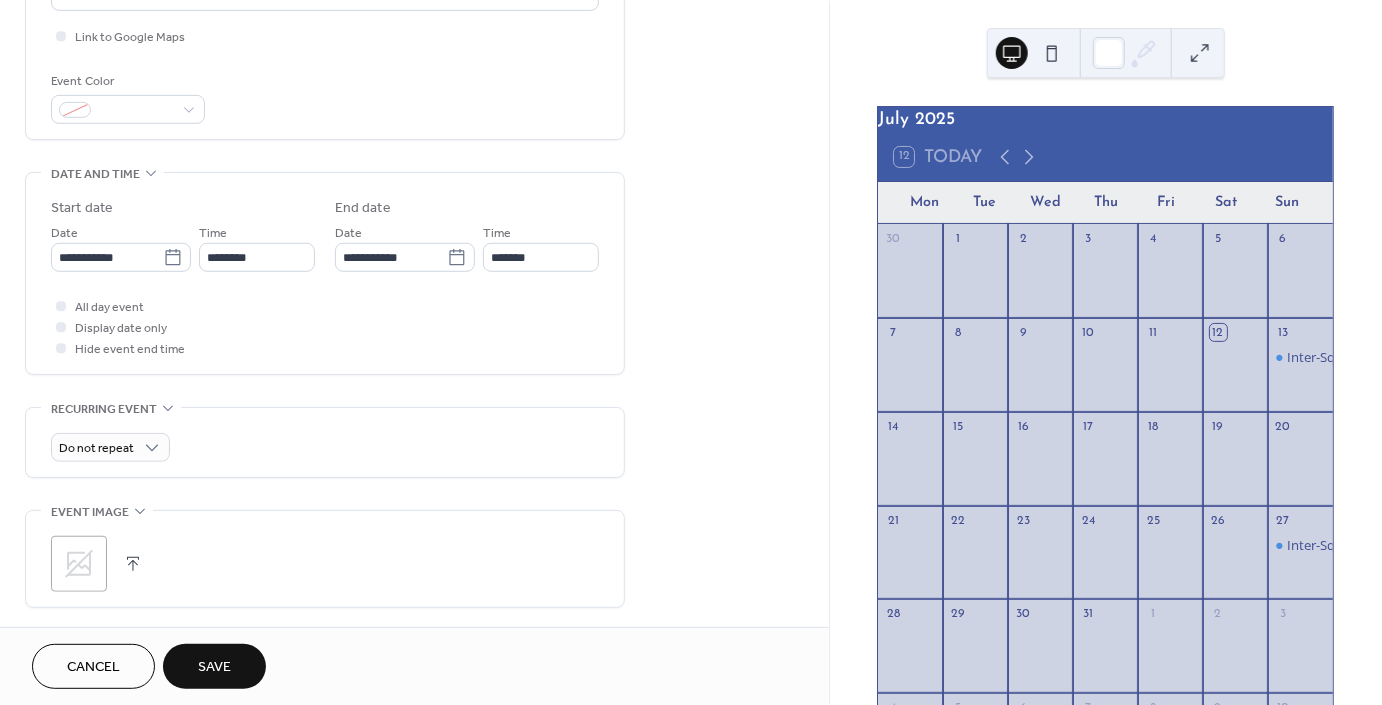 scroll, scrollTop: 486, scrollLeft: 0, axis: vertical 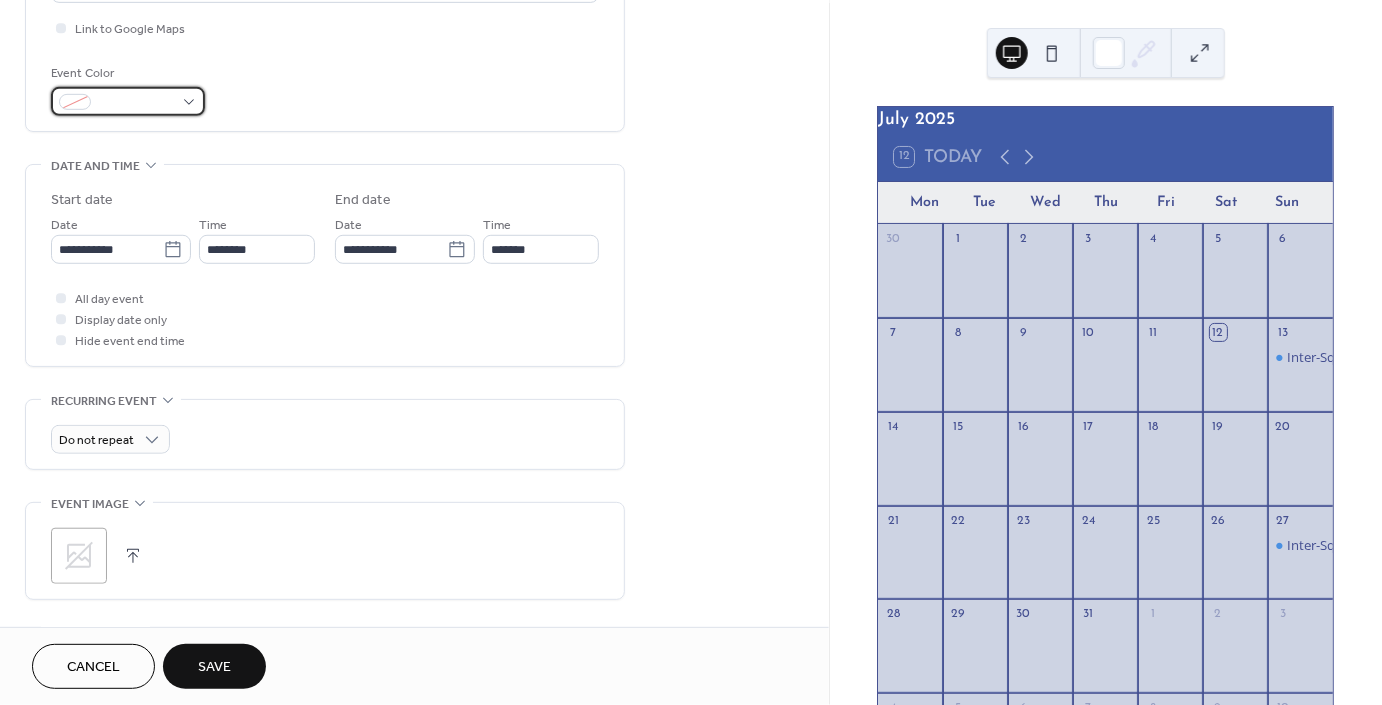 click at bounding box center [128, 101] 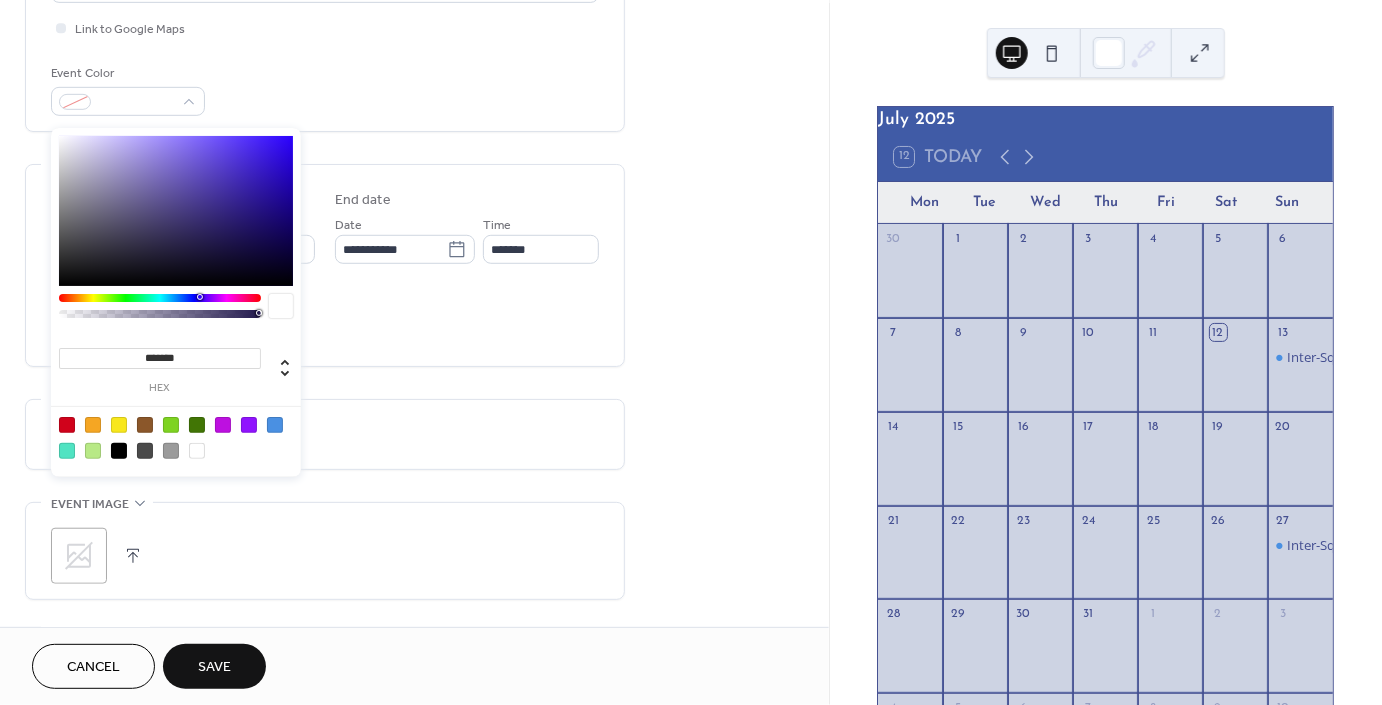 click at bounding box center (249, 425) 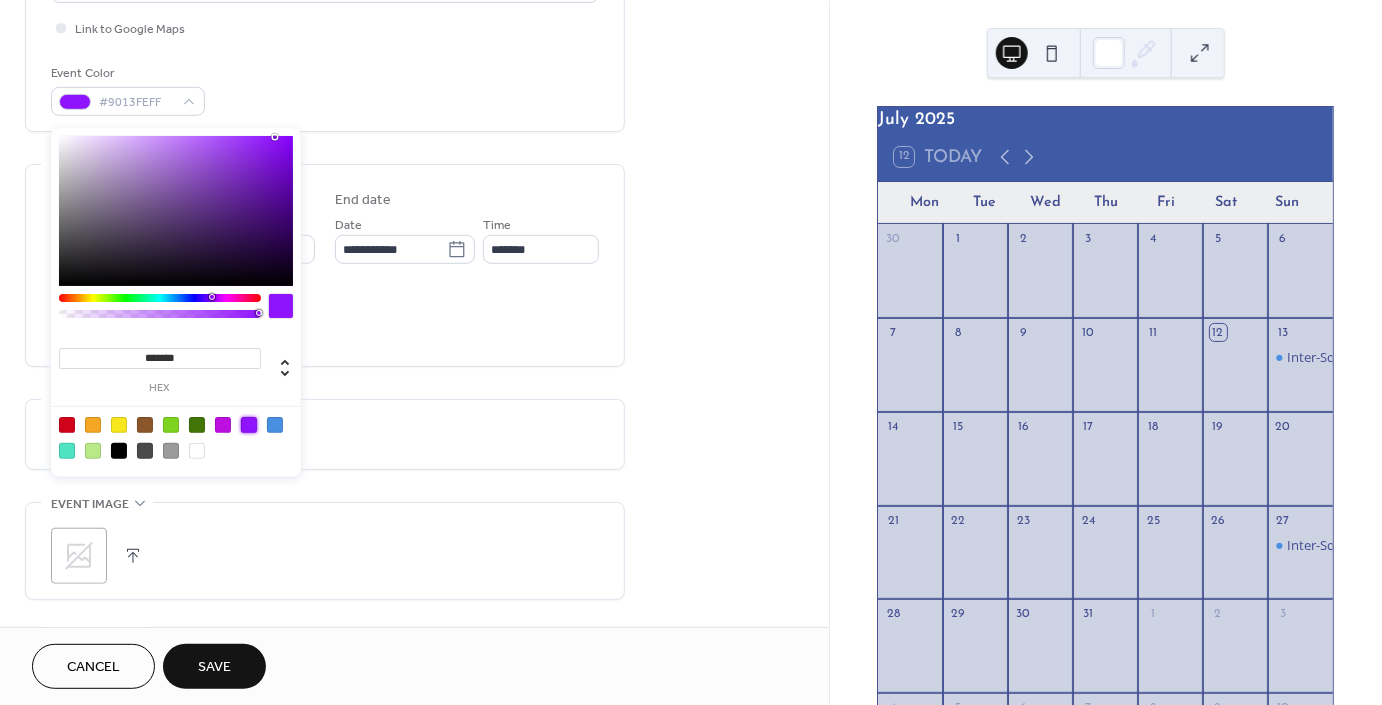 type on "*******" 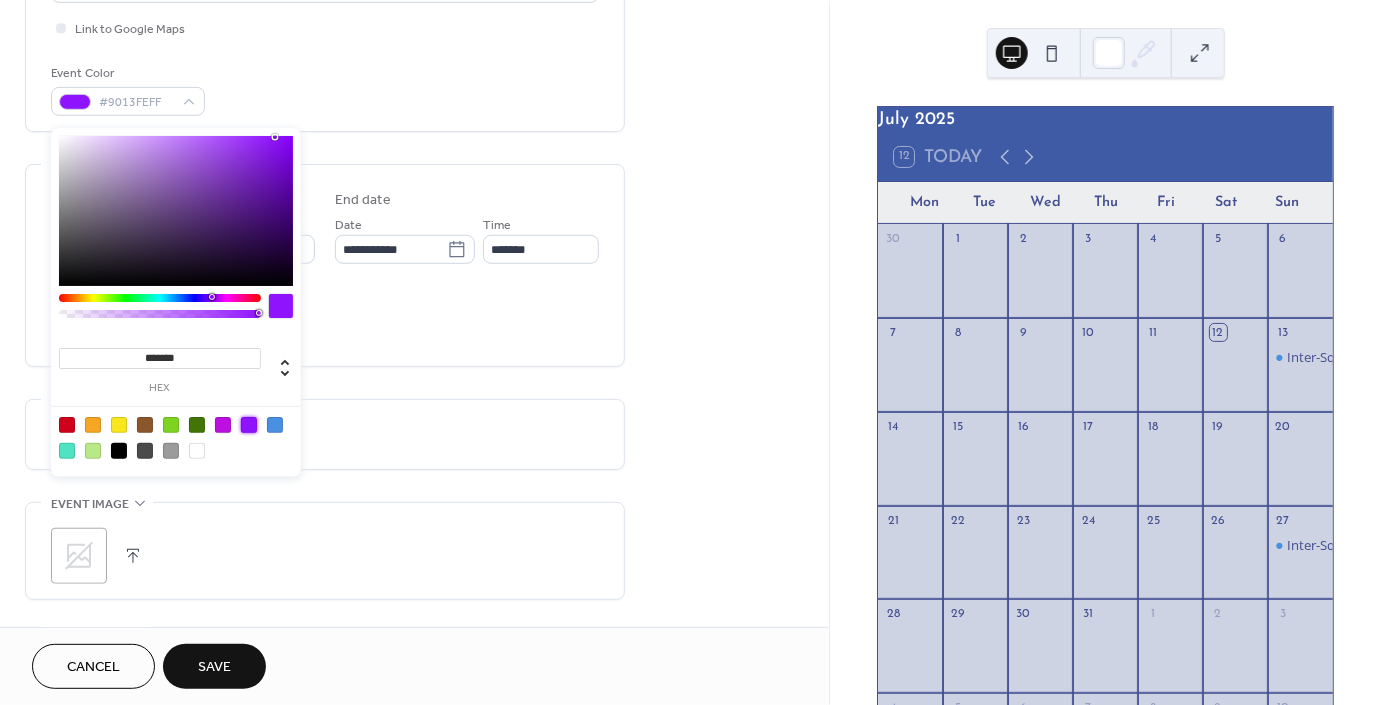 click on "**********" at bounding box center (414, 344) 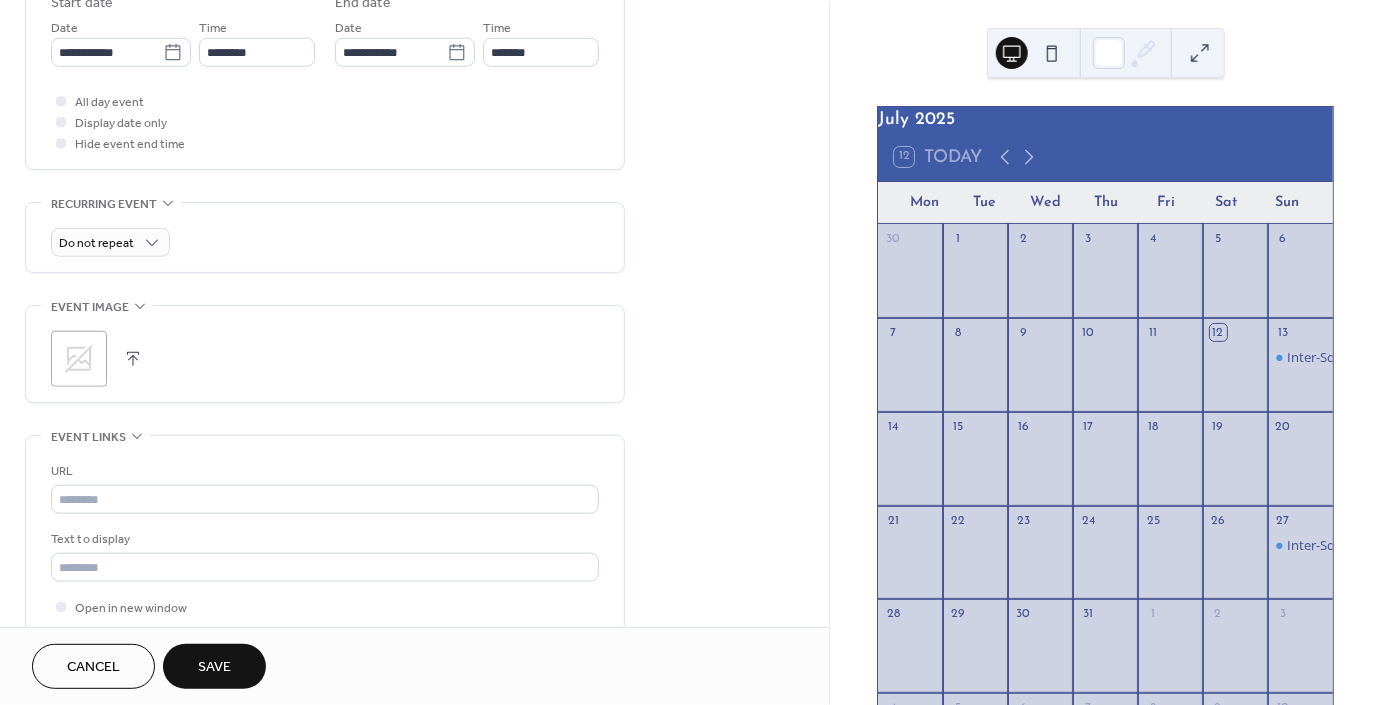scroll, scrollTop: 673, scrollLeft: 0, axis: vertical 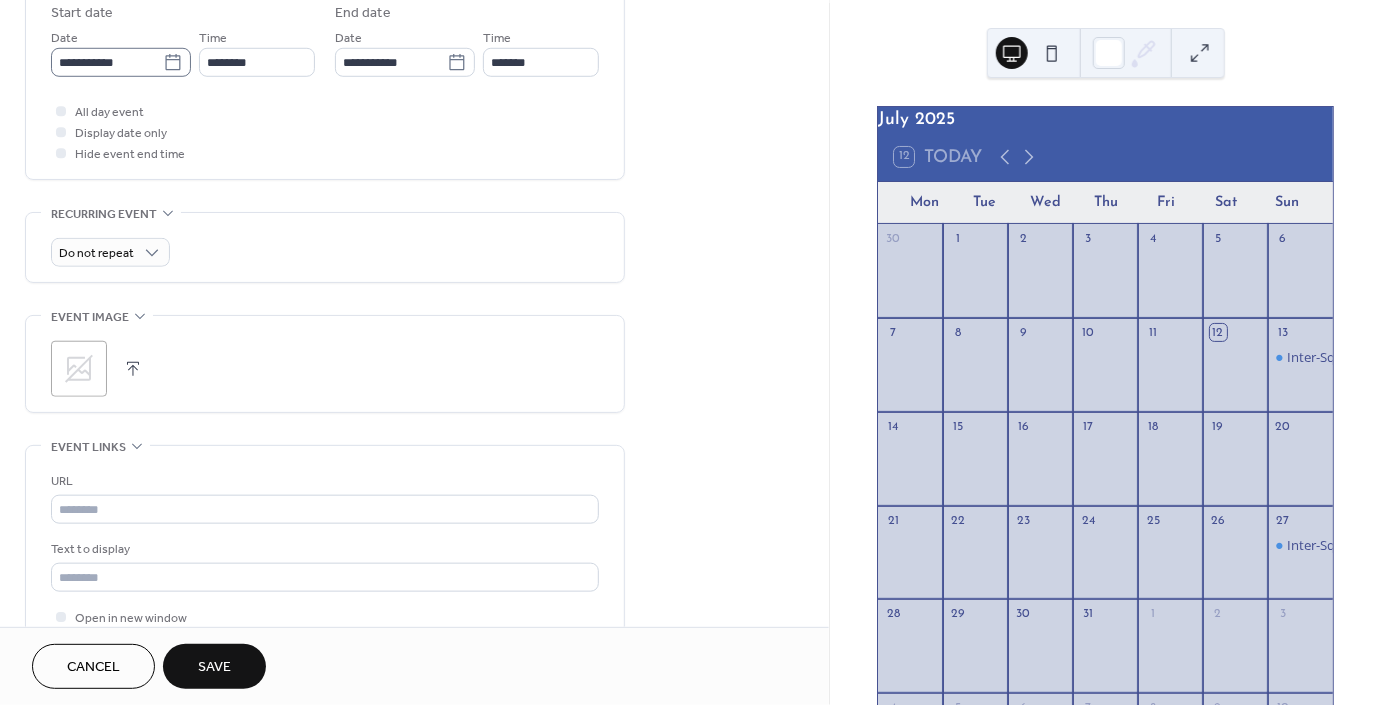click 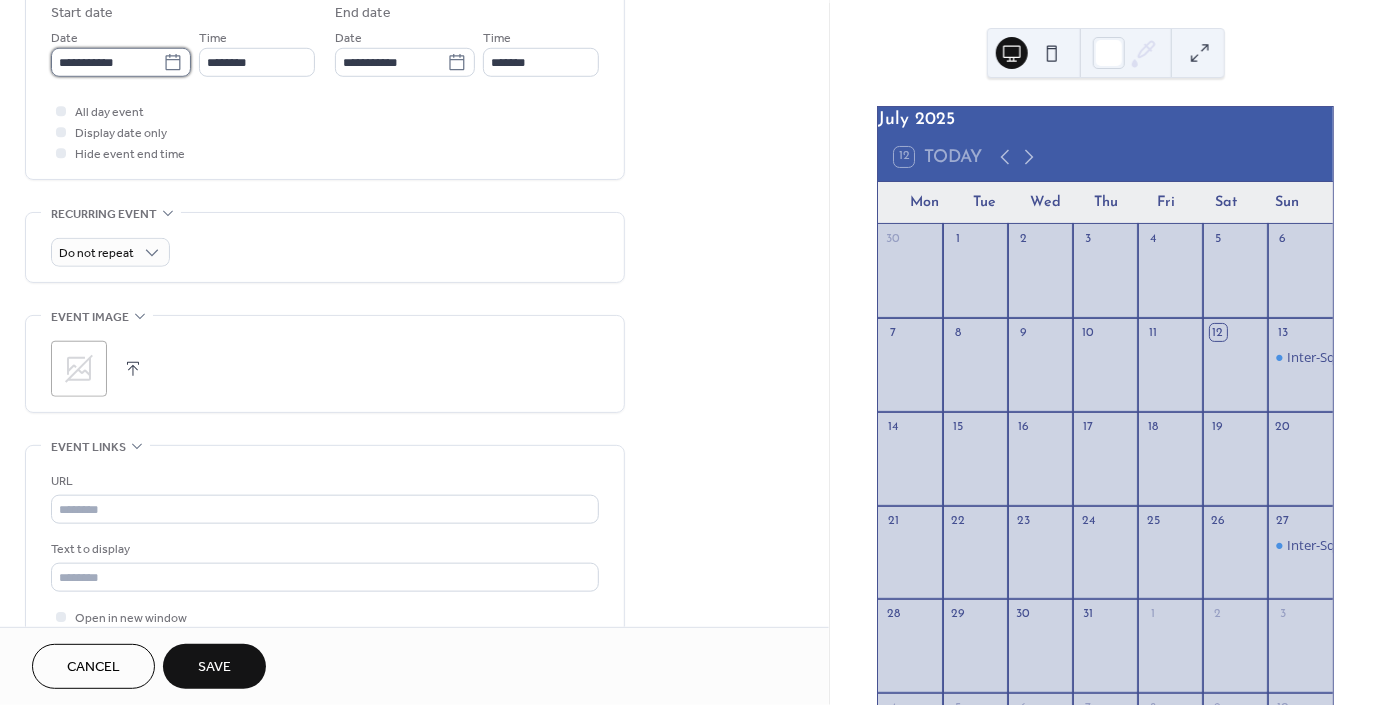 click on "**********" at bounding box center [107, 62] 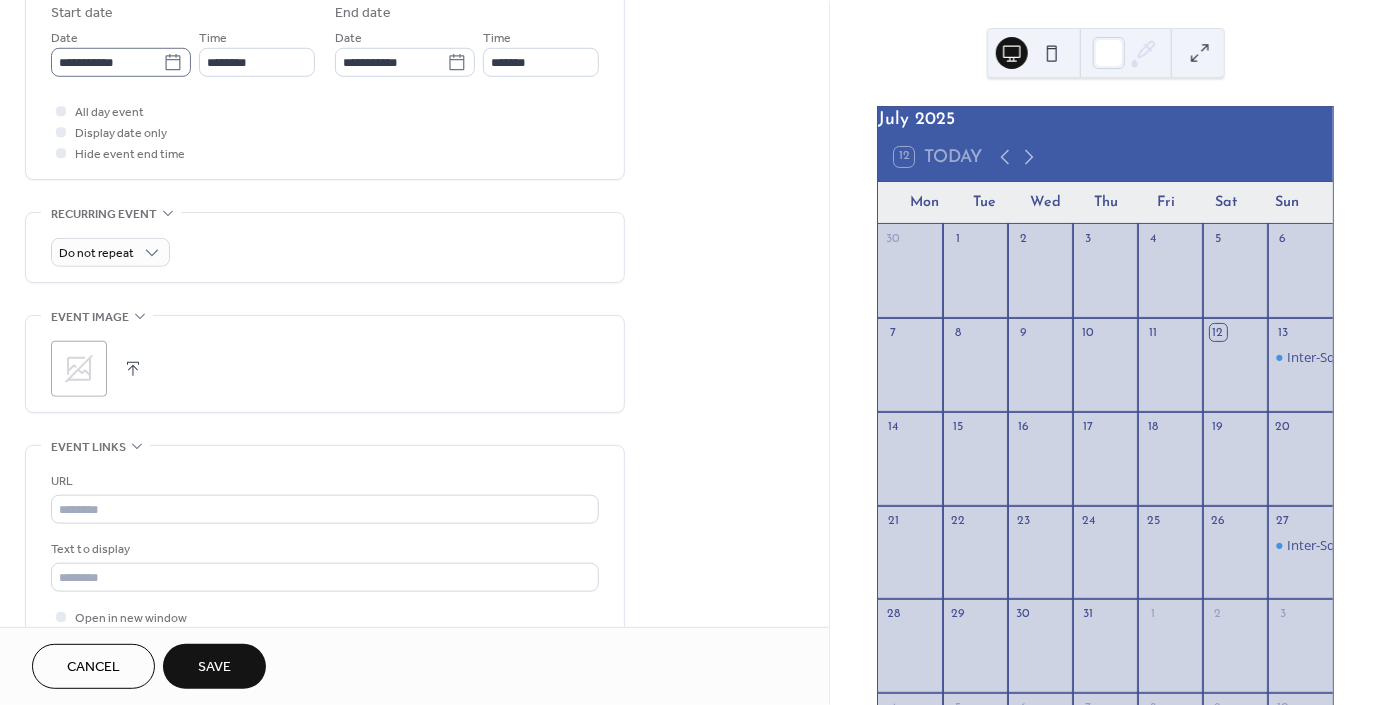 click 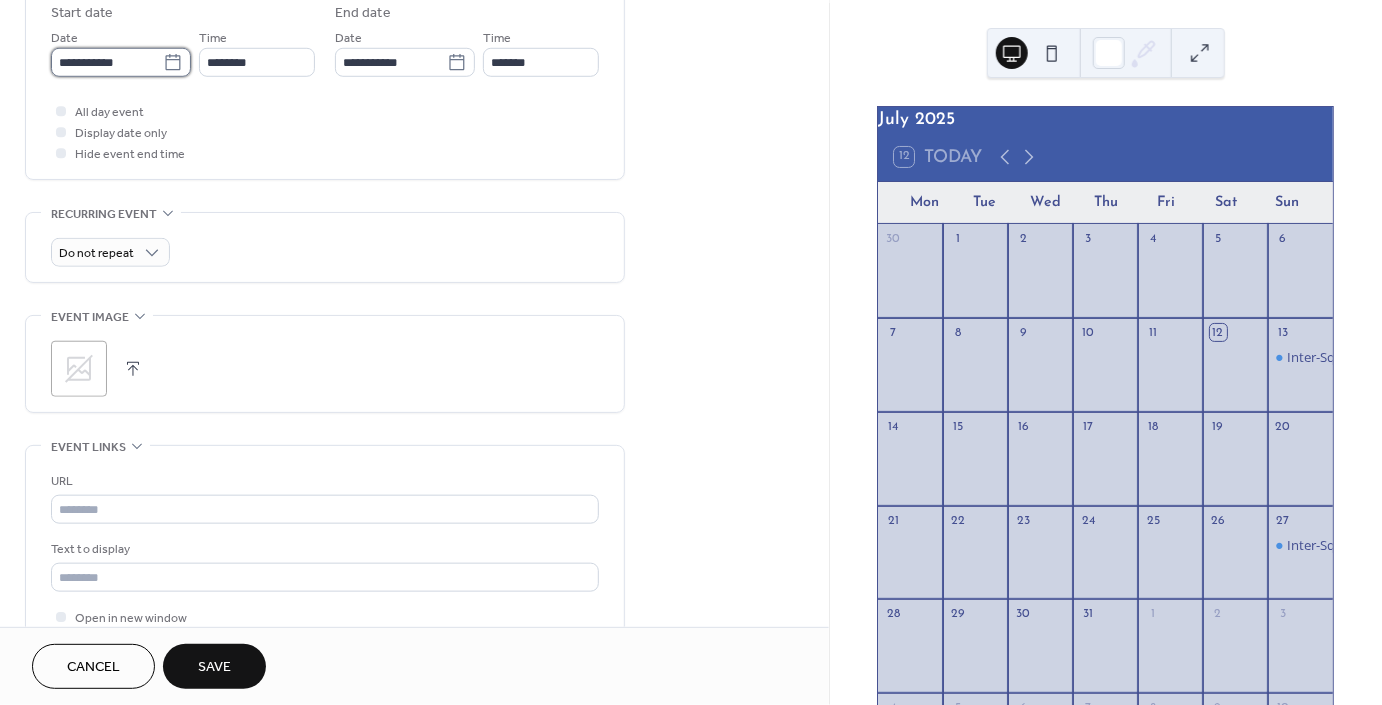 click on "**********" at bounding box center [107, 62] 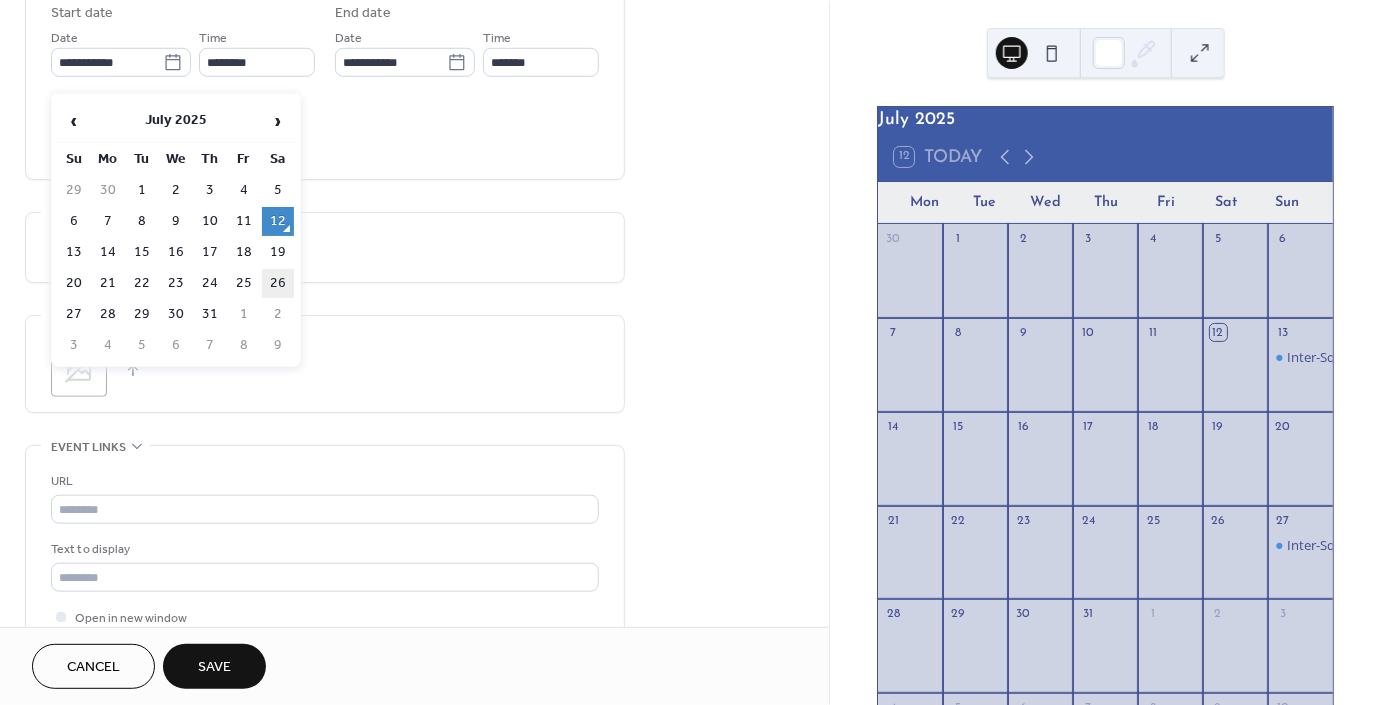 click on "26" at bounding box center (278, 283) 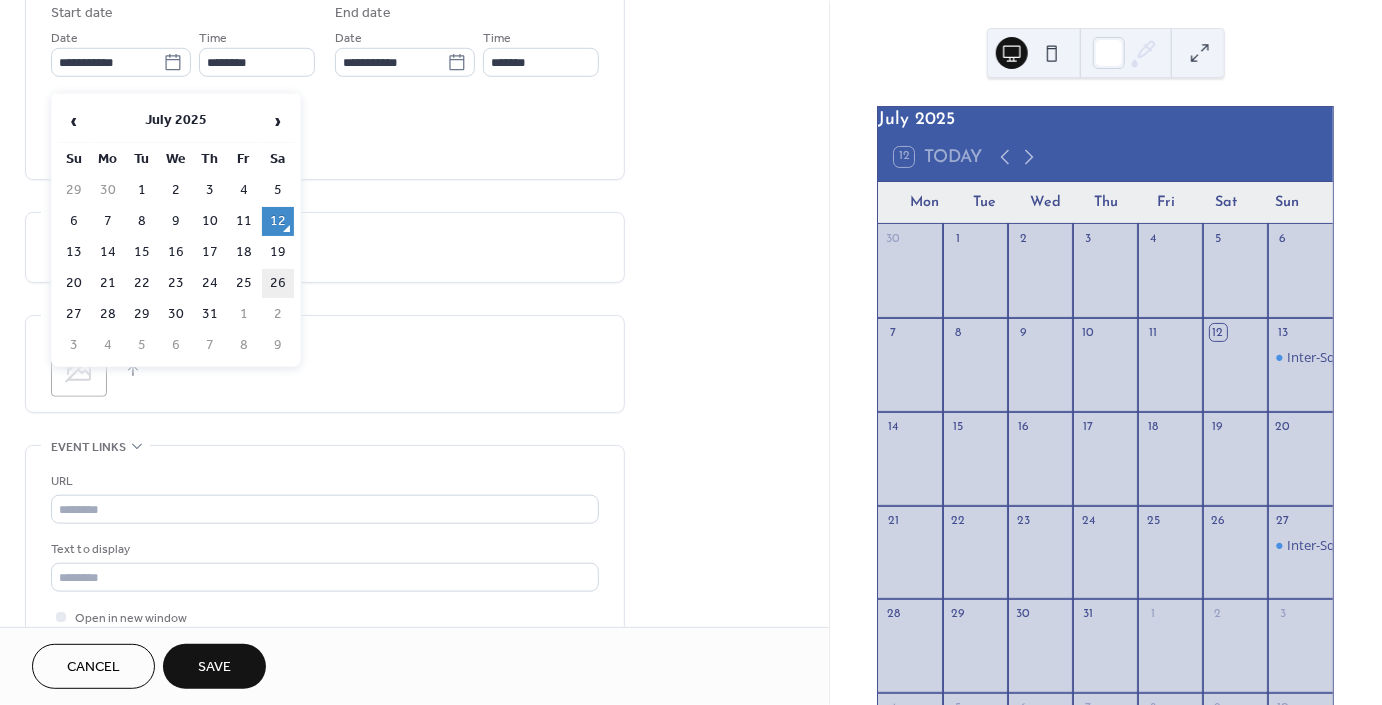 type on "**********" 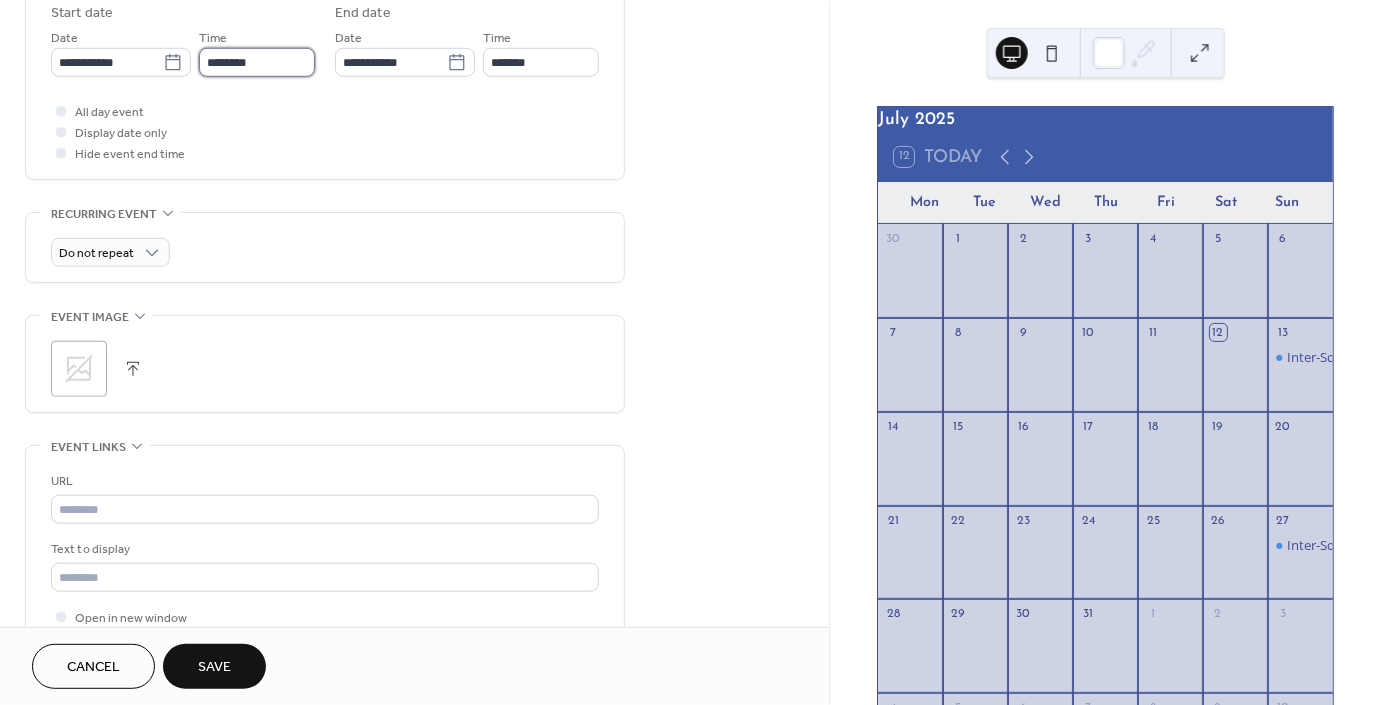 click on "********" at bounding box center [257, 62] 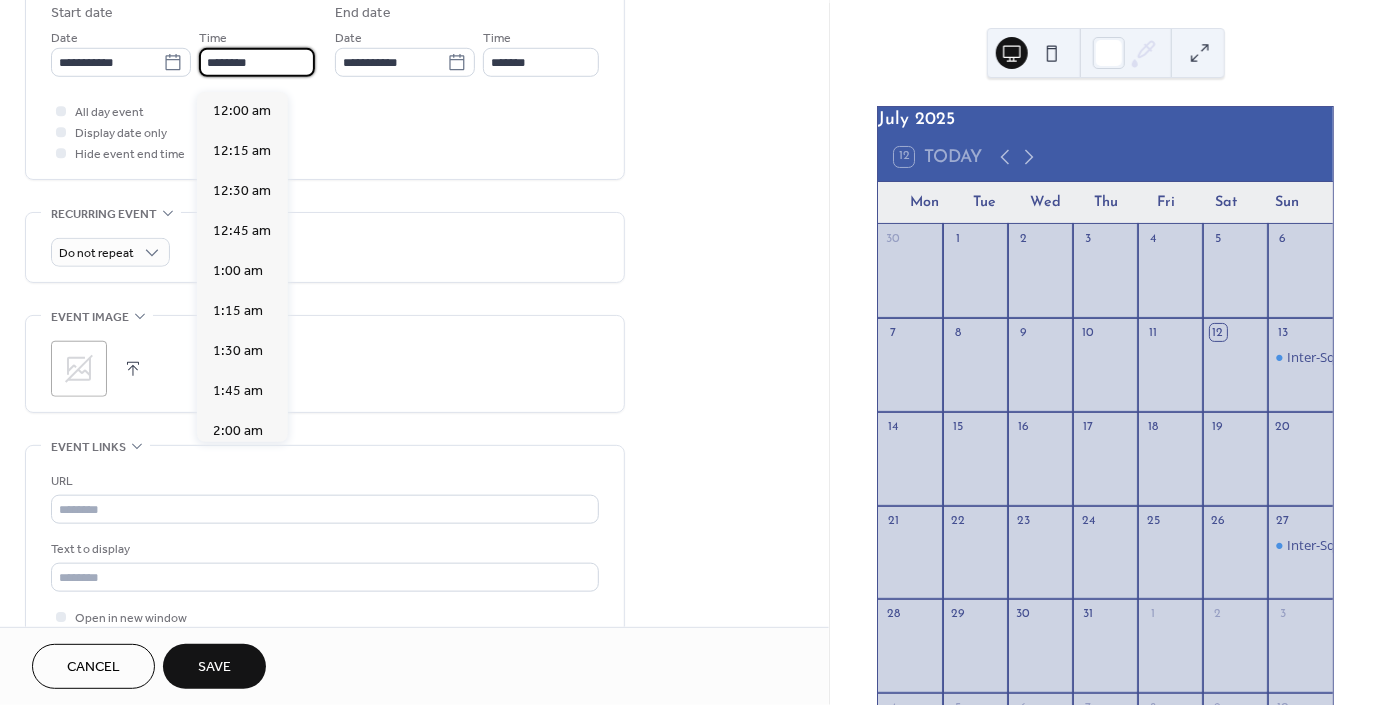 scroll, scrollTop: 1929, scrollLeft: 0, axis: vertical 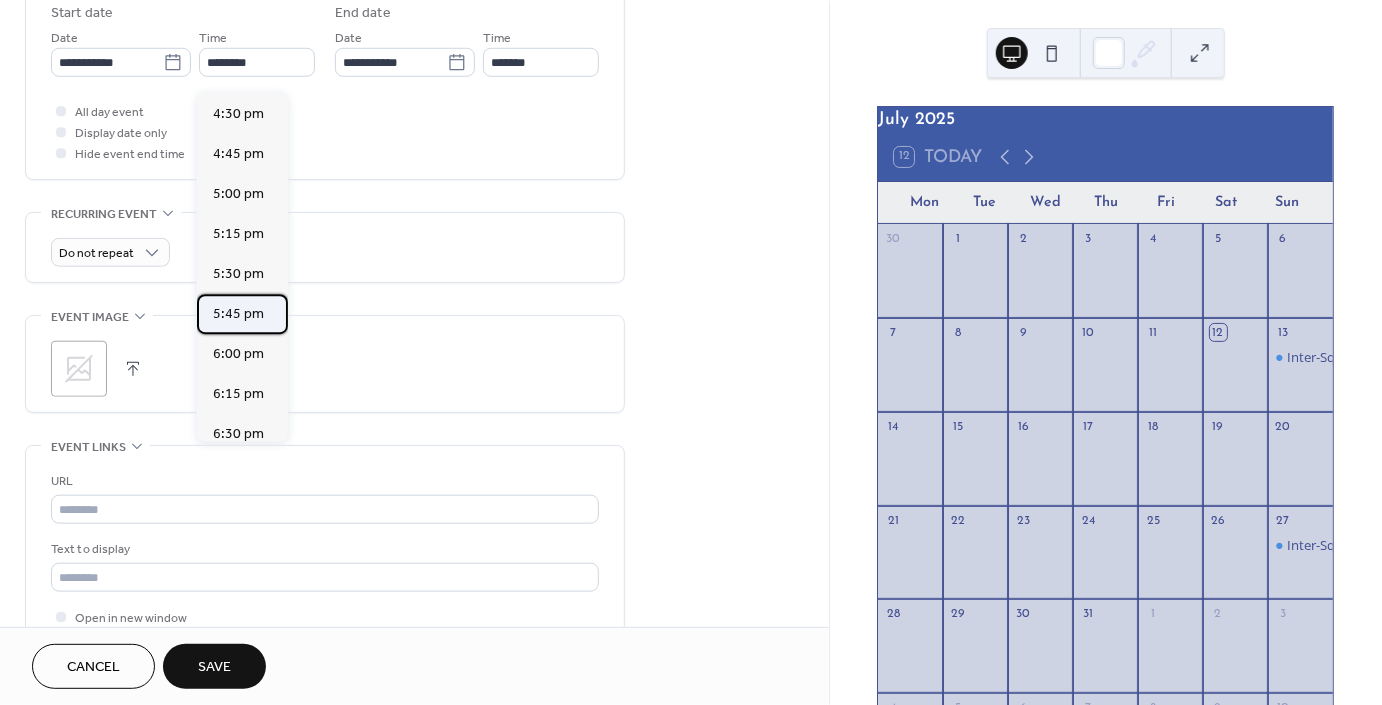 click on "5:45 pm" at bounding box center (238, 313) 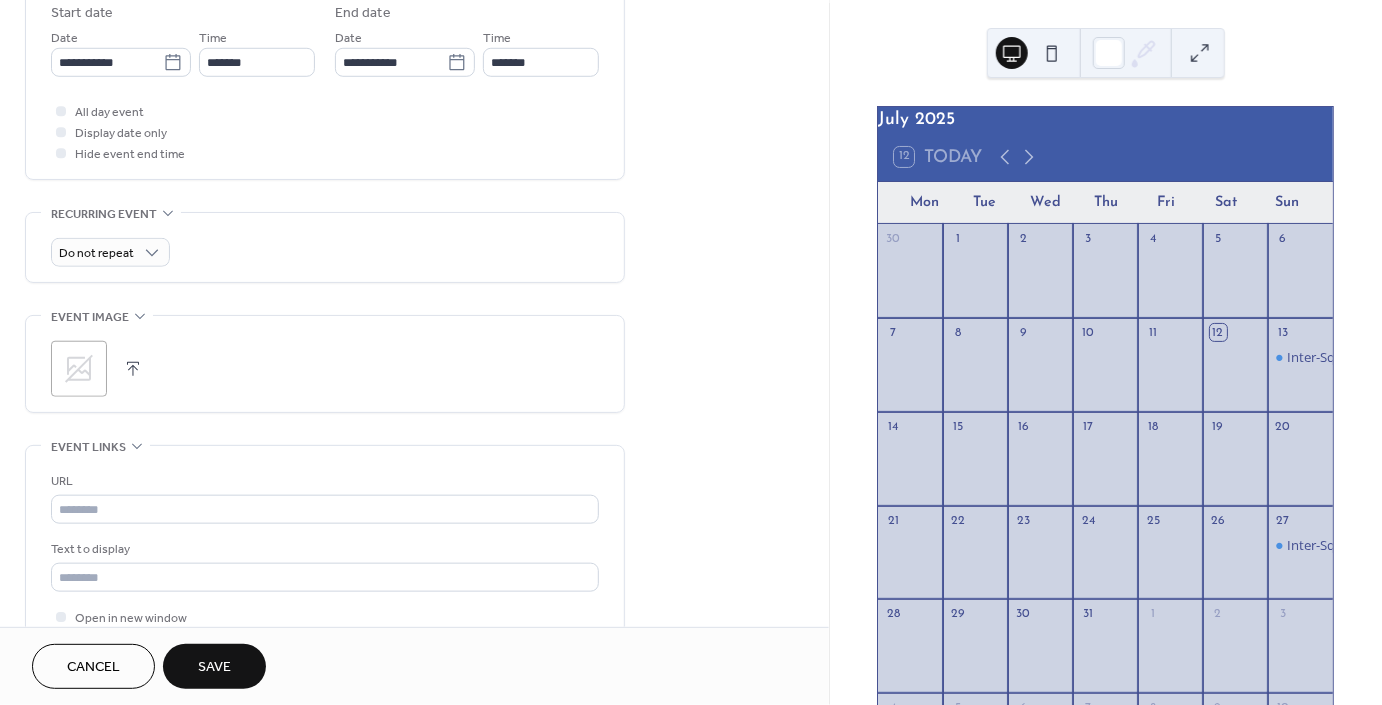 type on "*******" 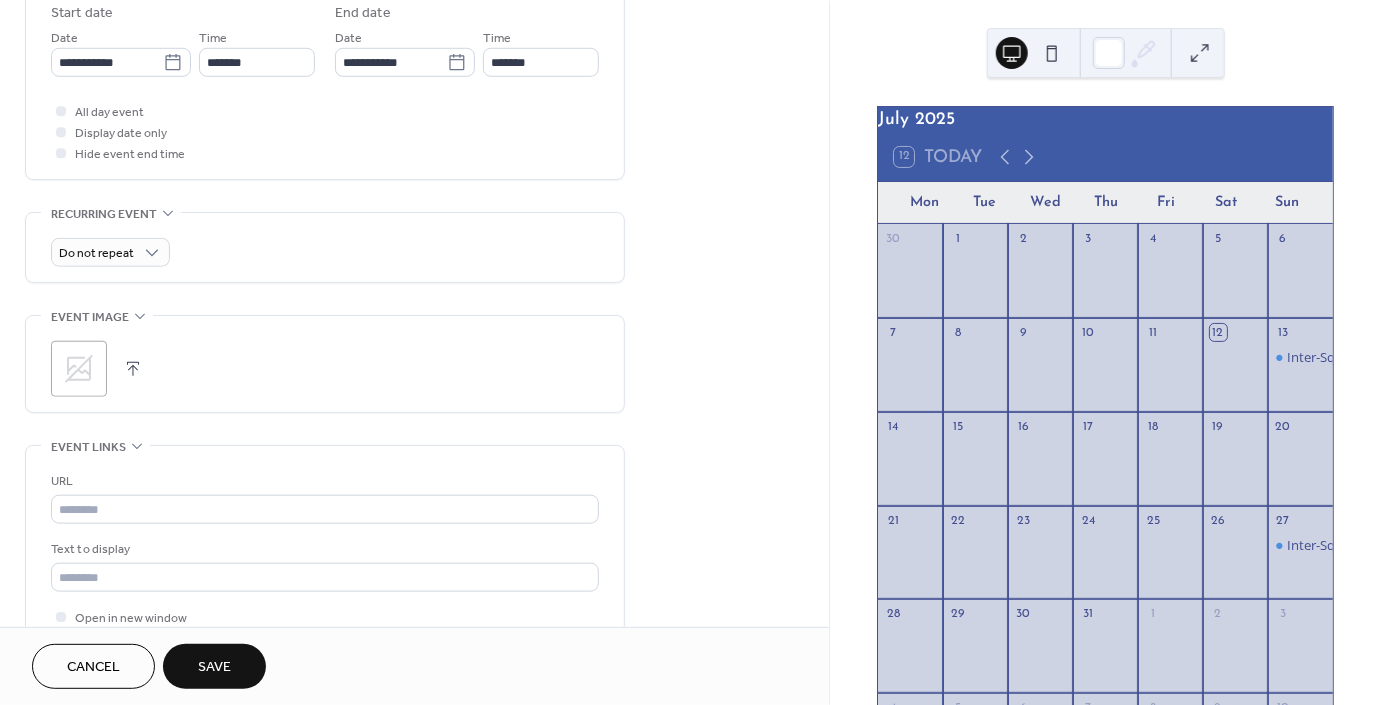 type on "*******" 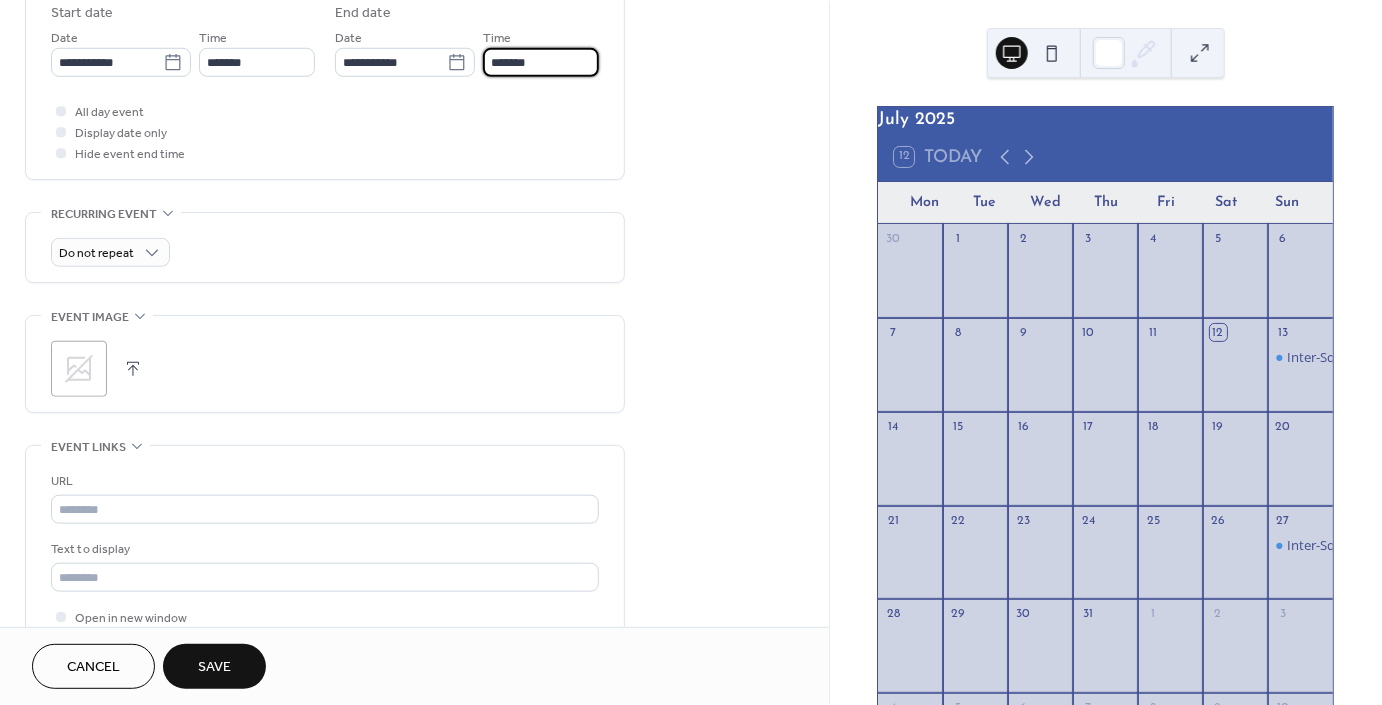 click on "*******" at bounding box center [541, 62] 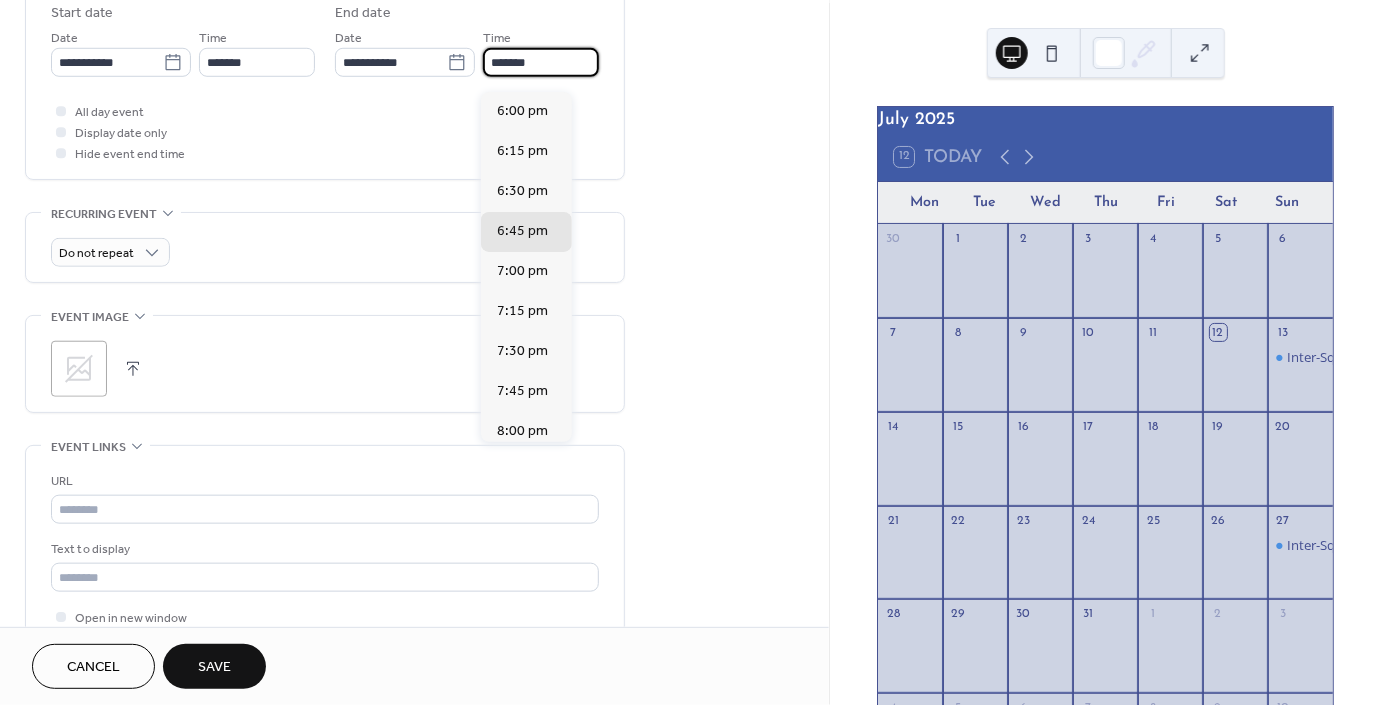 click on "**********" at bounding box center (414, 157) 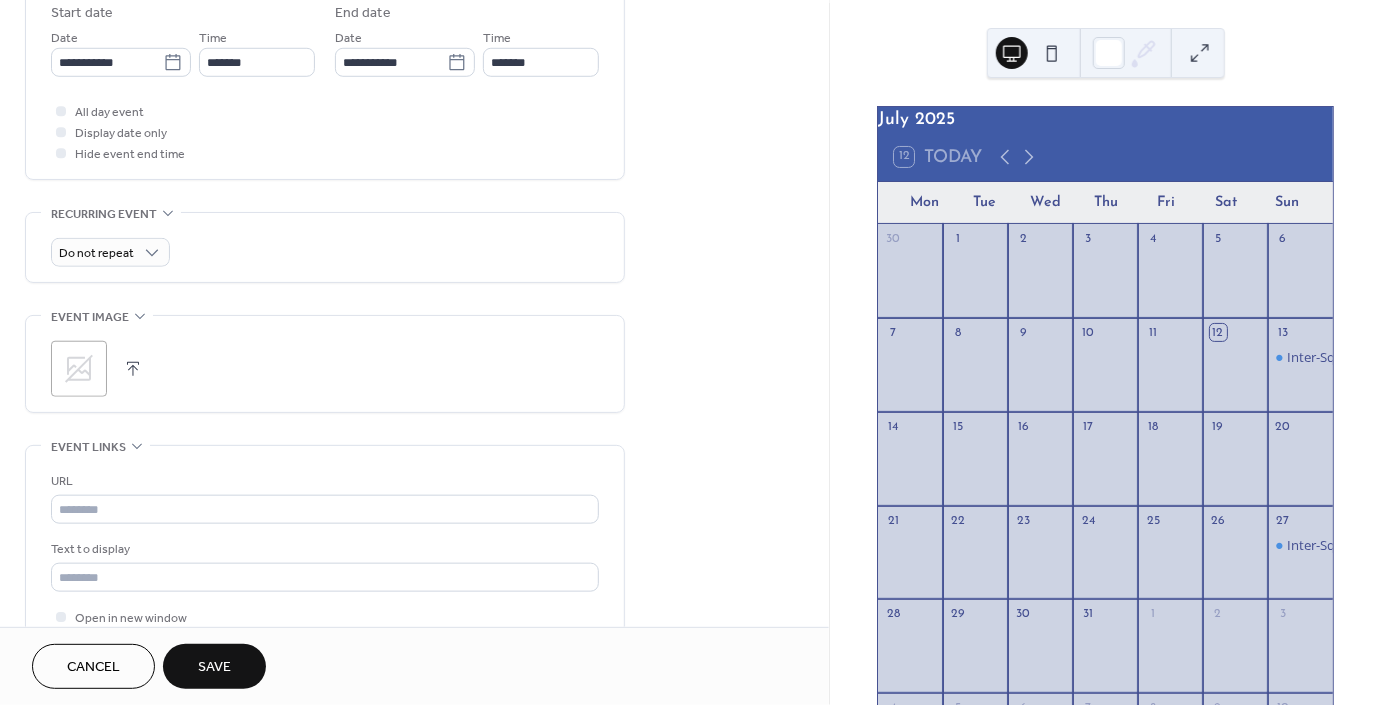 click on "Save" at bounding box center (214, 666) 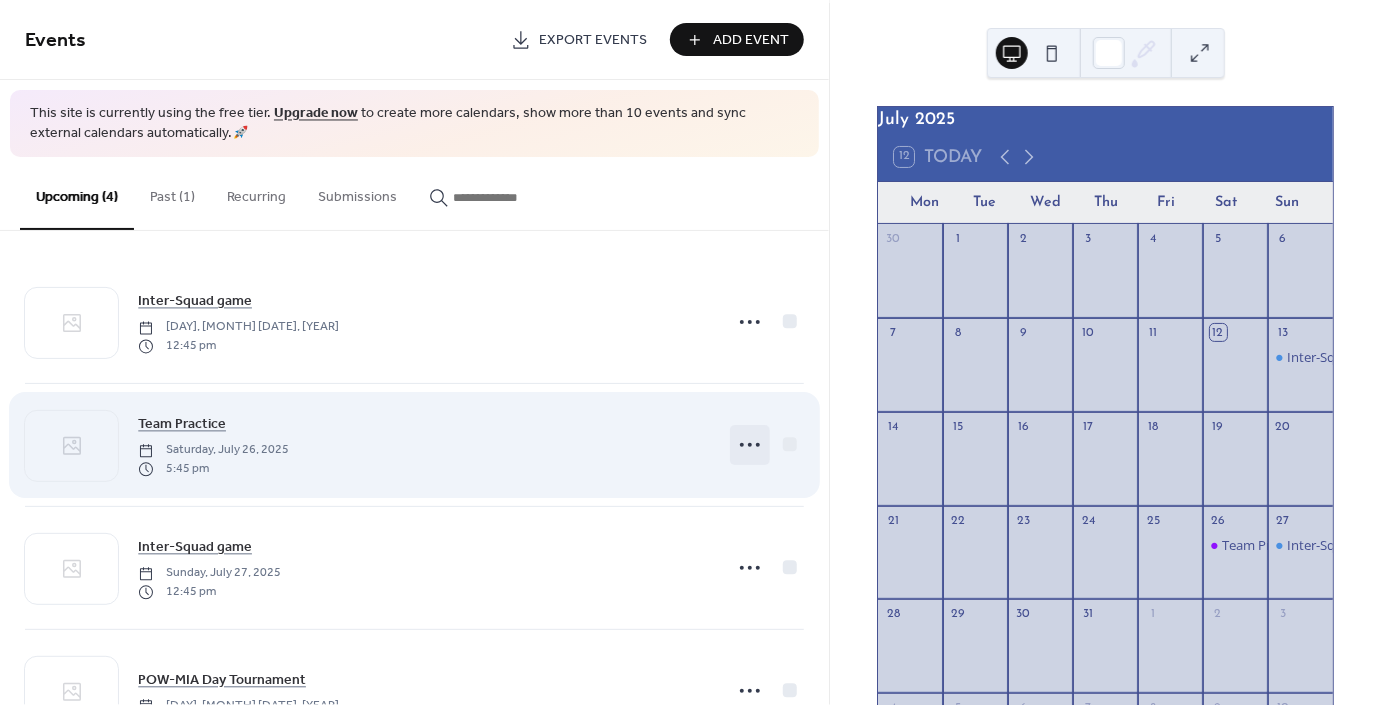click 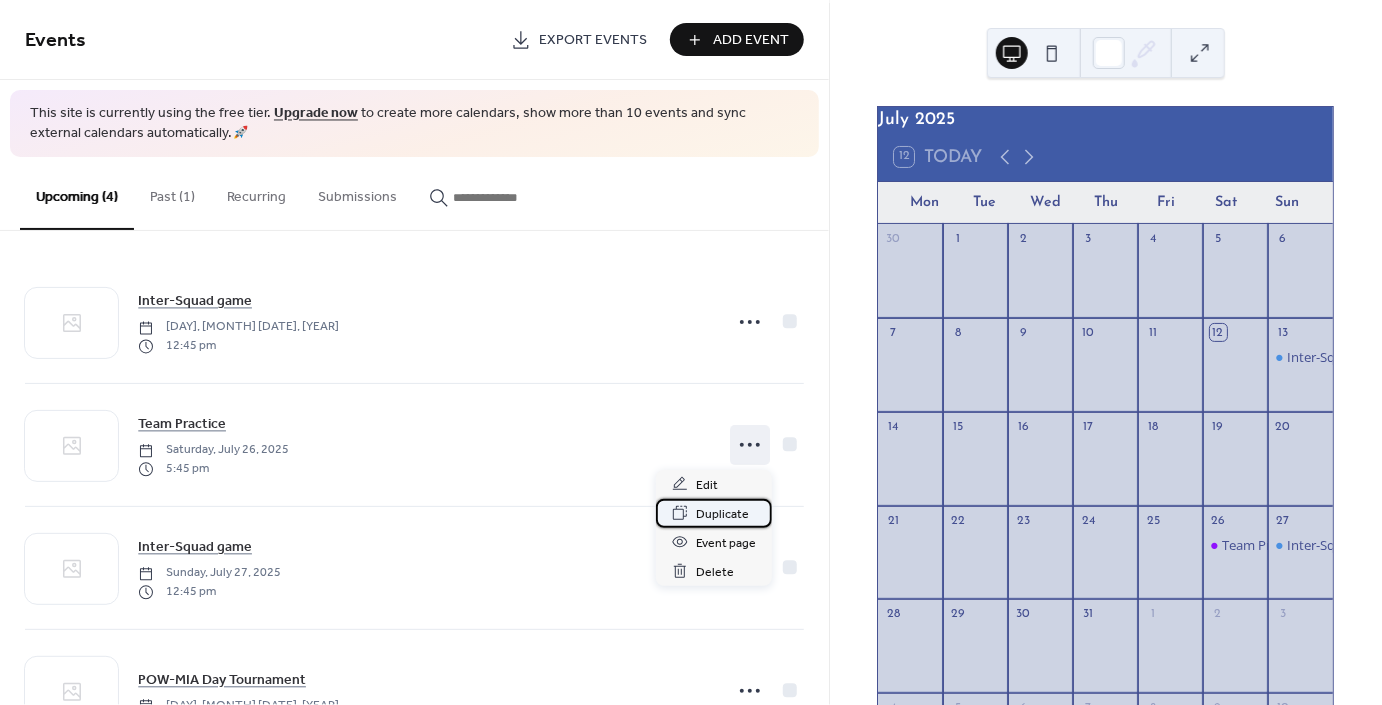 click on "Duplicate" at bounding box center [722, 514] 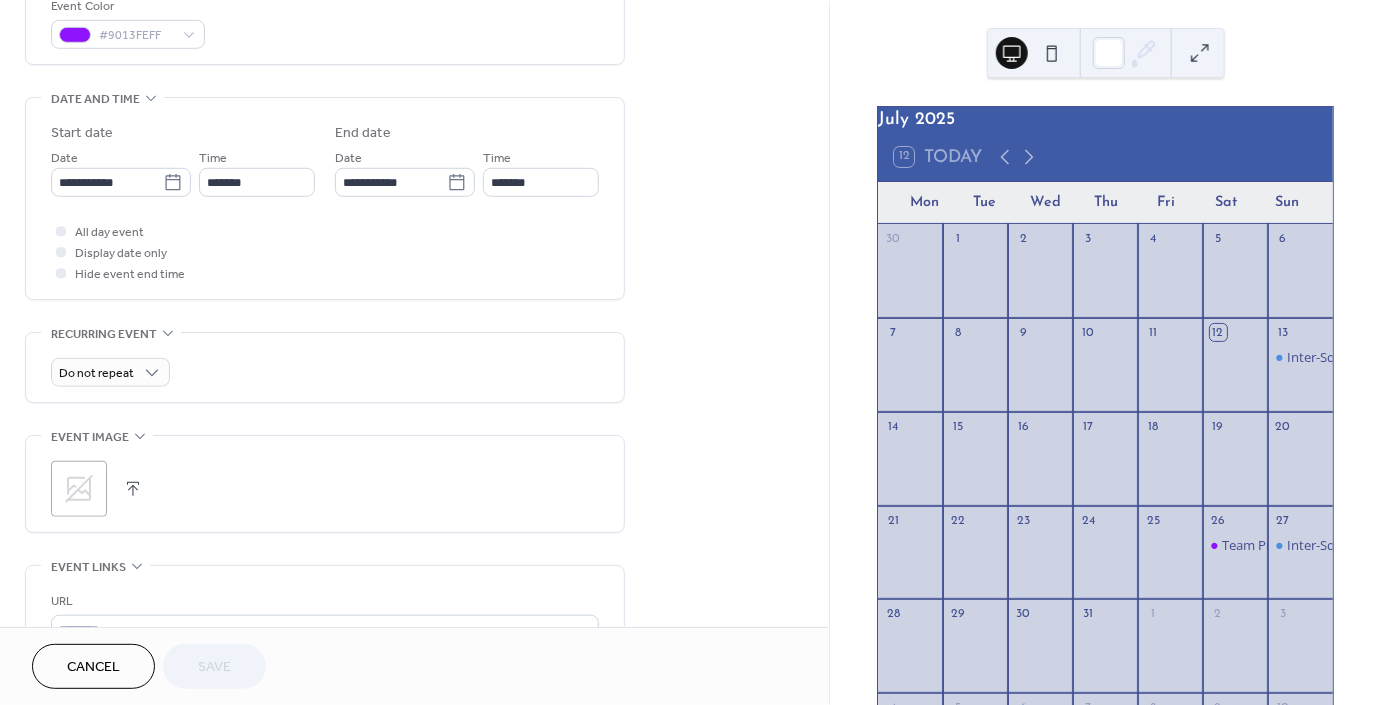 scroll, scrollTop: 561, scrollLeft: 0, axis: vertical 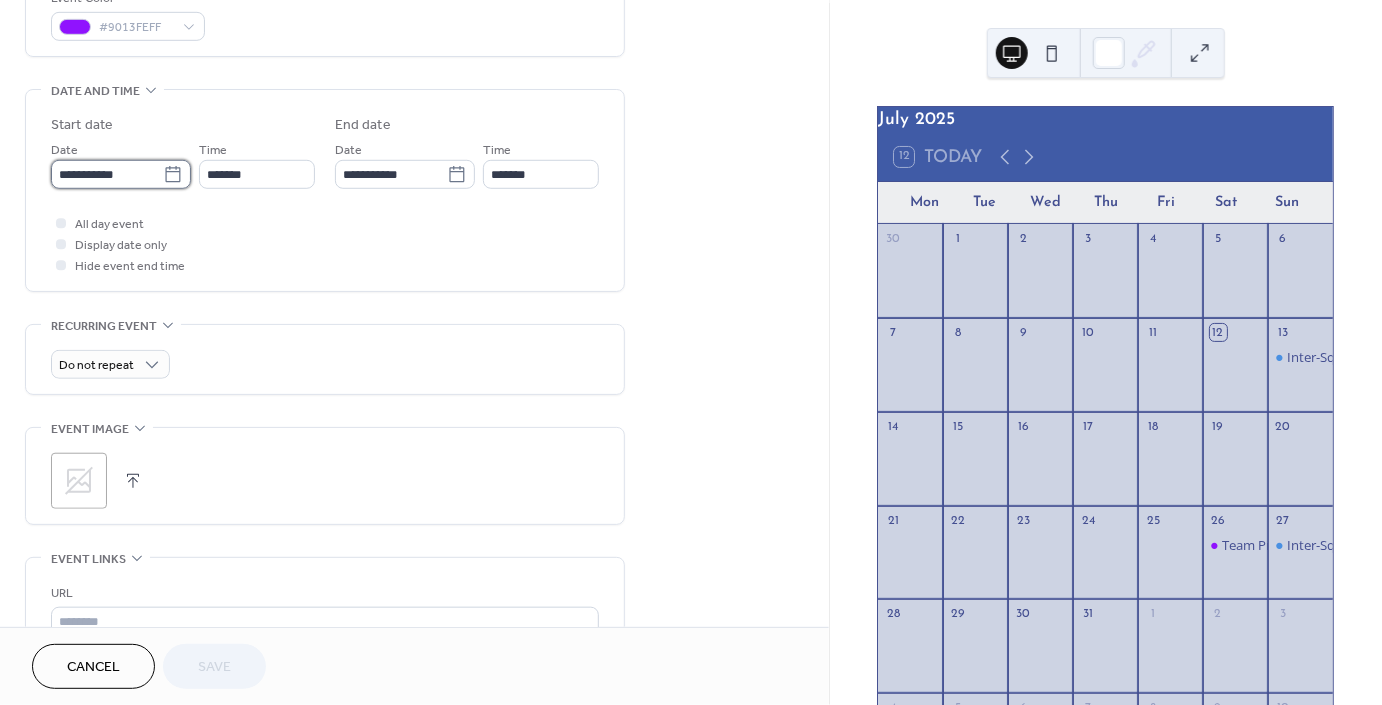 click on "**********" at bounding box center (107, 174) 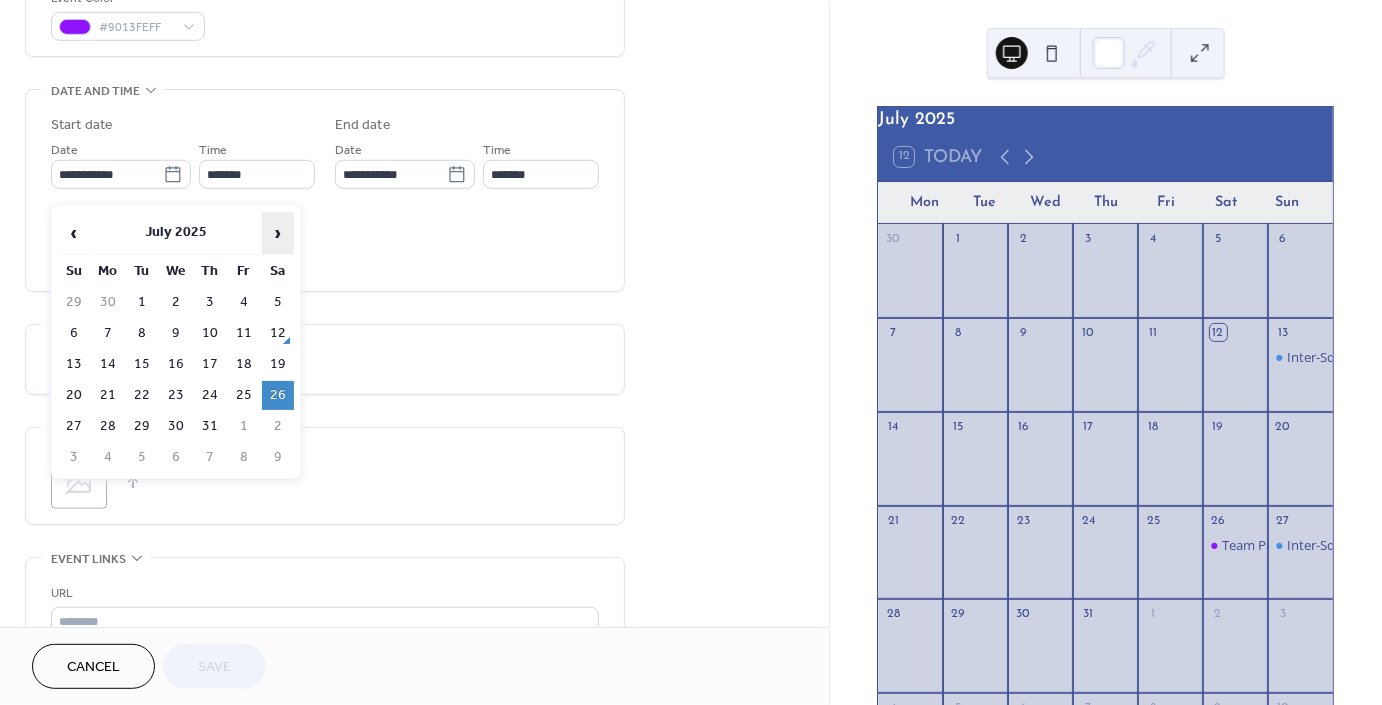 click on "›" at bounding box center (278, 233) 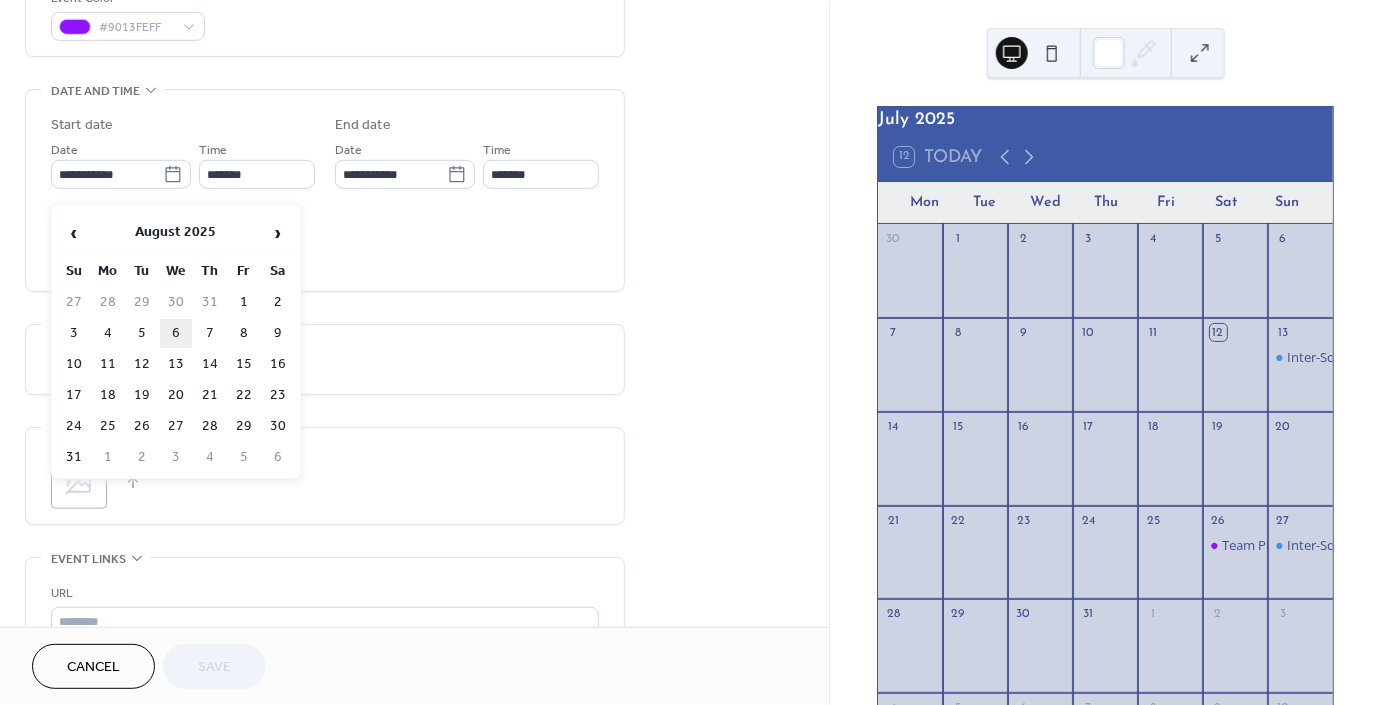click on "6" at bounding box center (176, 333) 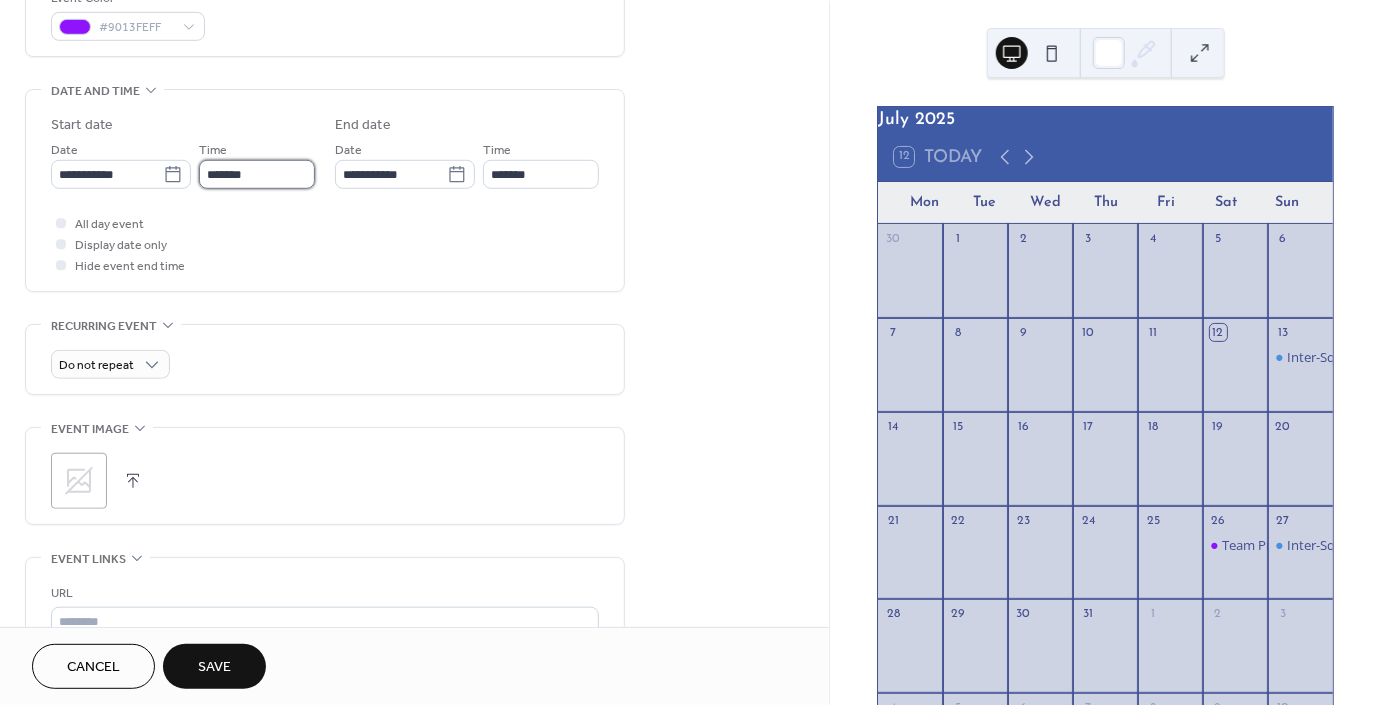 click on "*******" at bounding box center (257, 174) 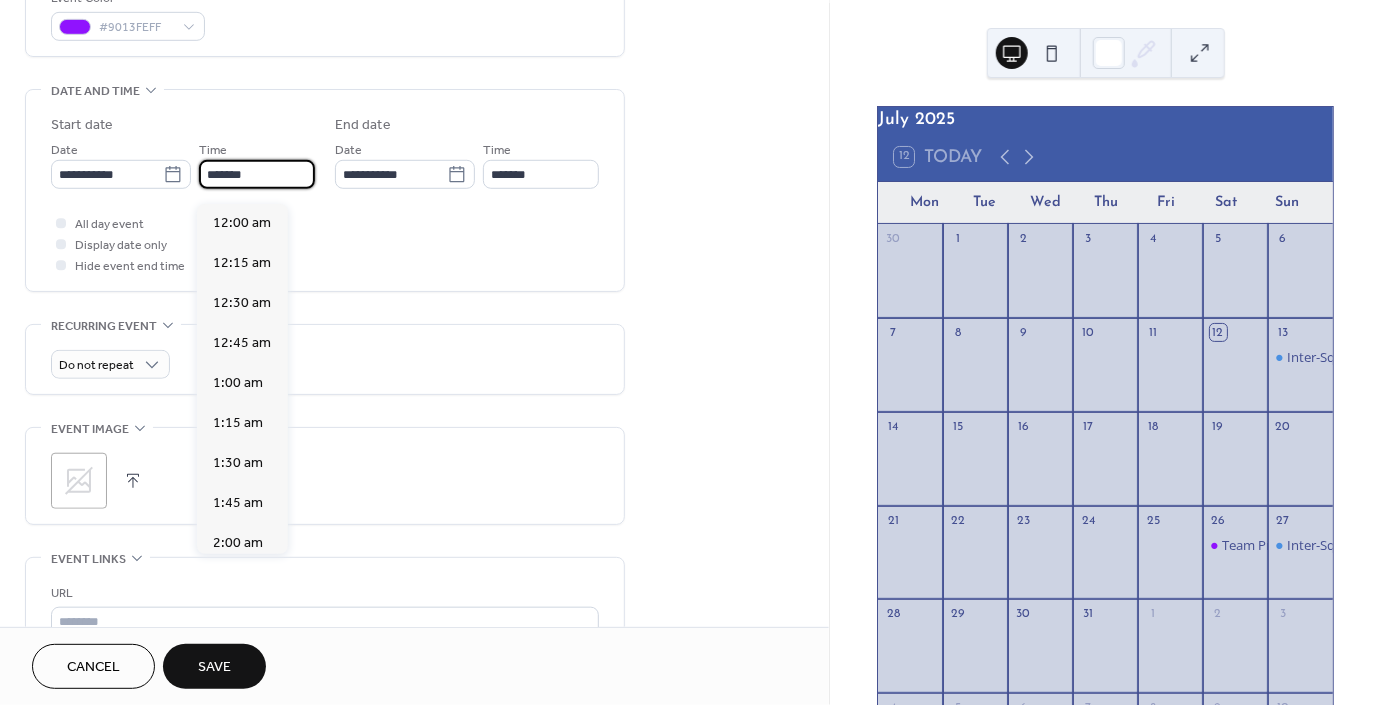 scroll, scrollTop: 2854, scrollLeft: 0, axis: vertical 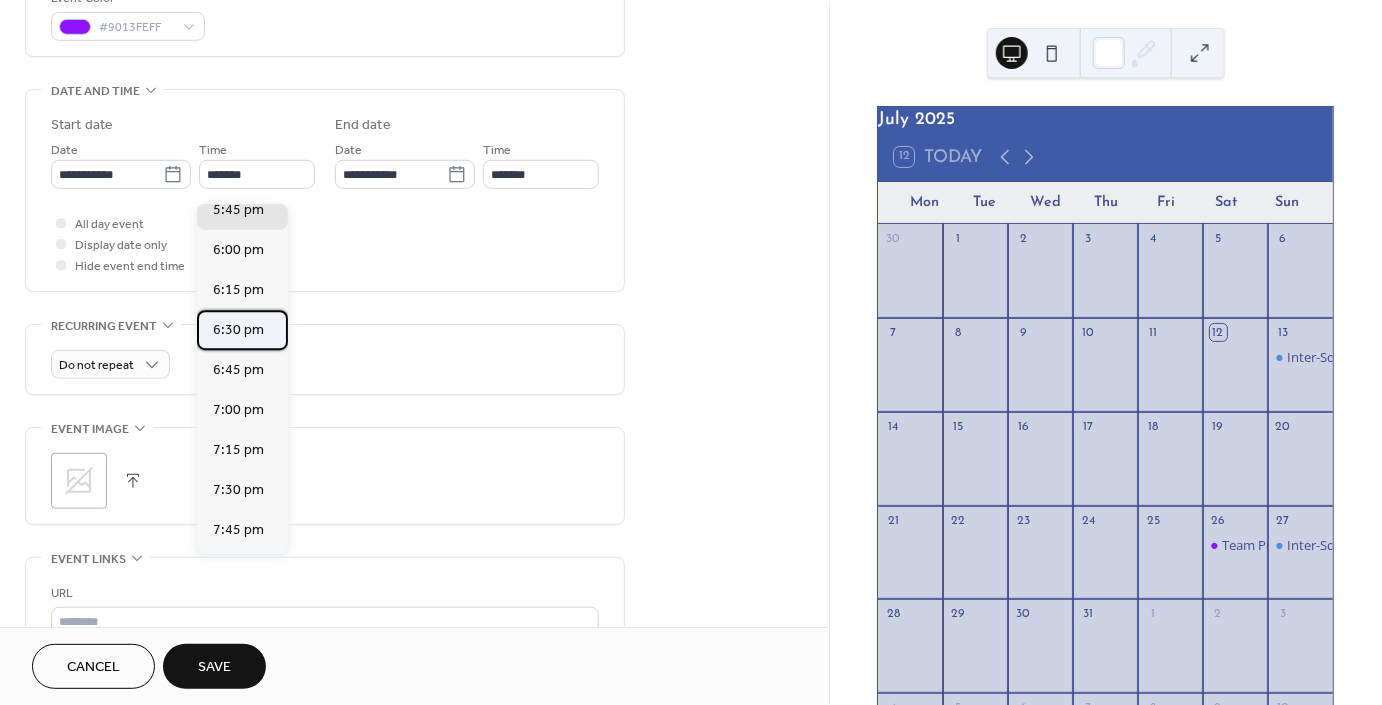 click on "6:30 pm" at bounding box center [238, 329] 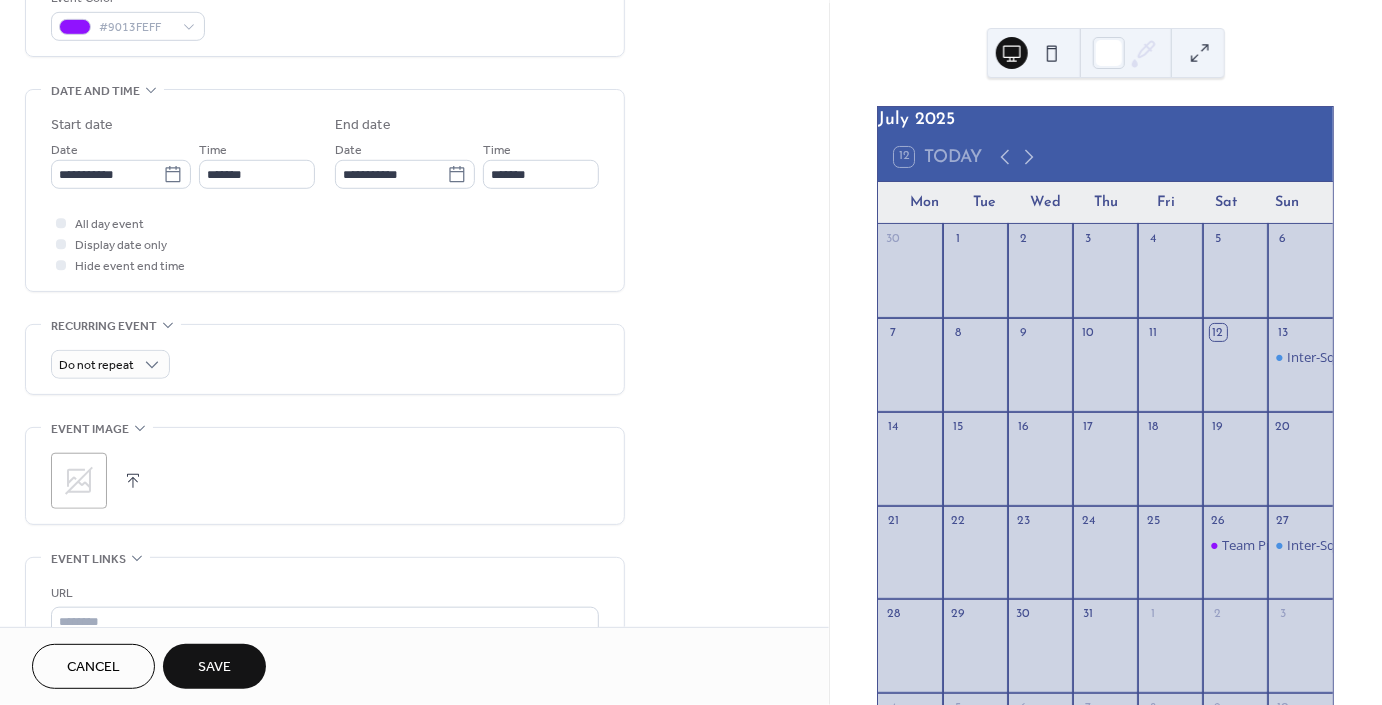 type on "*******" 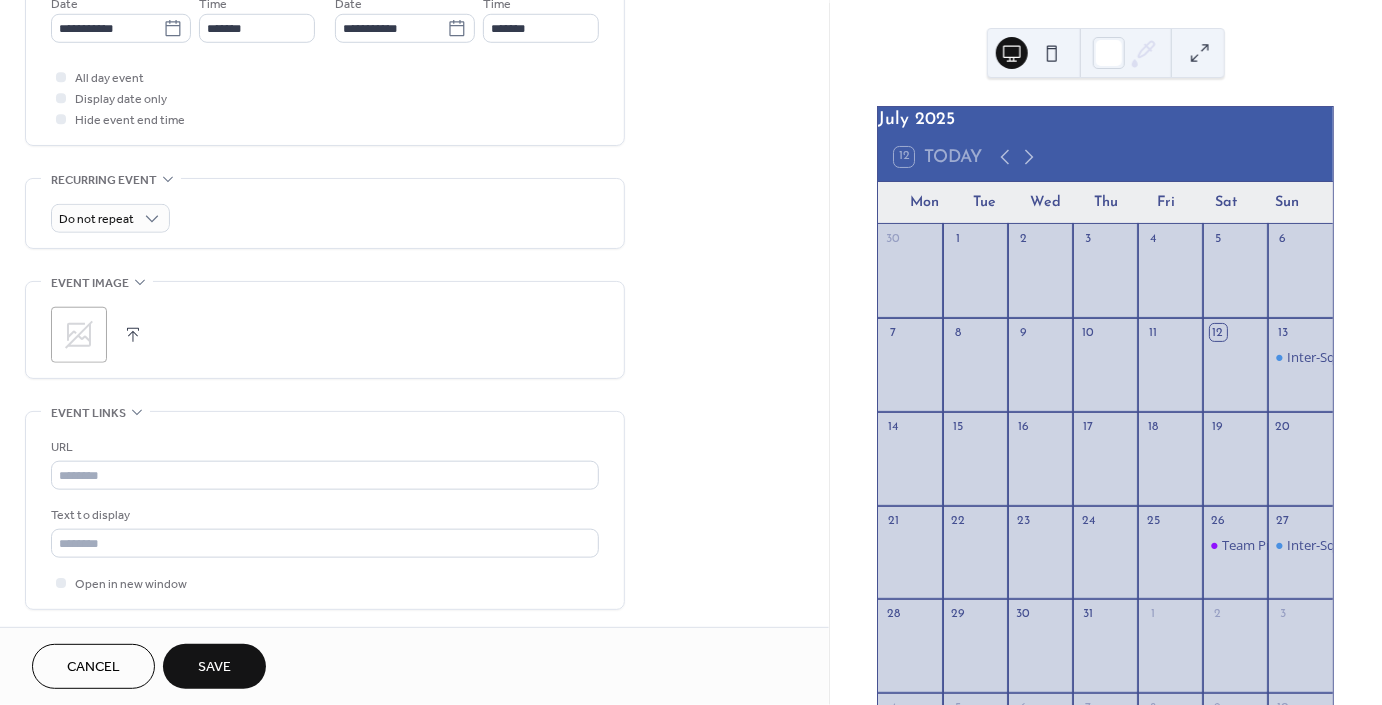 scroll, scrollTop: 718, scrollLeft: 0, axis: vertical 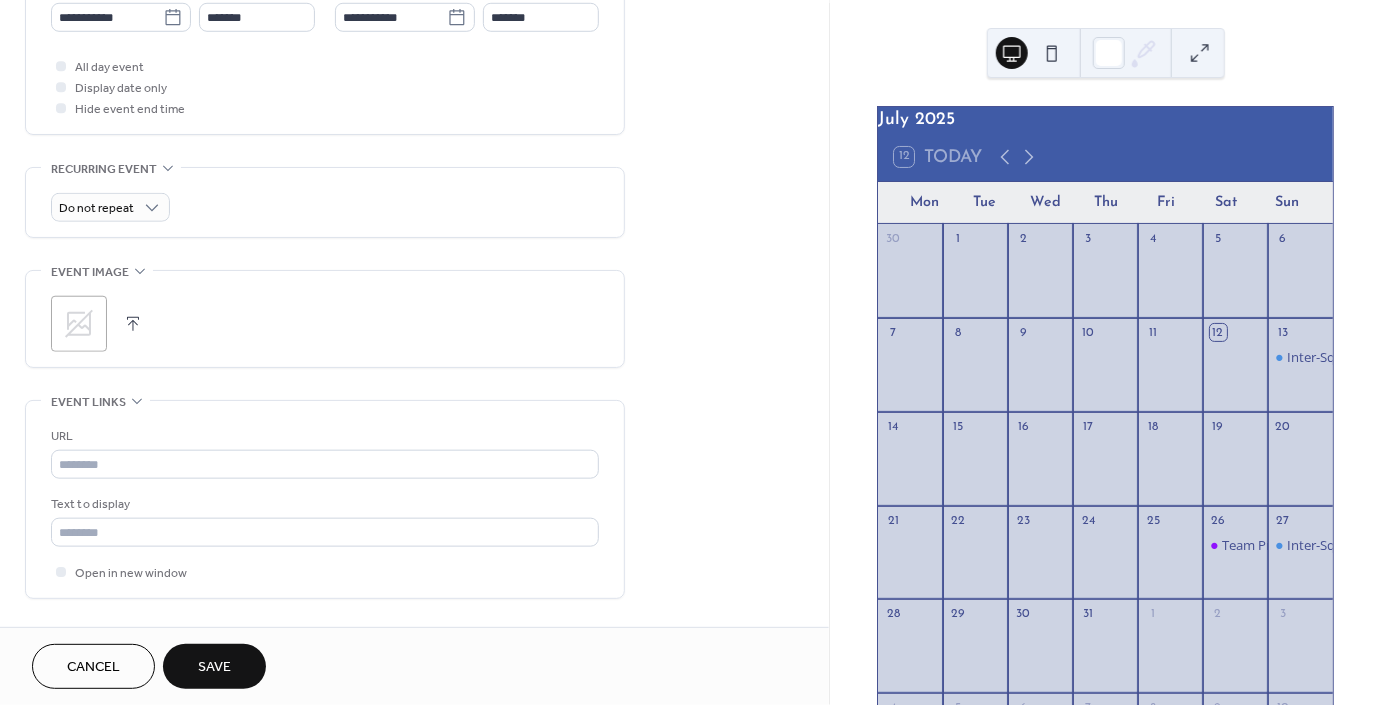 click on "Save" at bounding box center [214, 668] 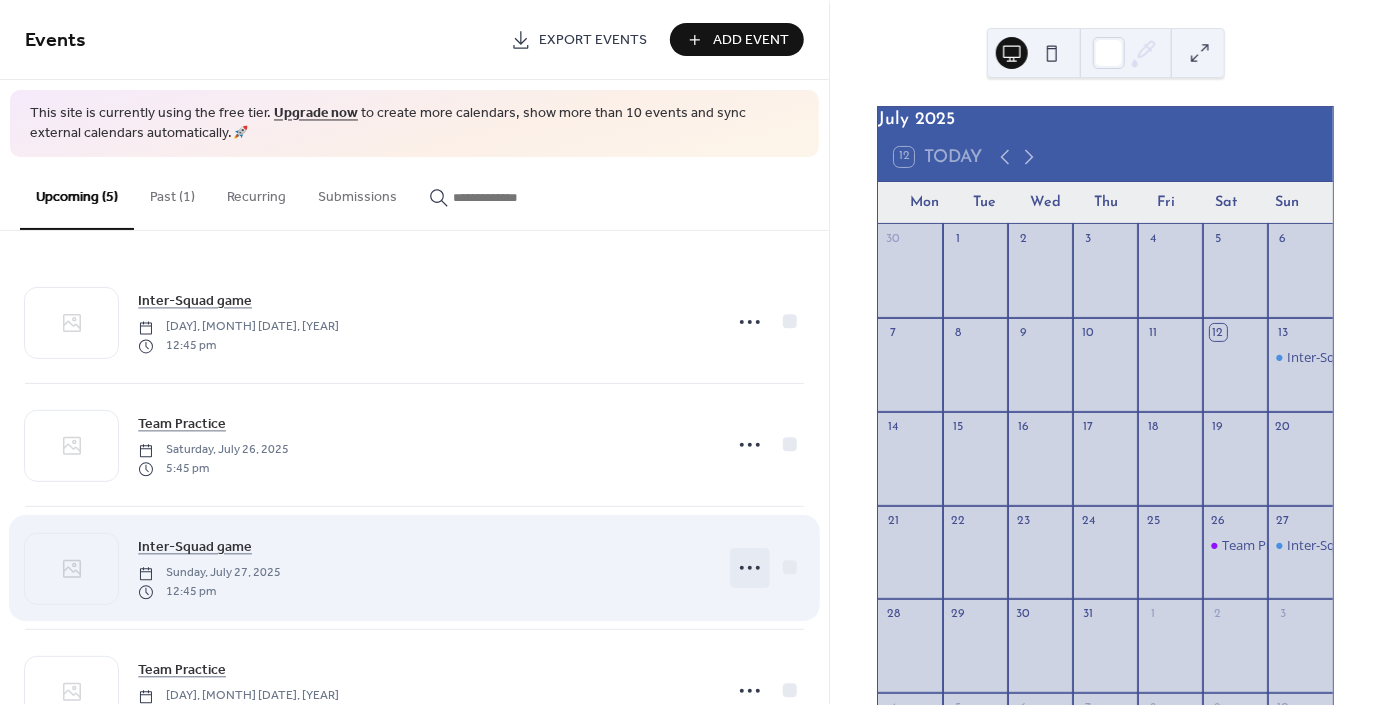 click 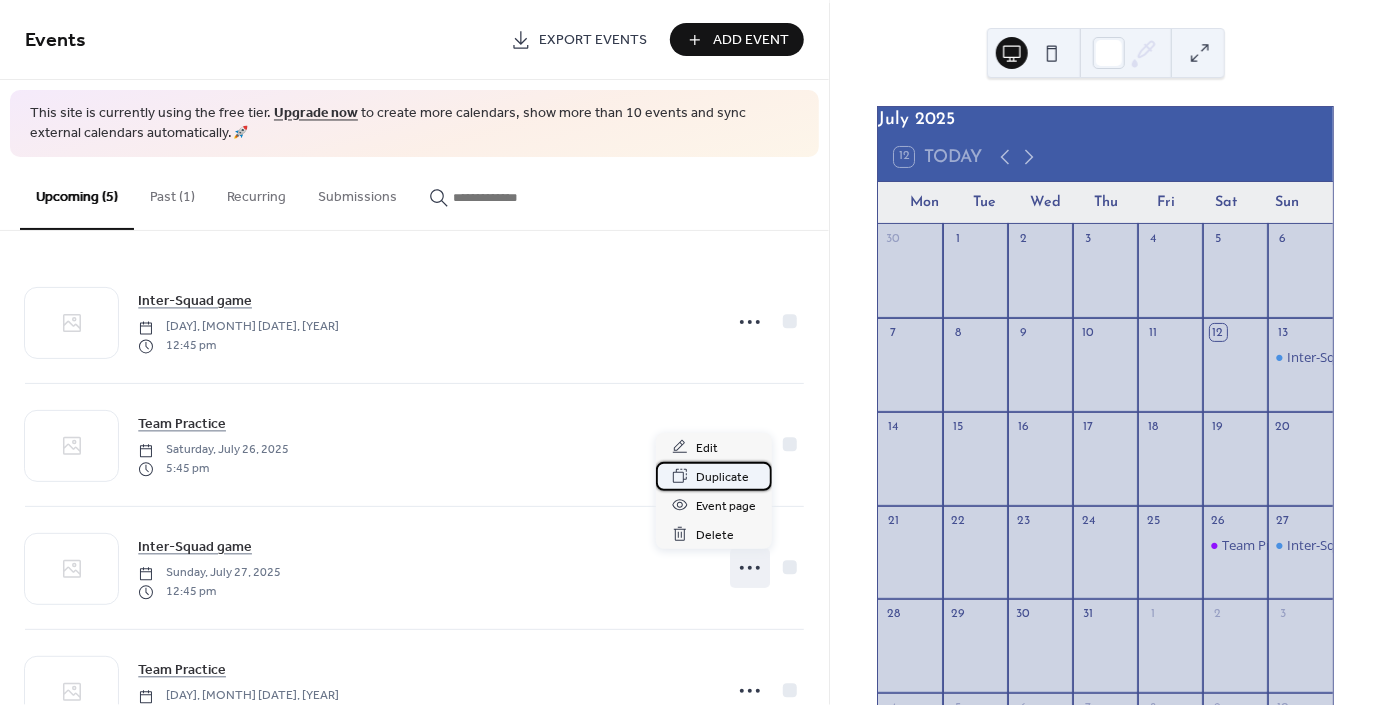 click on "Duplicate" at bounding box center (722, 477) 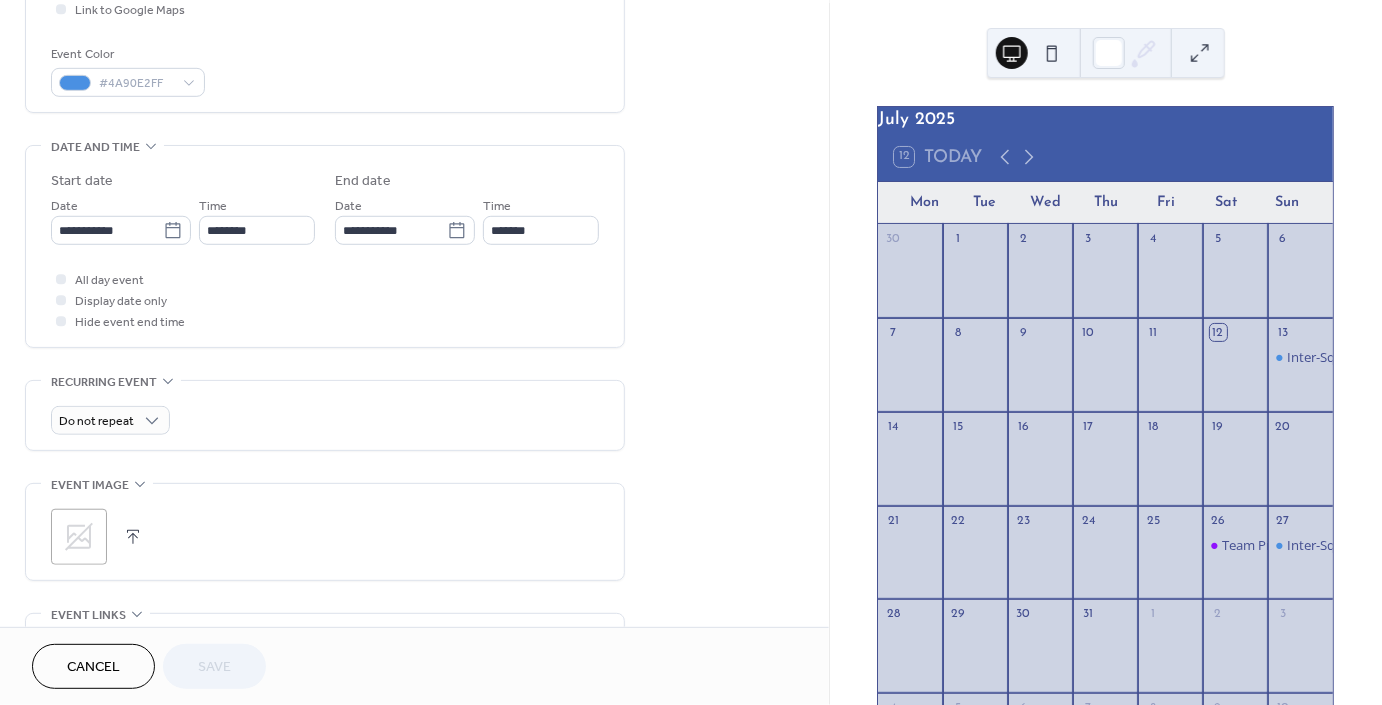 scroll, scrollTop: 511, scrollLeft: 0, axis: vertical 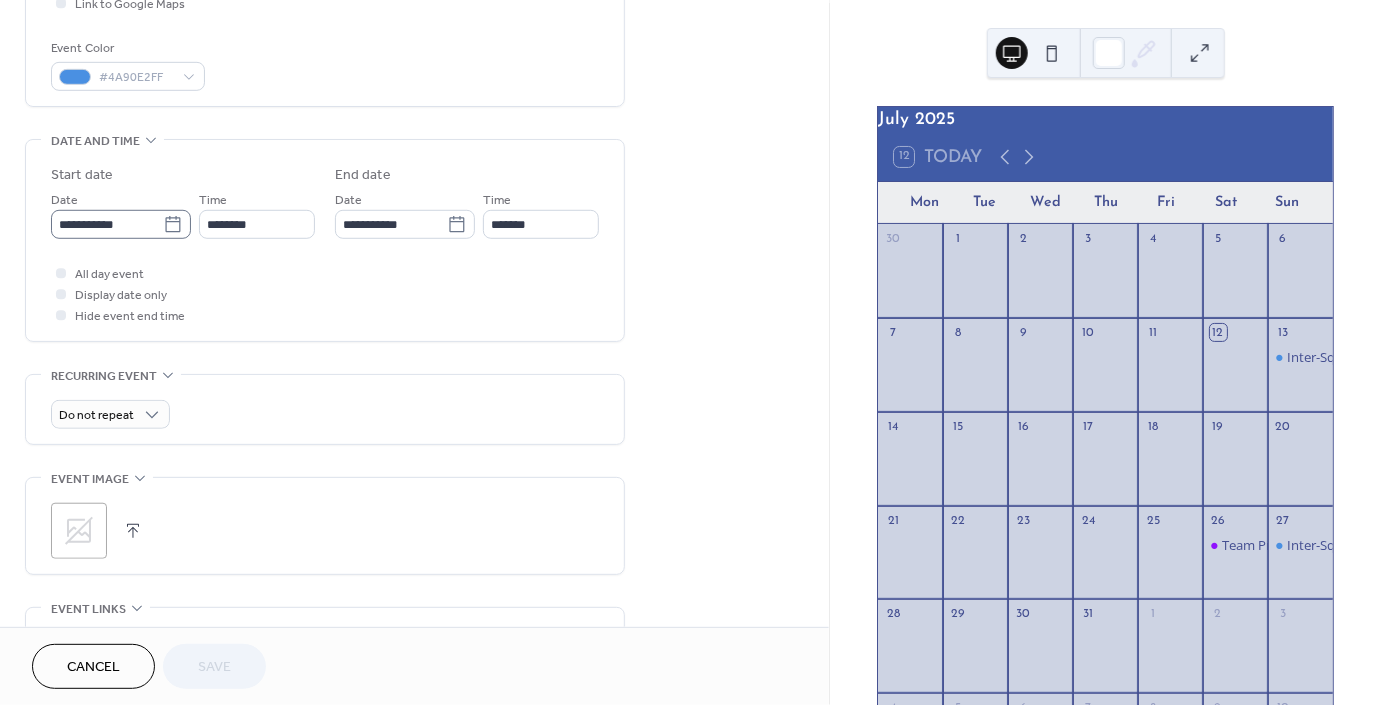 click on "**********" at bounding box center (121, 224) 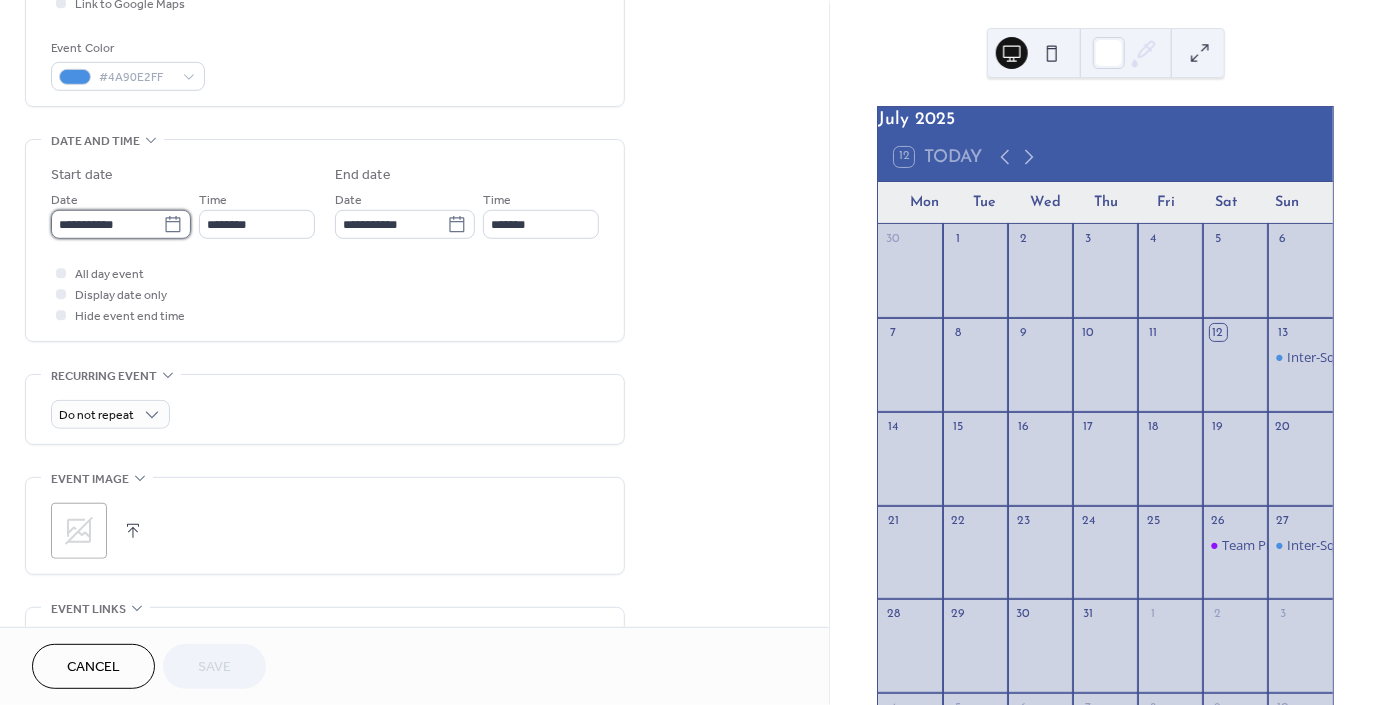 click on "**********" at bounding box center [107, 224] 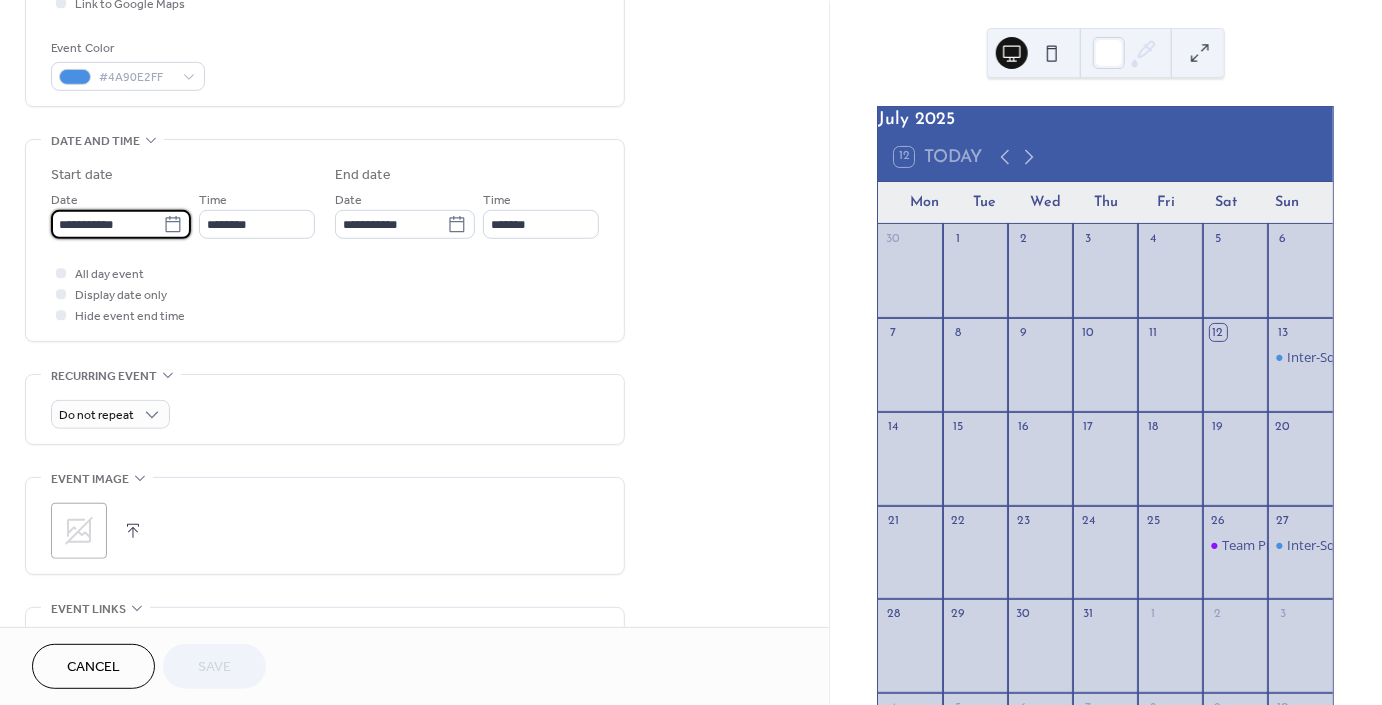 click 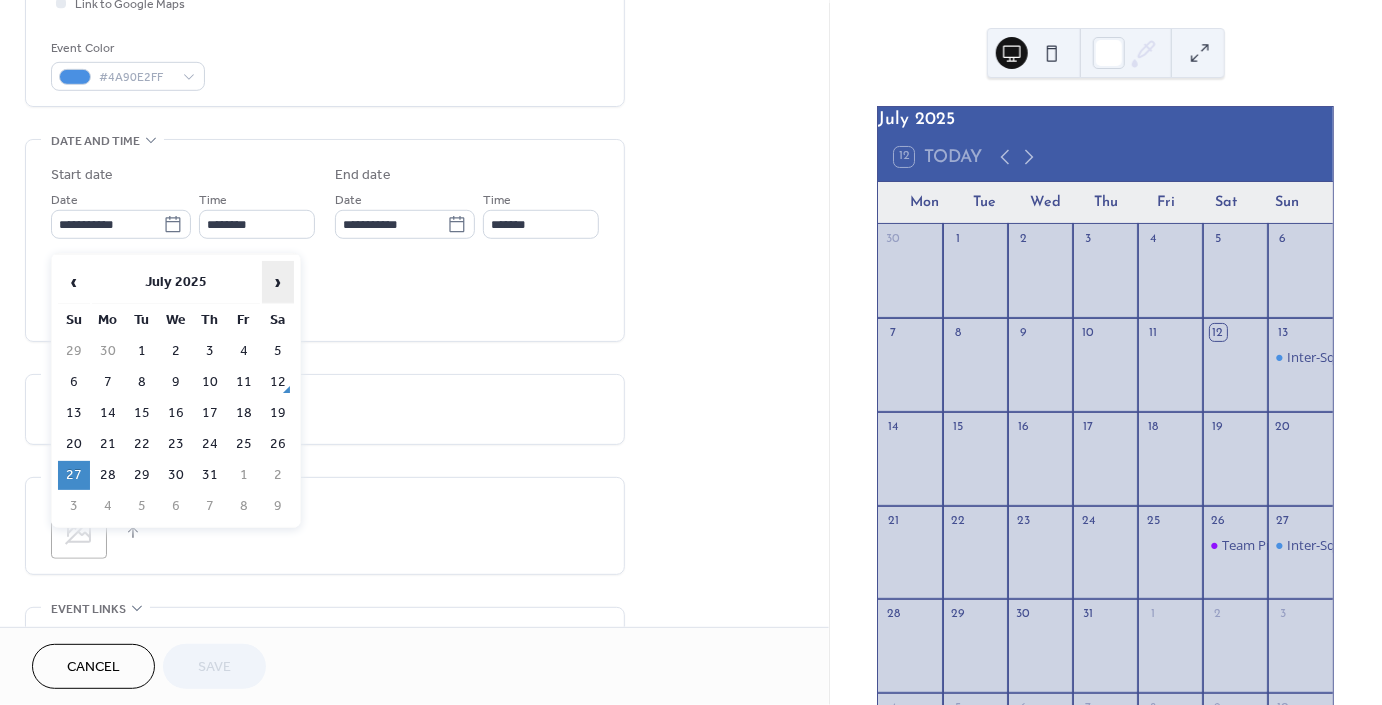 click on "›" at bounding box center [278, 282] 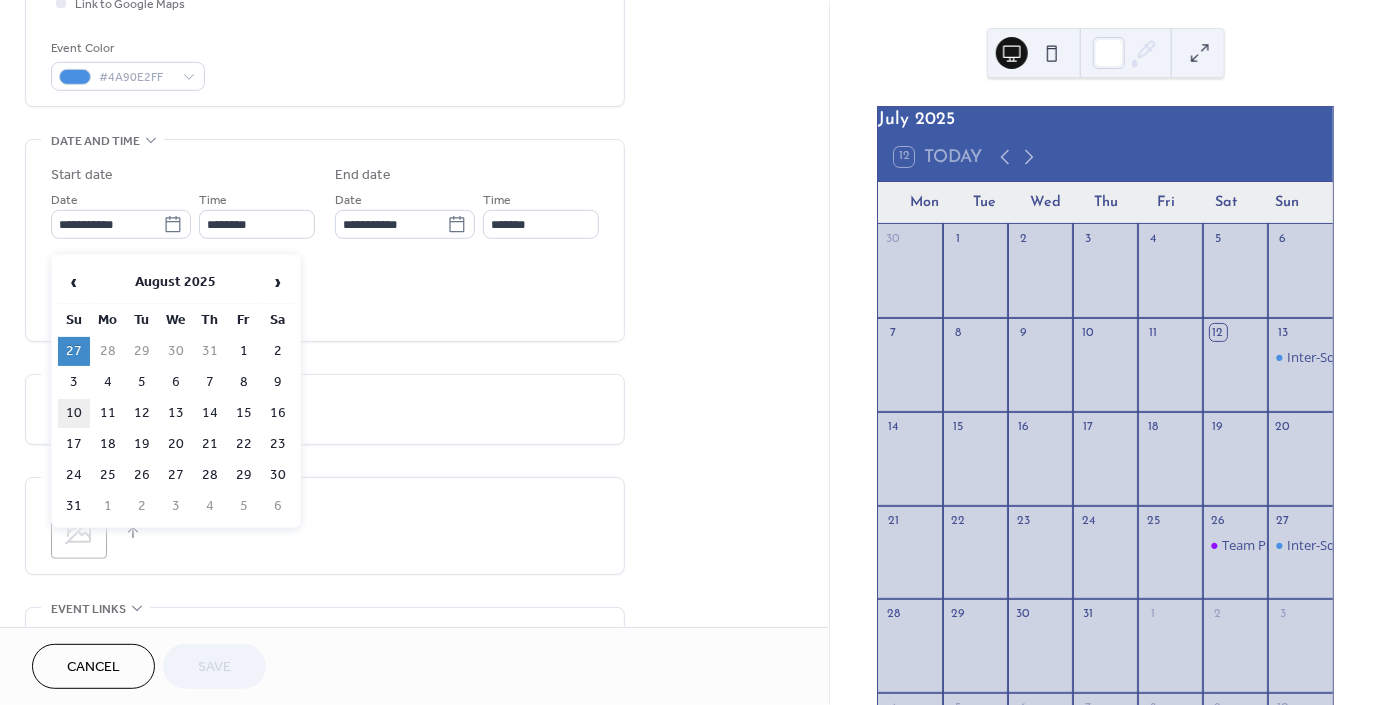 click on "10" at bounding box center [74, 413] 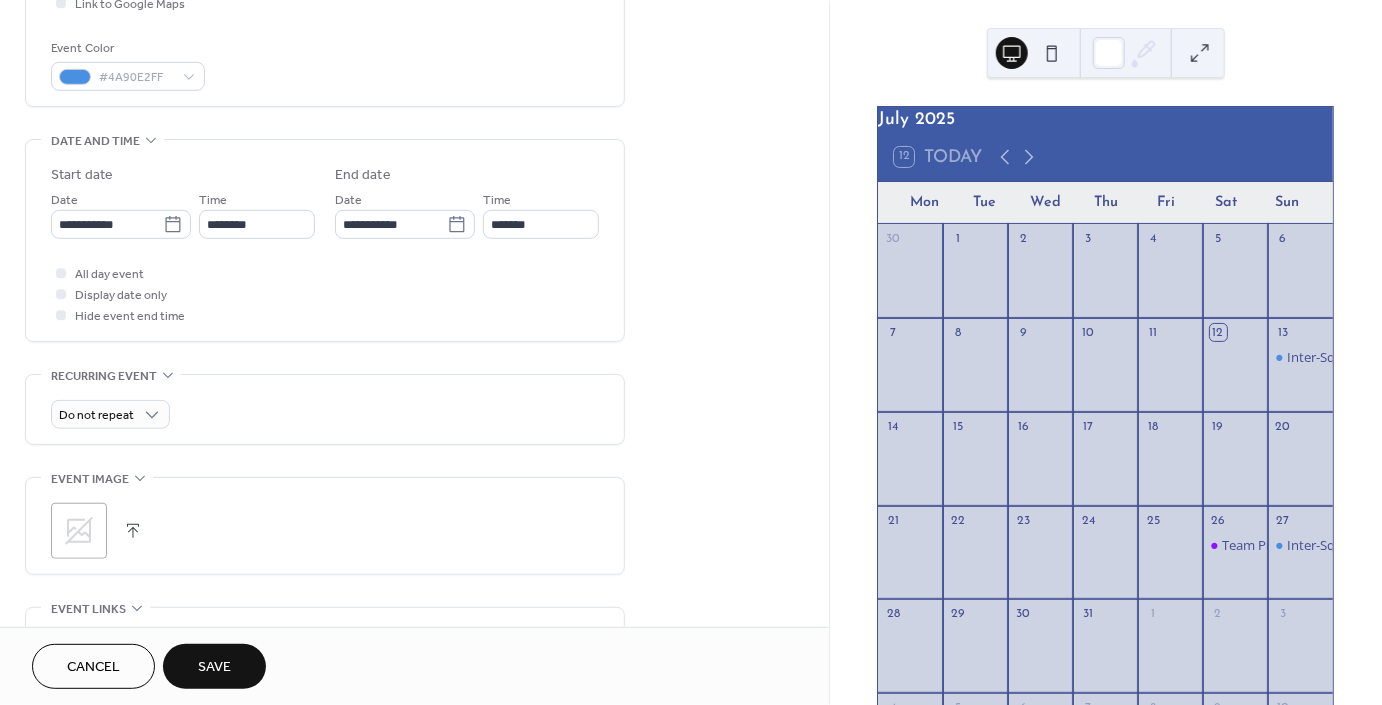 click on "Save" at bounding box center [214, 668] 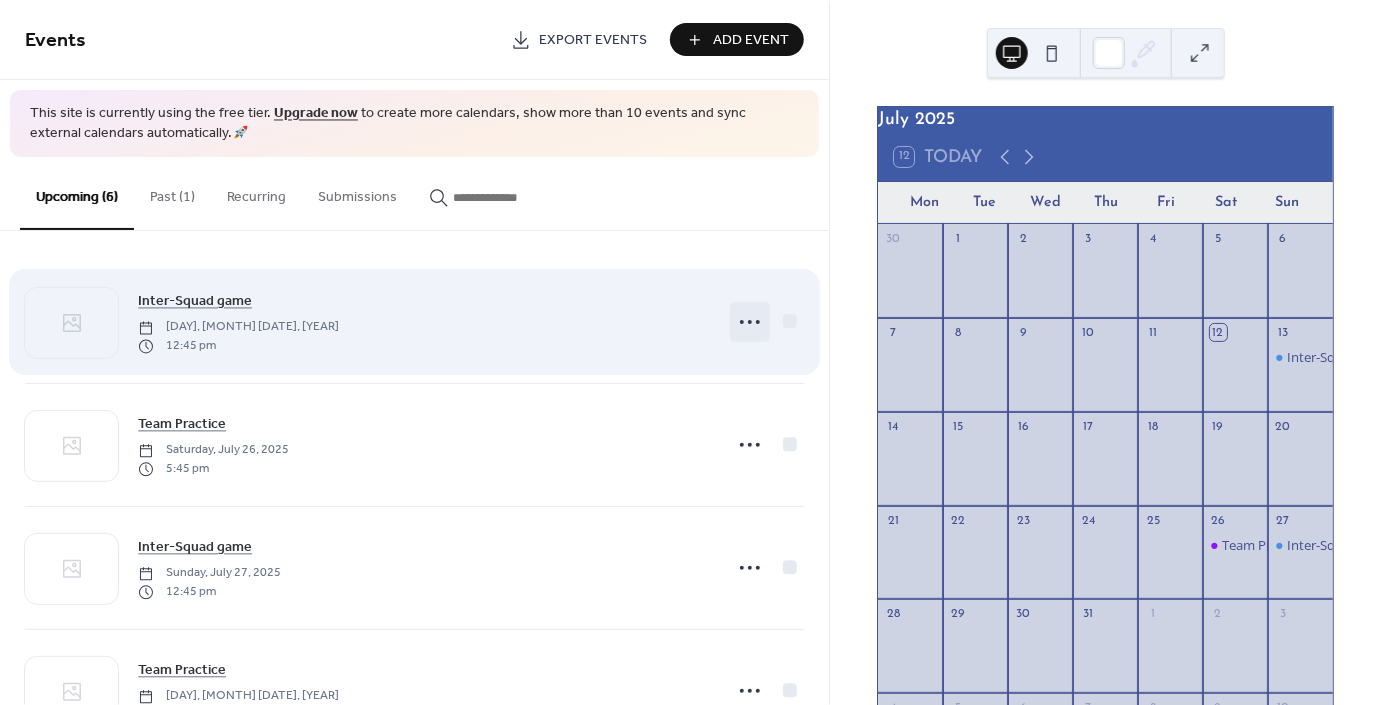 click 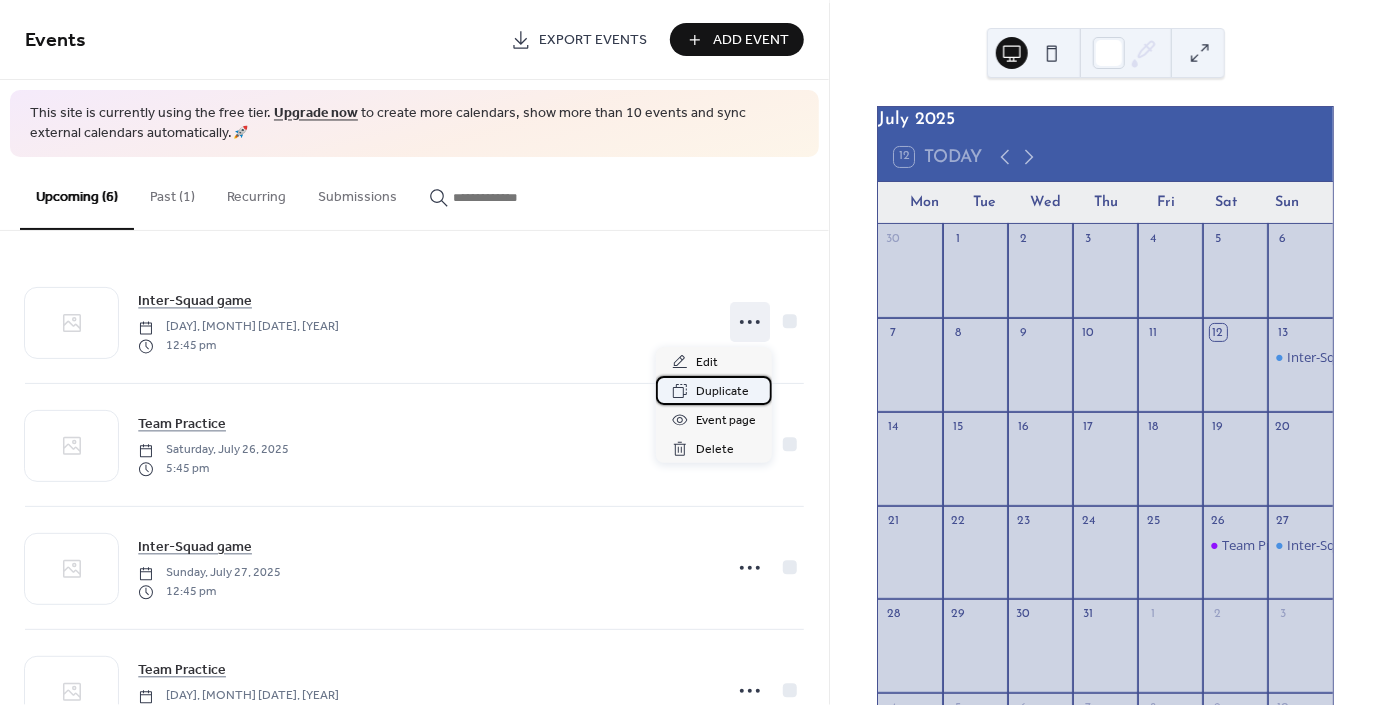 click on "Duplicate" at bounding box center [722, 392] 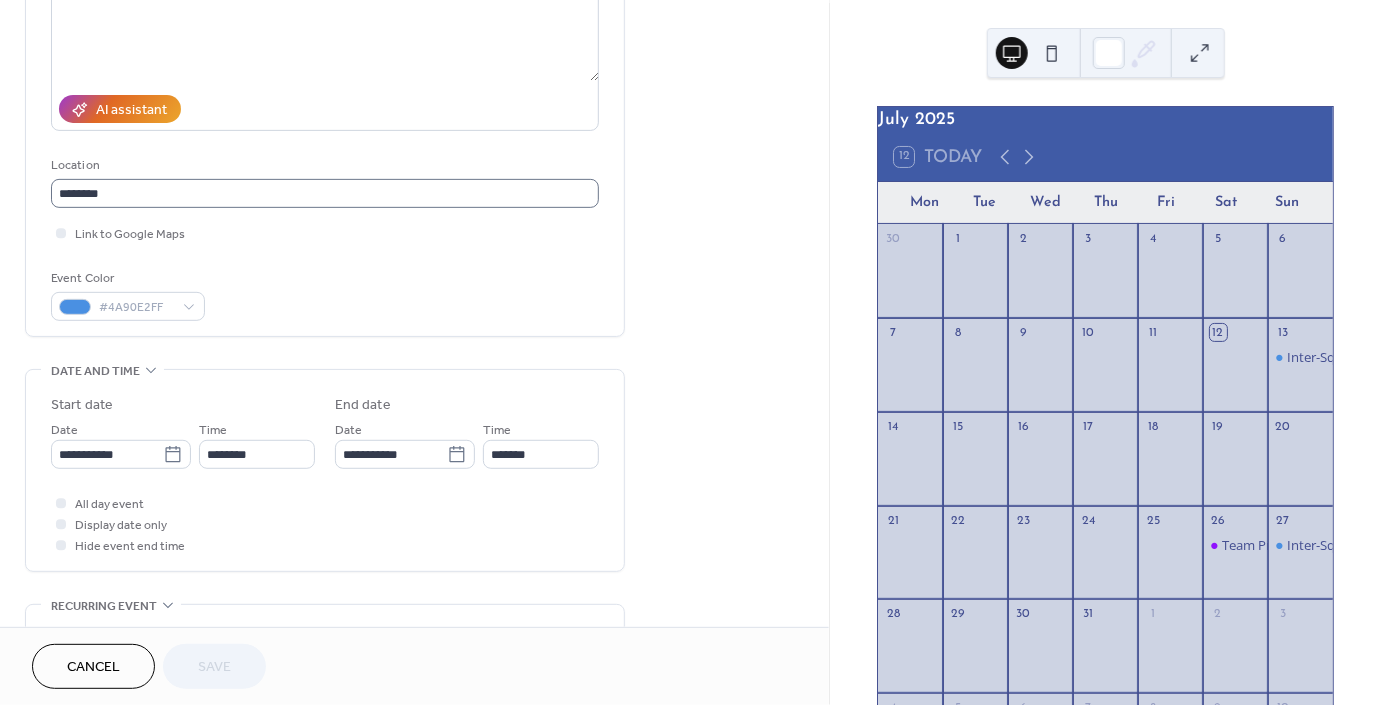 scroll, scrollTop: 330, scrollLeft: 0, axis: vertical 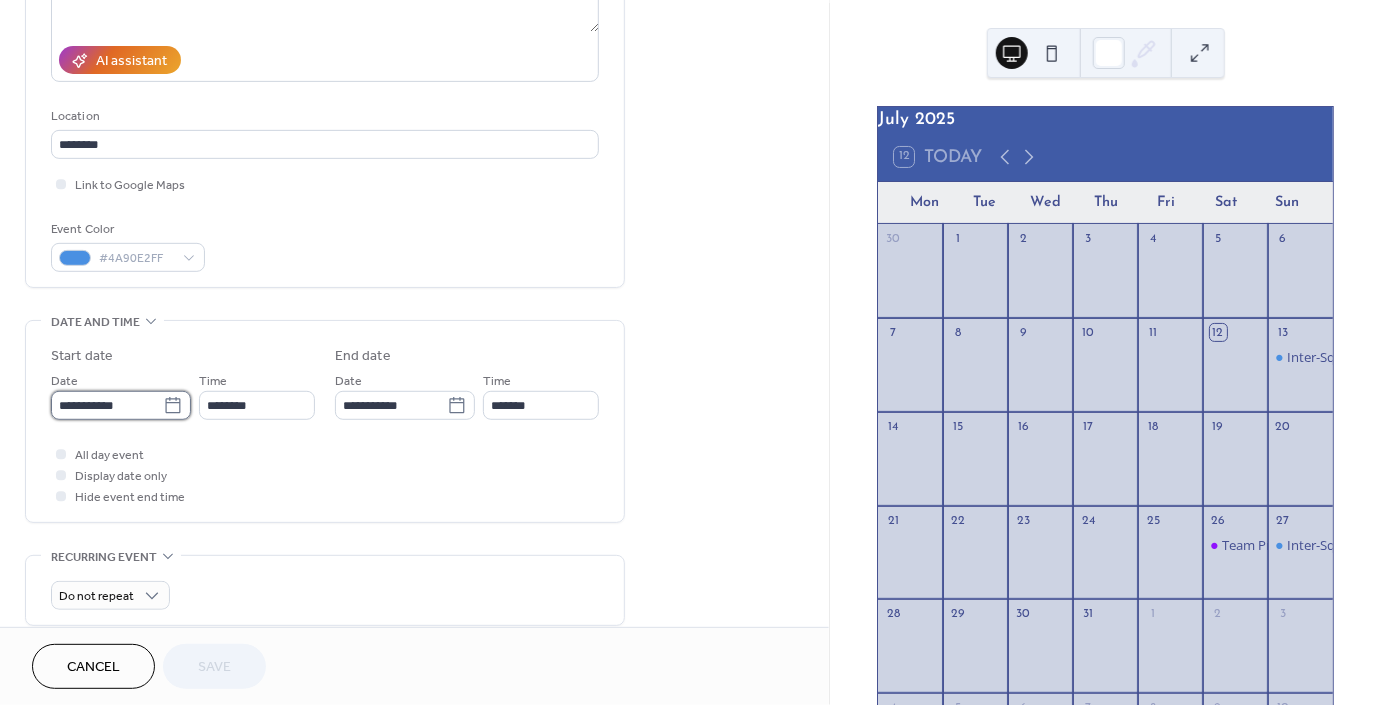 click on "**********" at bounding box center (107, 405) 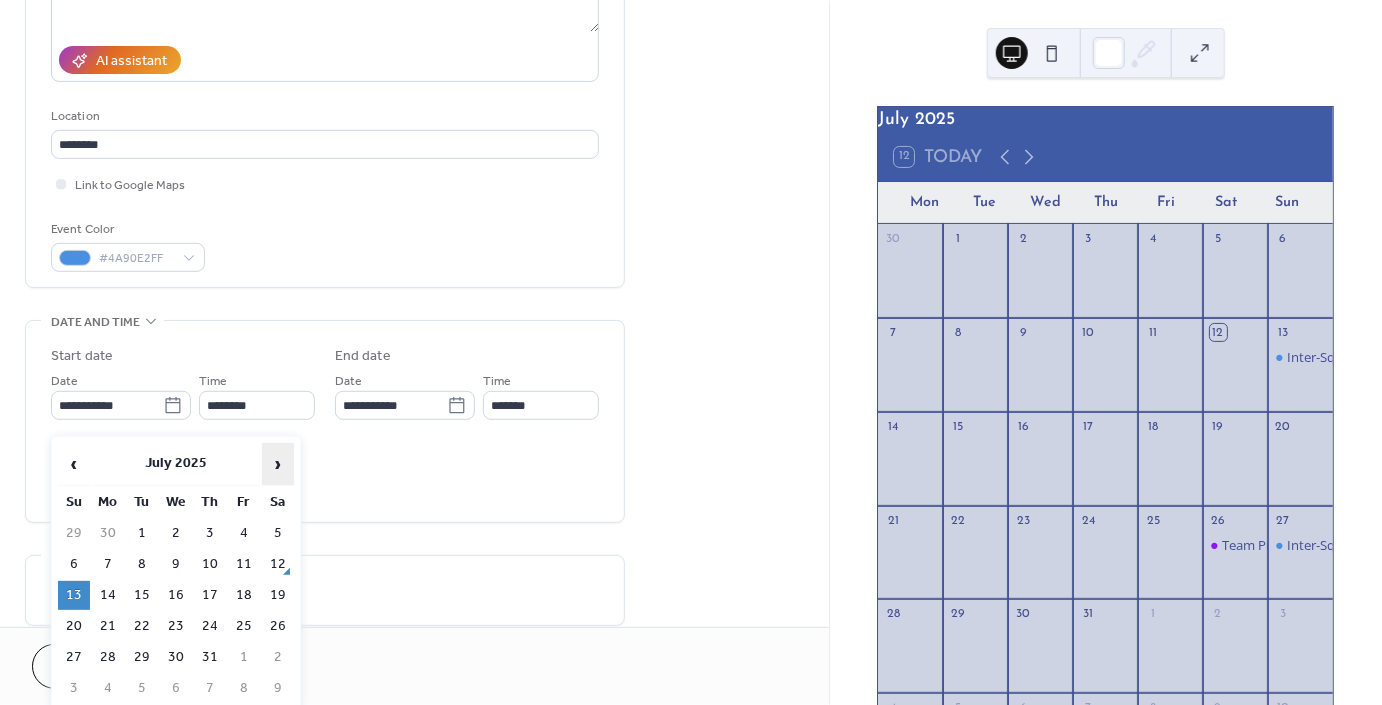 click on "›" at bounding box center (278, 464) 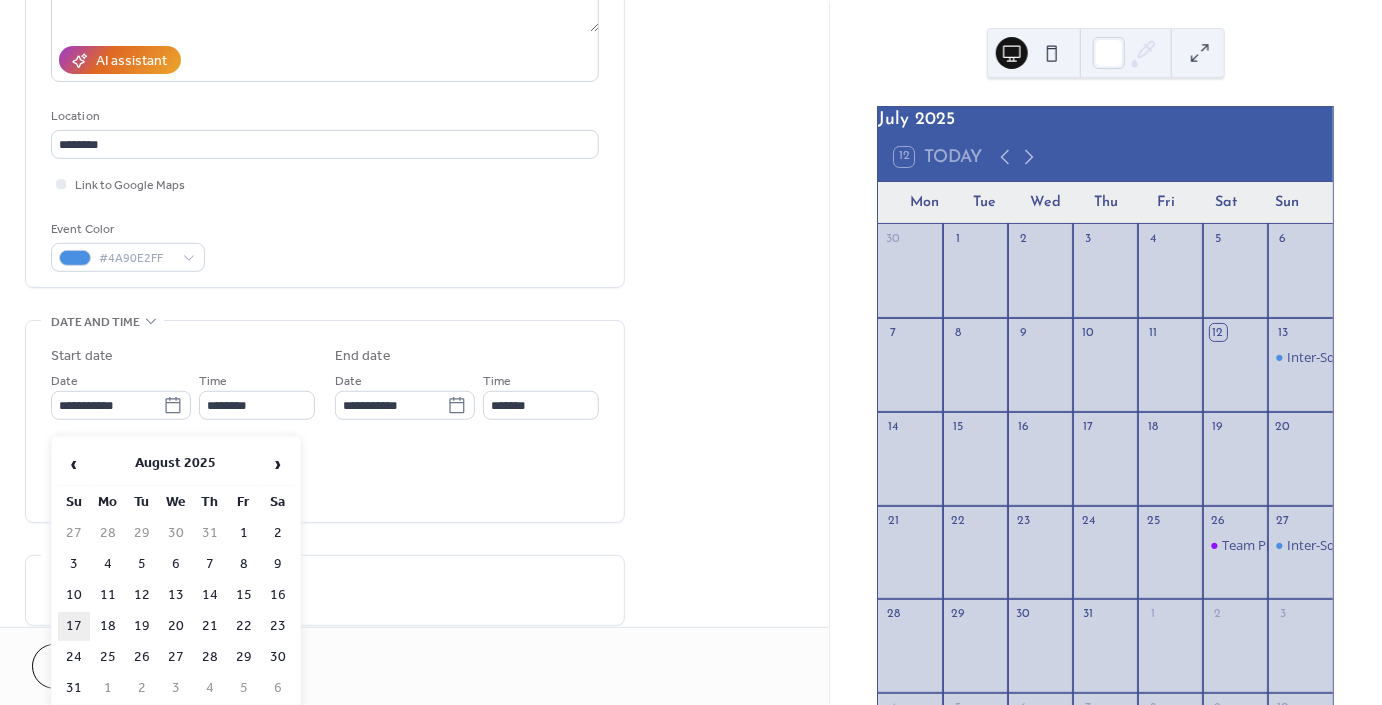 click on "17" at bounding box center (74, 626) 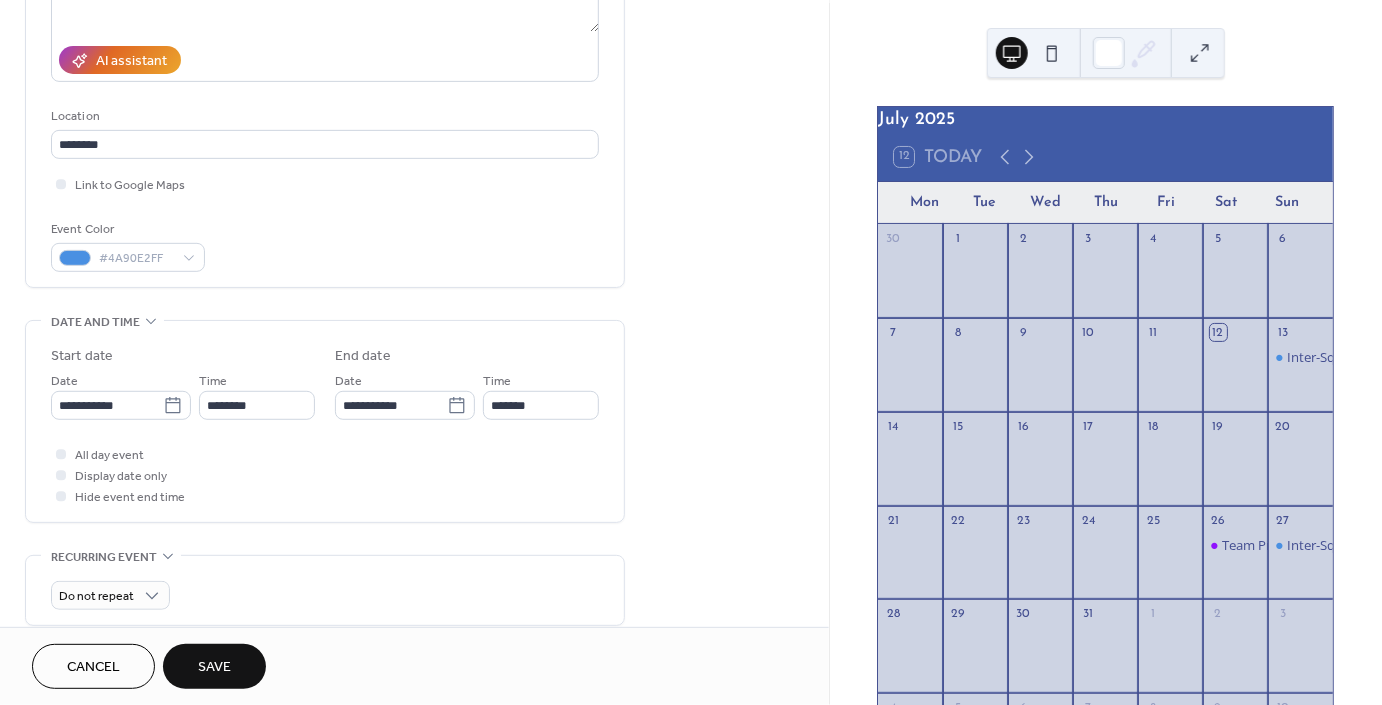 click on "Save" at bounding box center (214, 666) 